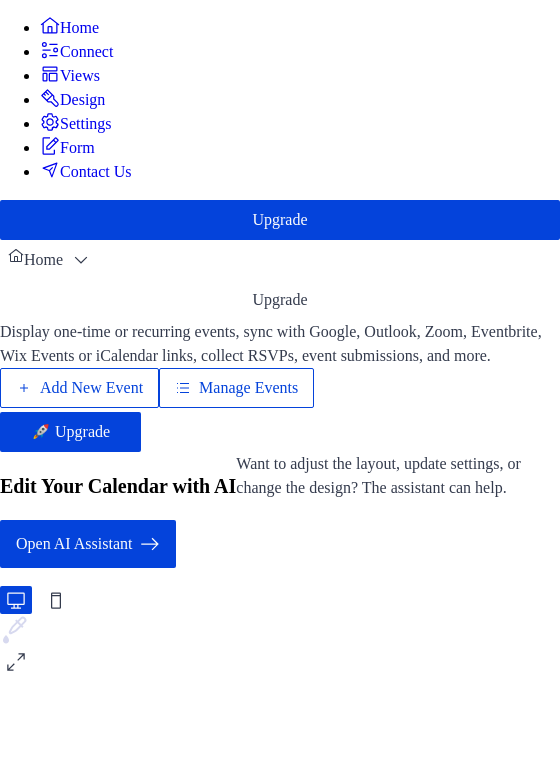 scroll, scrollTop: 0, scrollLeft: 0, axis: both 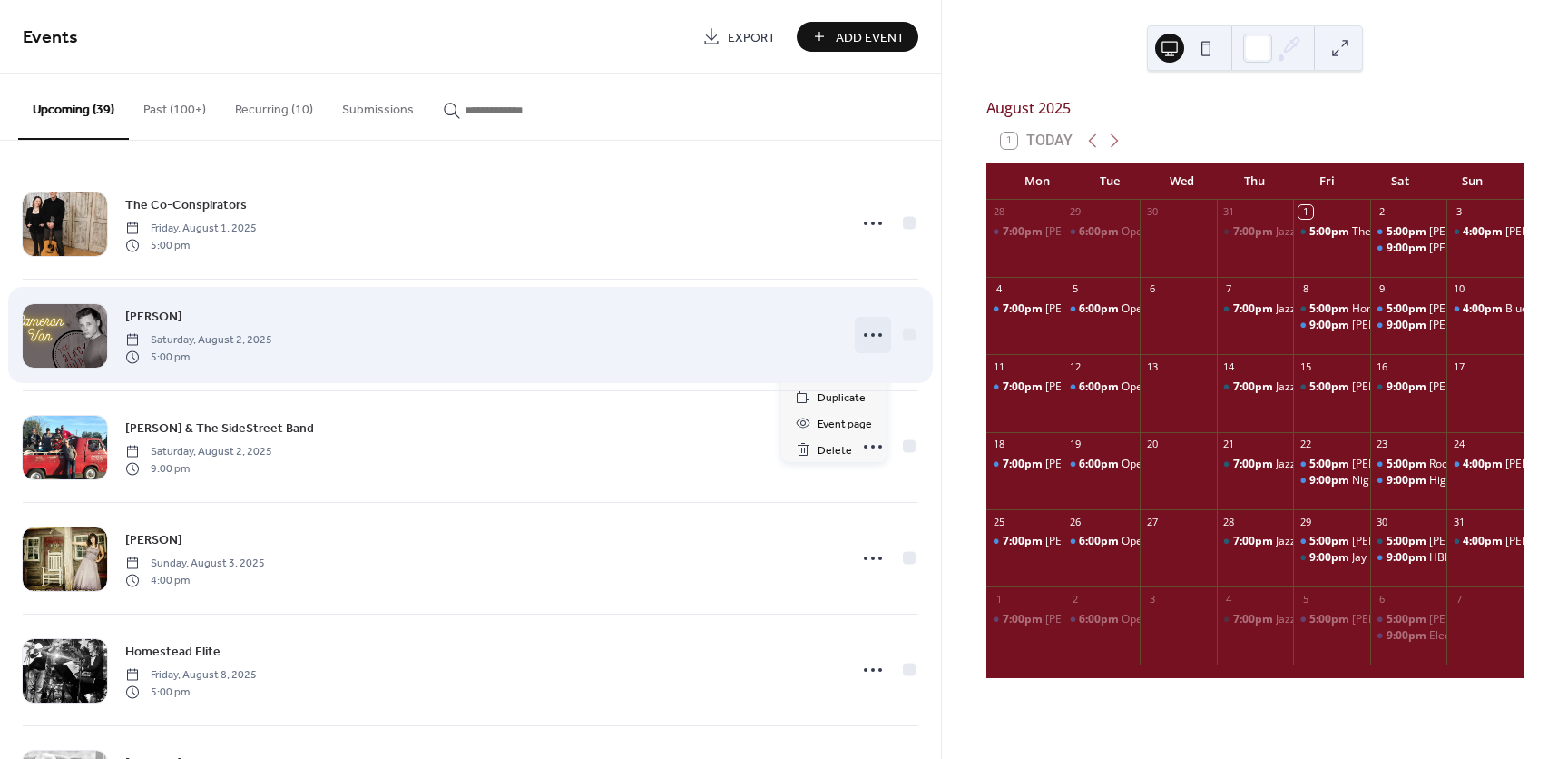 click 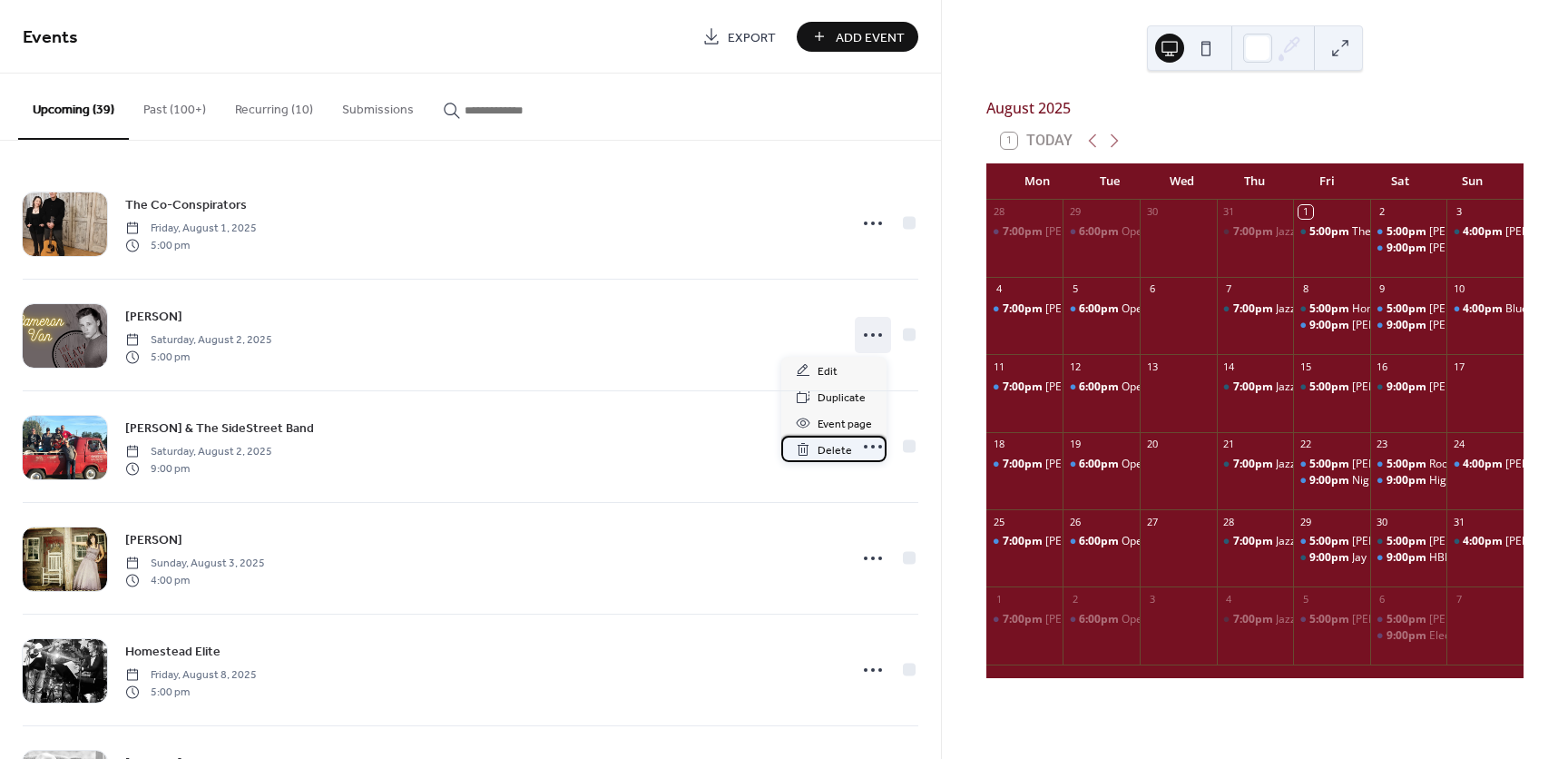 click on "Delete" at bounding box center [835, 450] 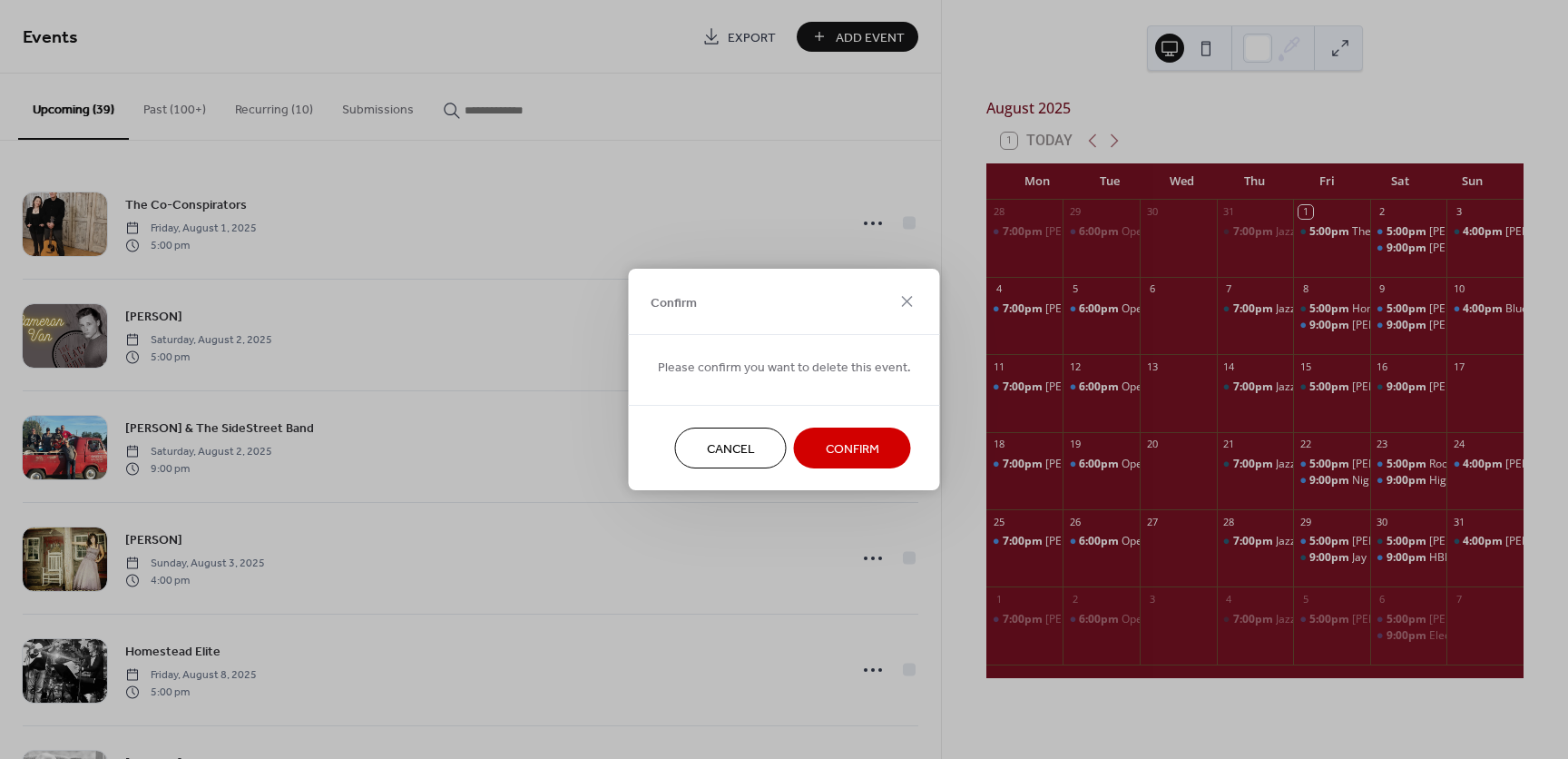 click on "Confirm" at bounding box center [852, 449] 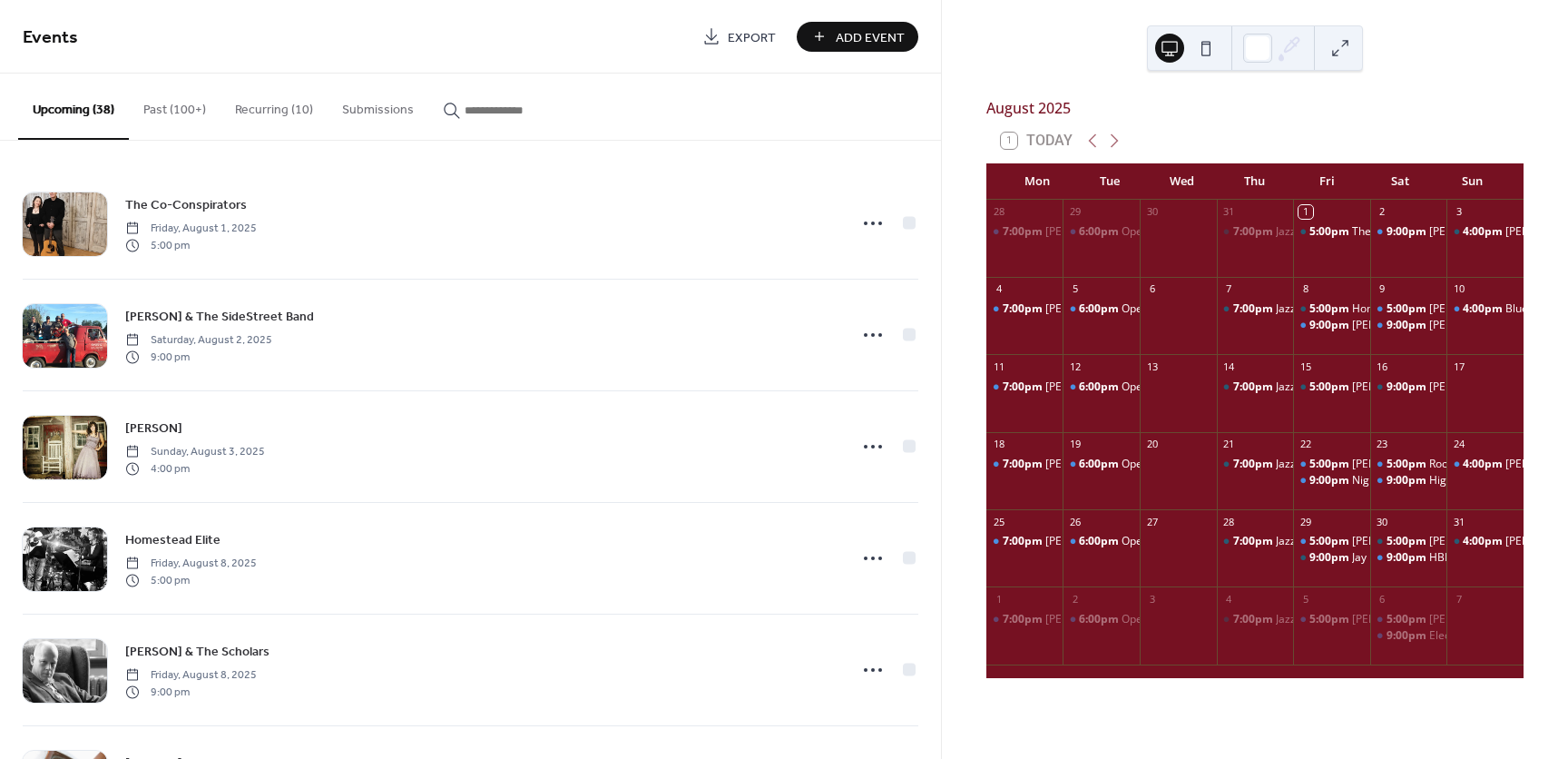 click 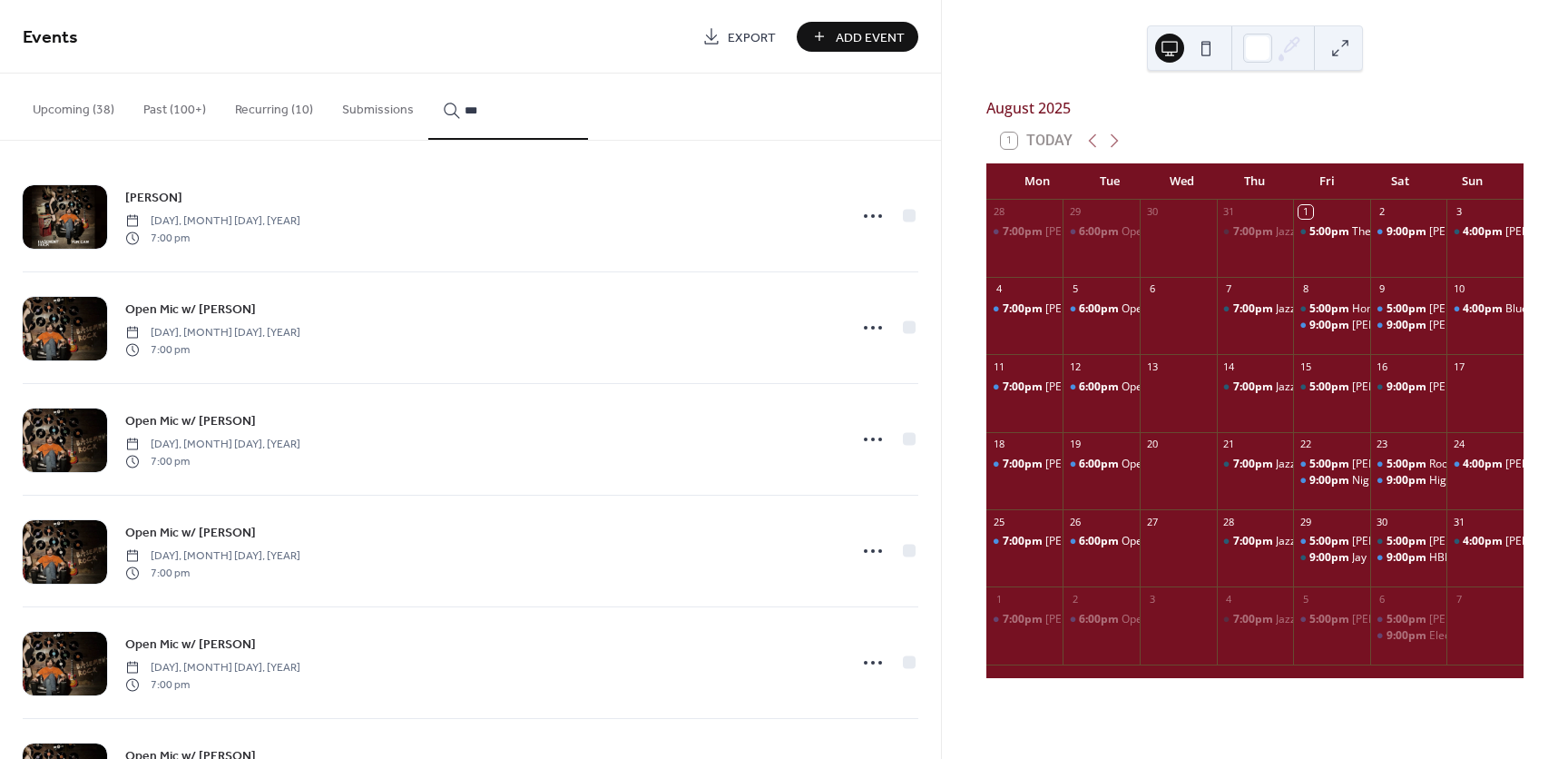 scroll, scrollTop: 0, scrollLeft: 0, axis: both 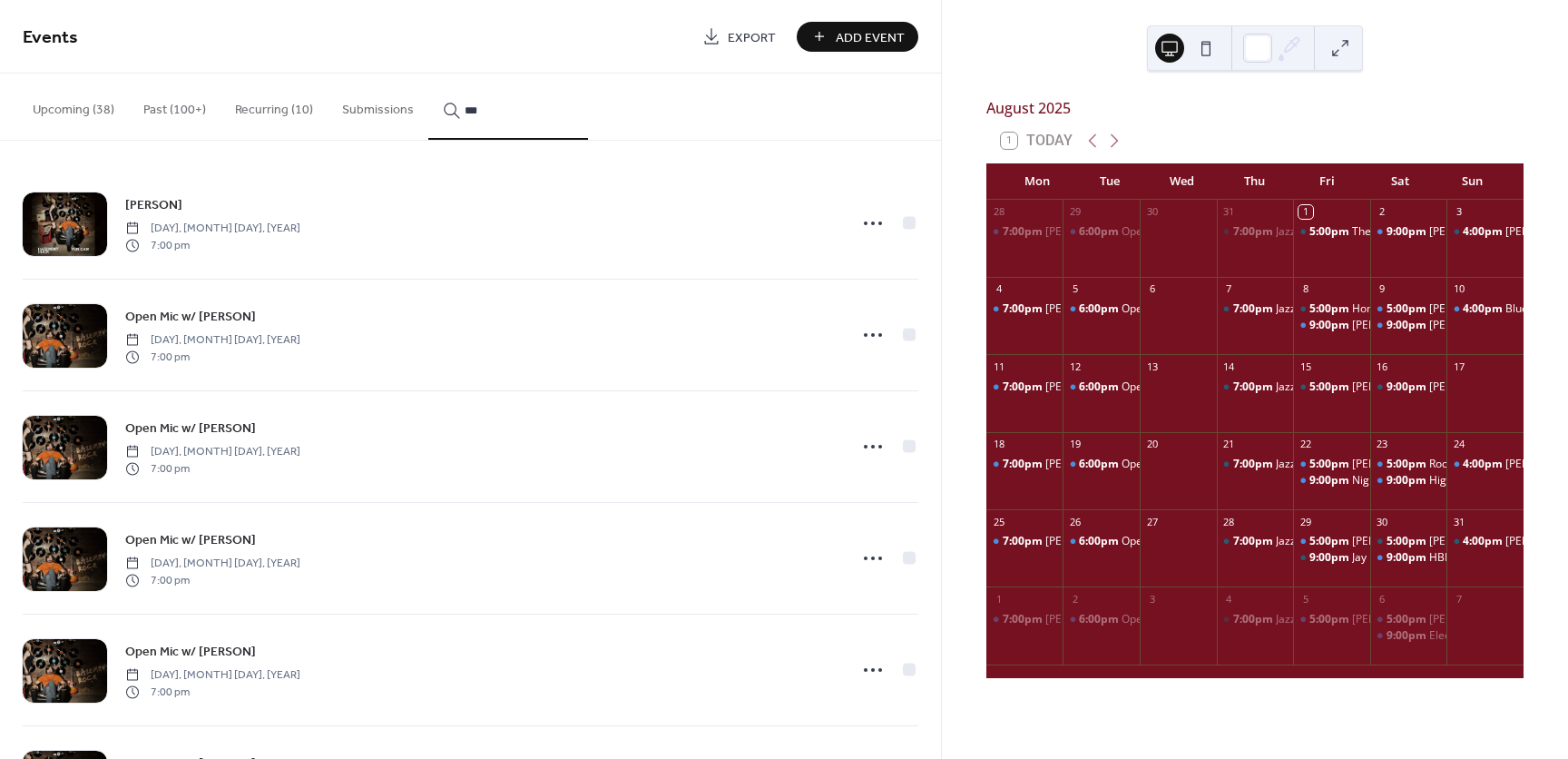 type on "***" 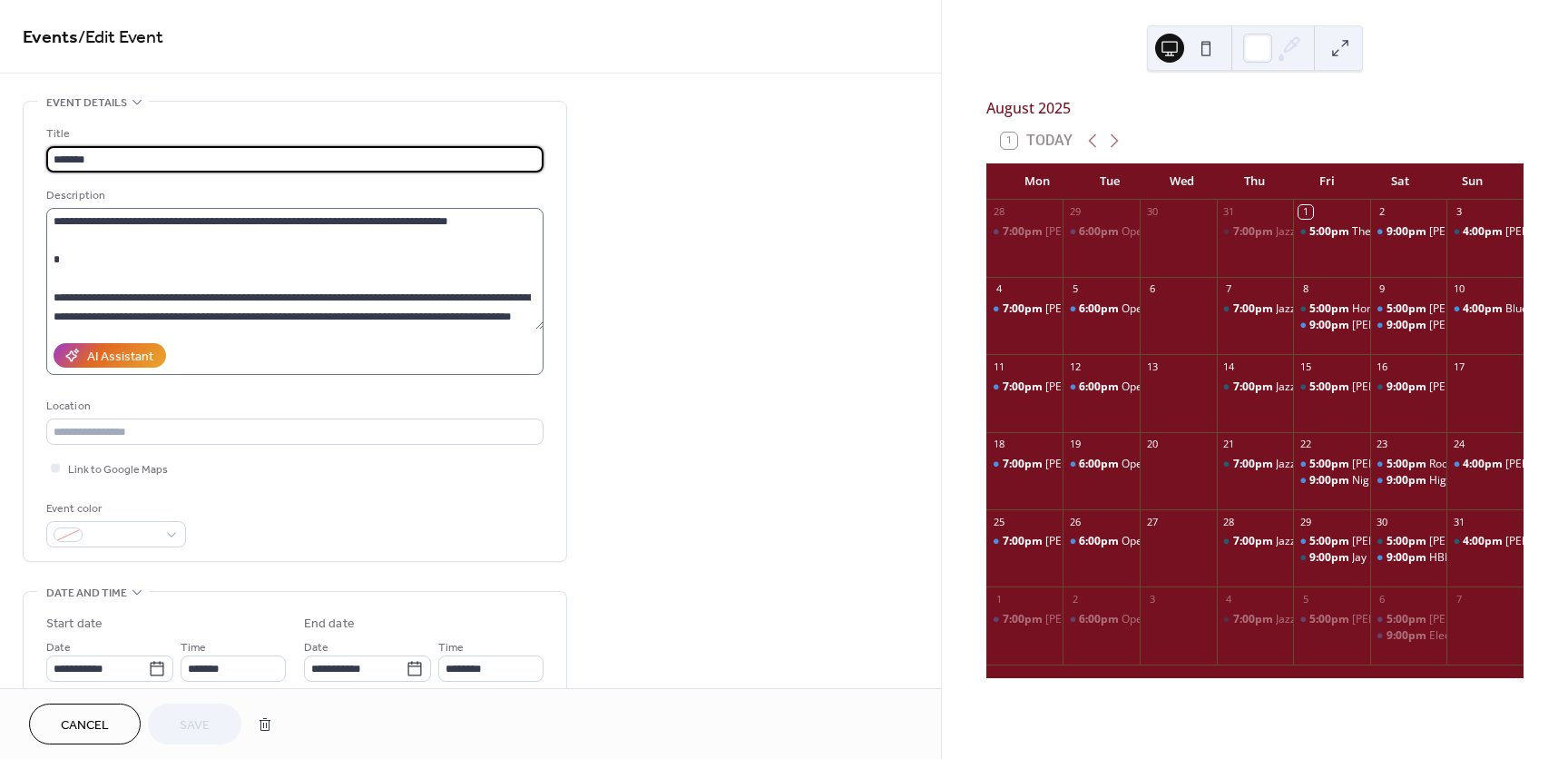 scroll, scrollTop: 191, scrollLeft: 0, axis: vertical 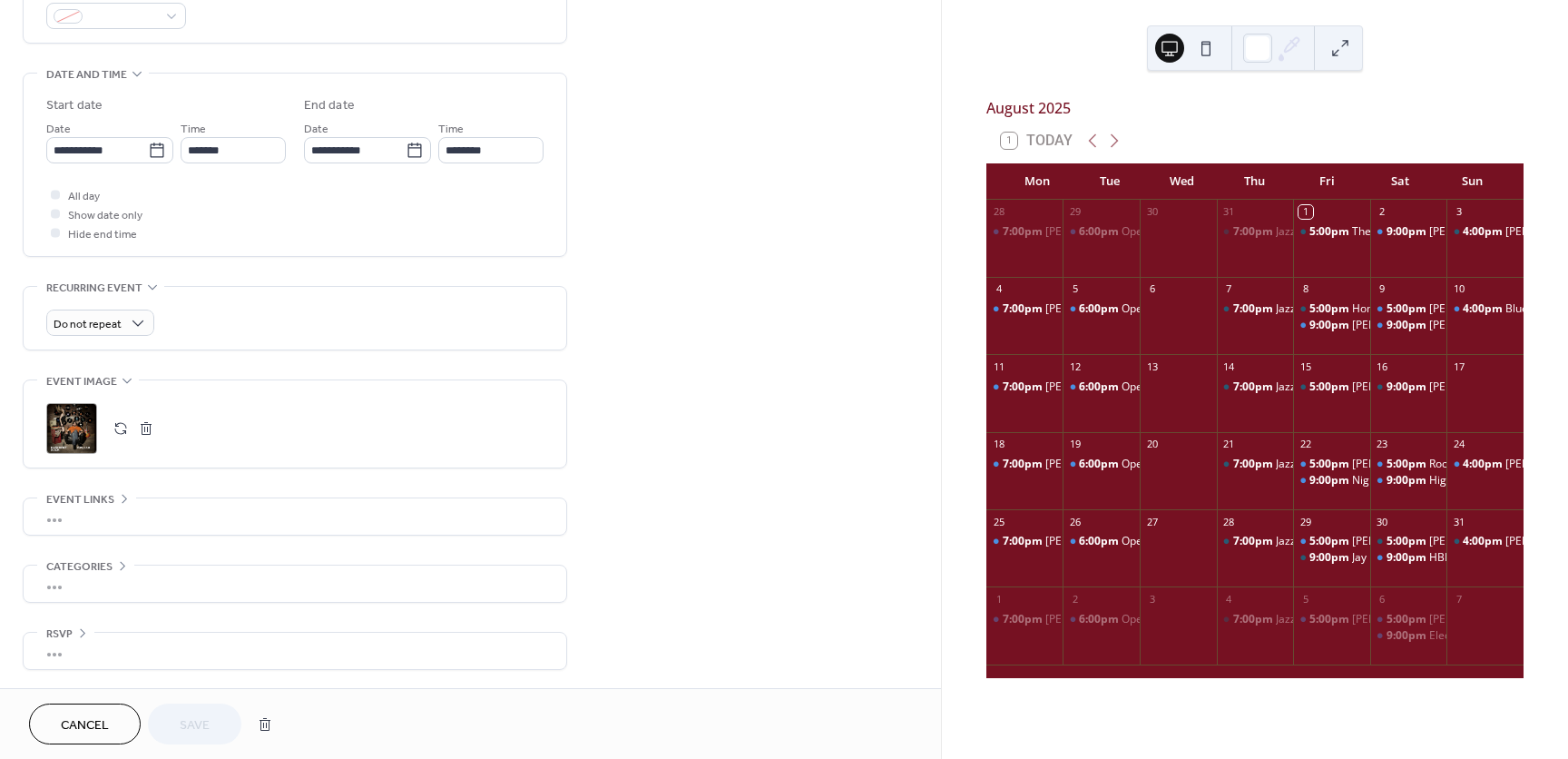 click on "Cancel" at bounding box center [84, 725] 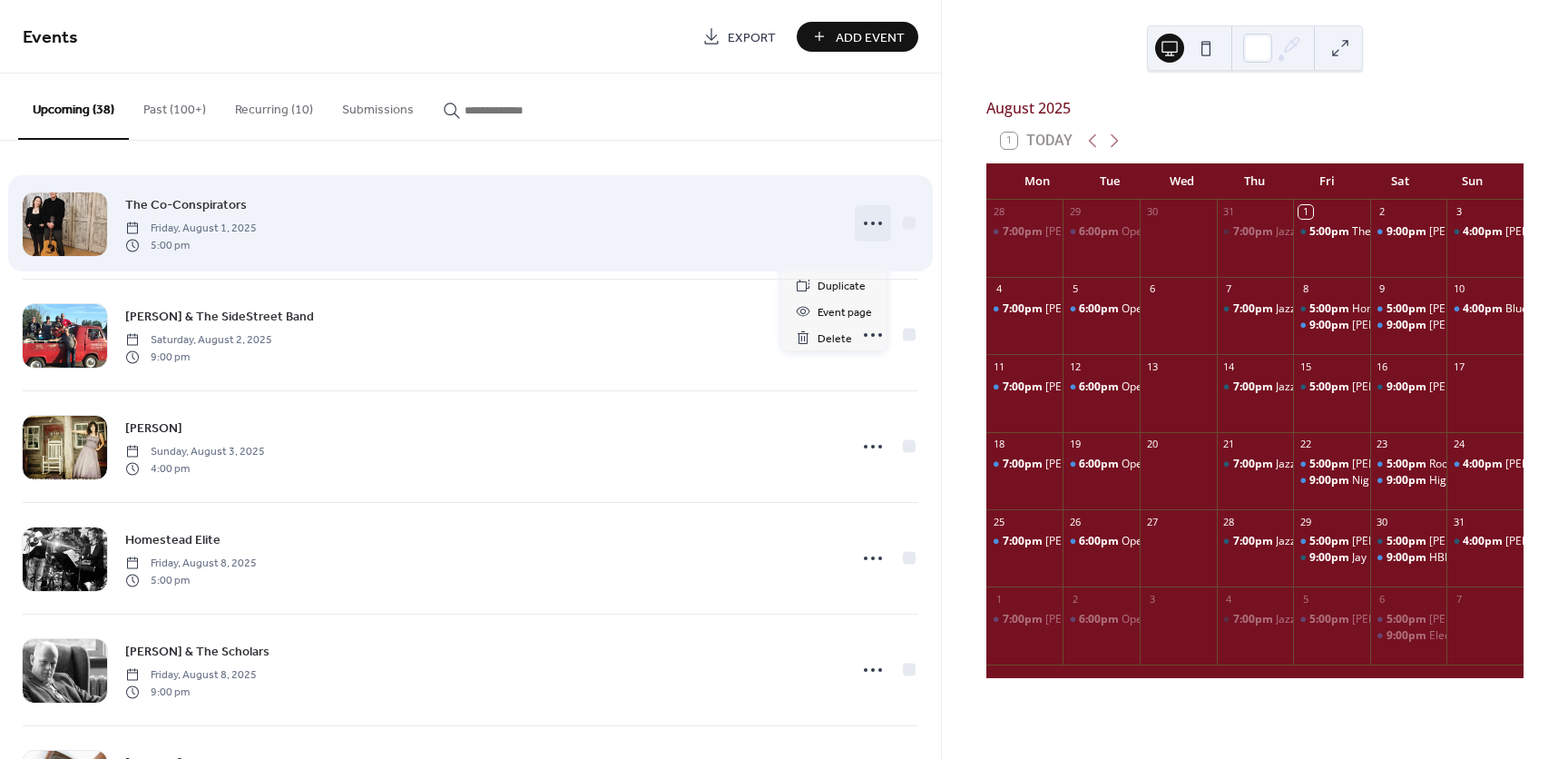 click 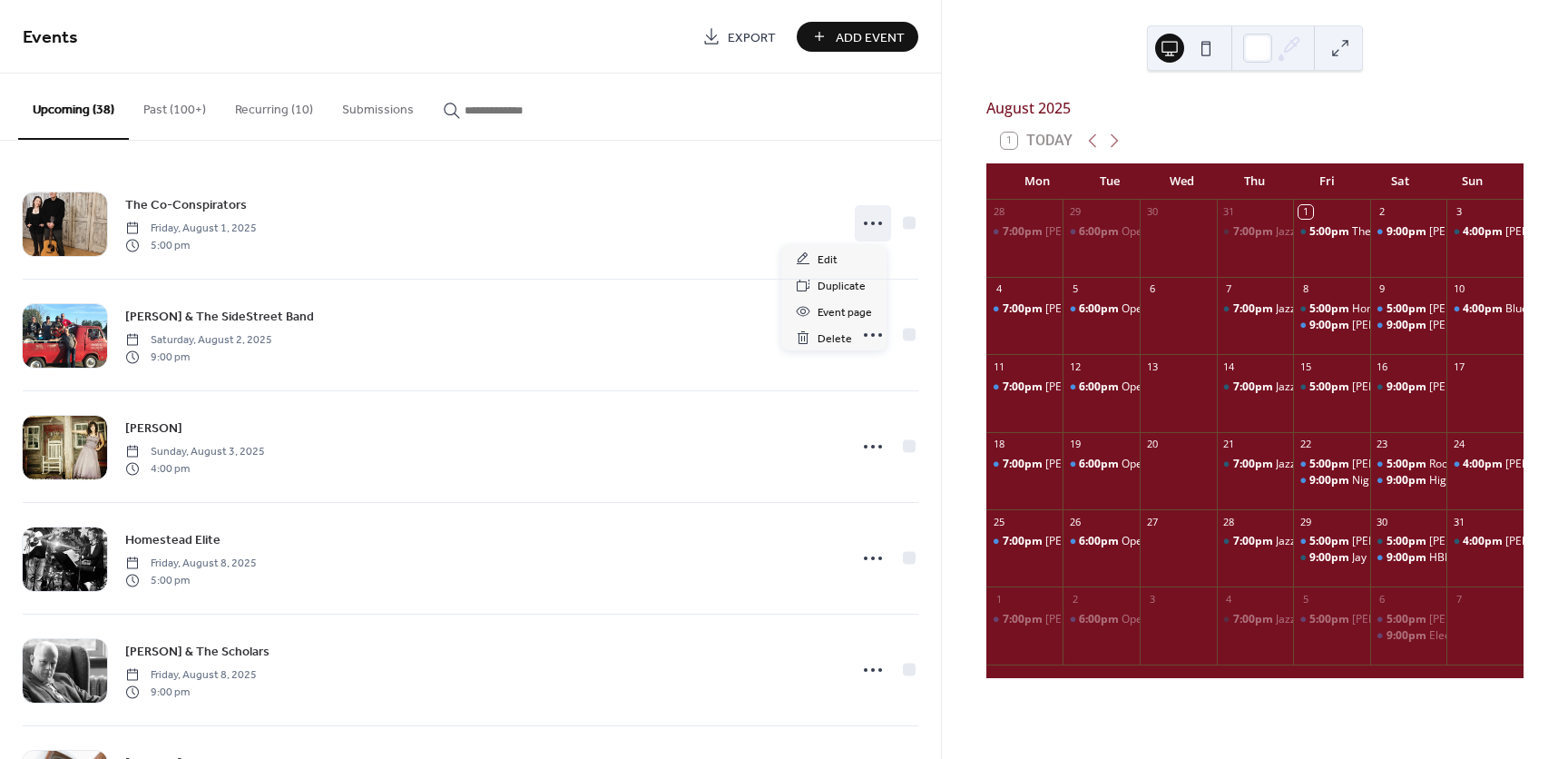 click at bounding box center [519, 110] 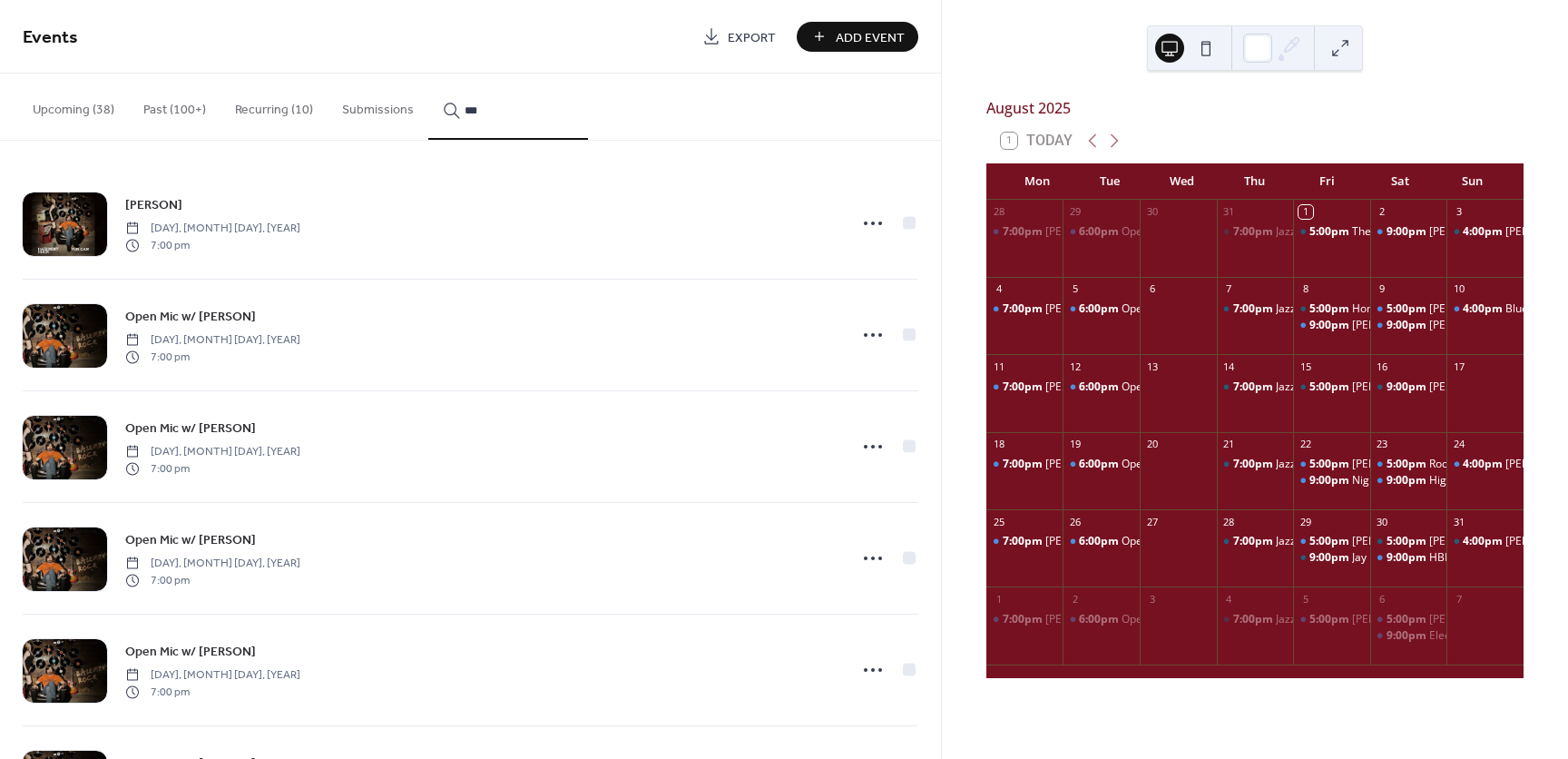 type on "***" 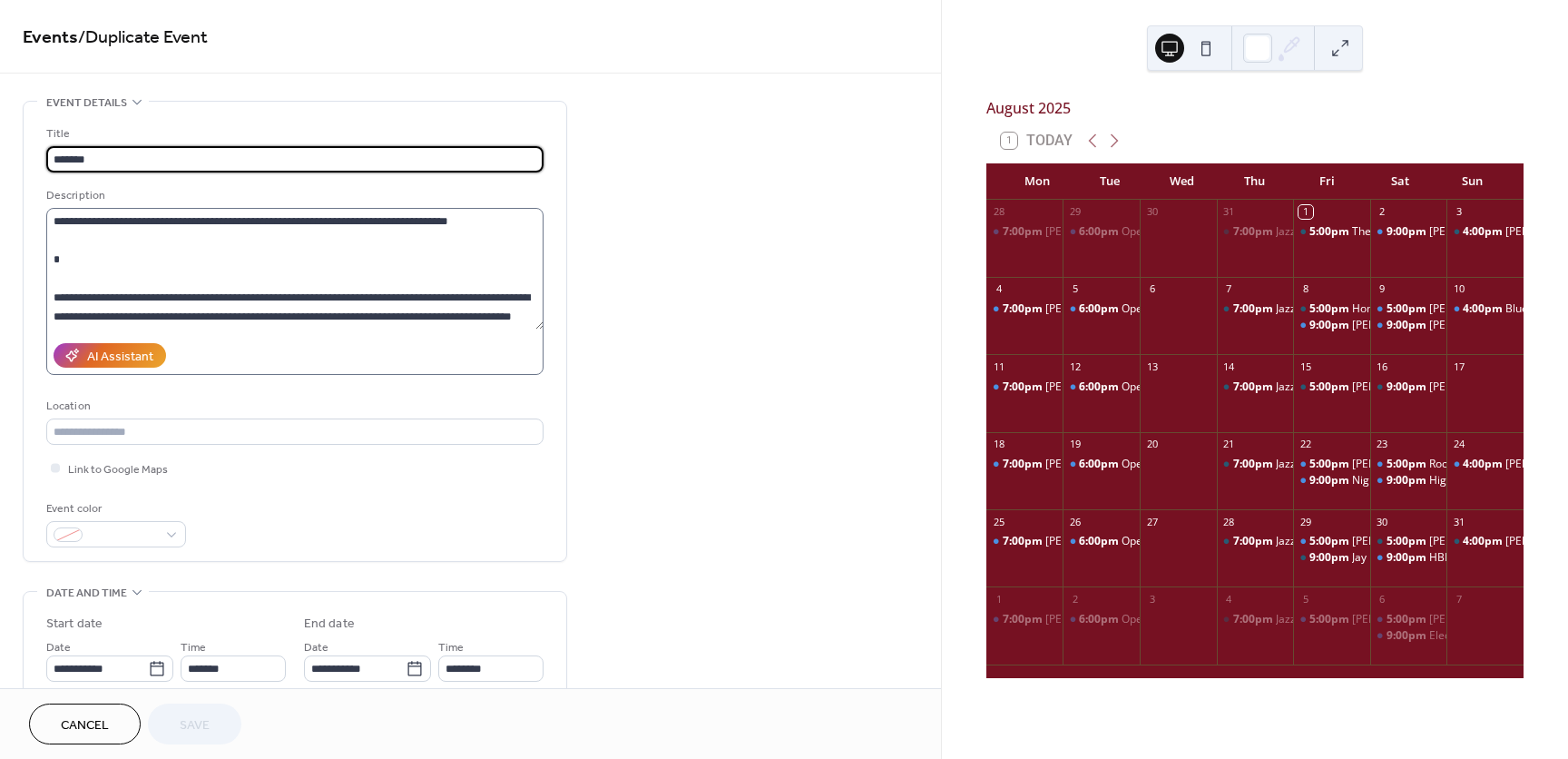 scroll, scrollTop: 191, scrollLeft: 0, axis: vertical 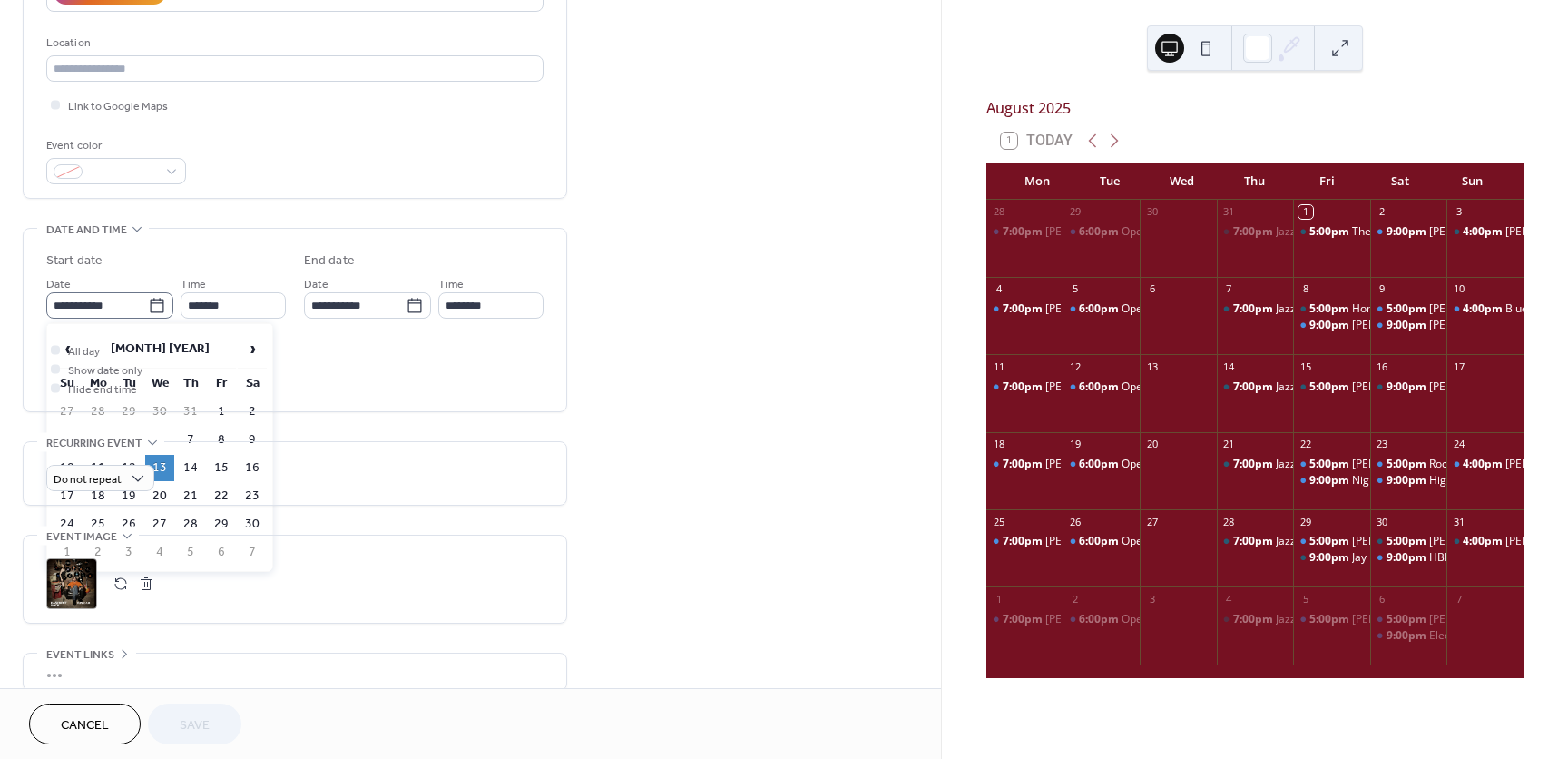 click 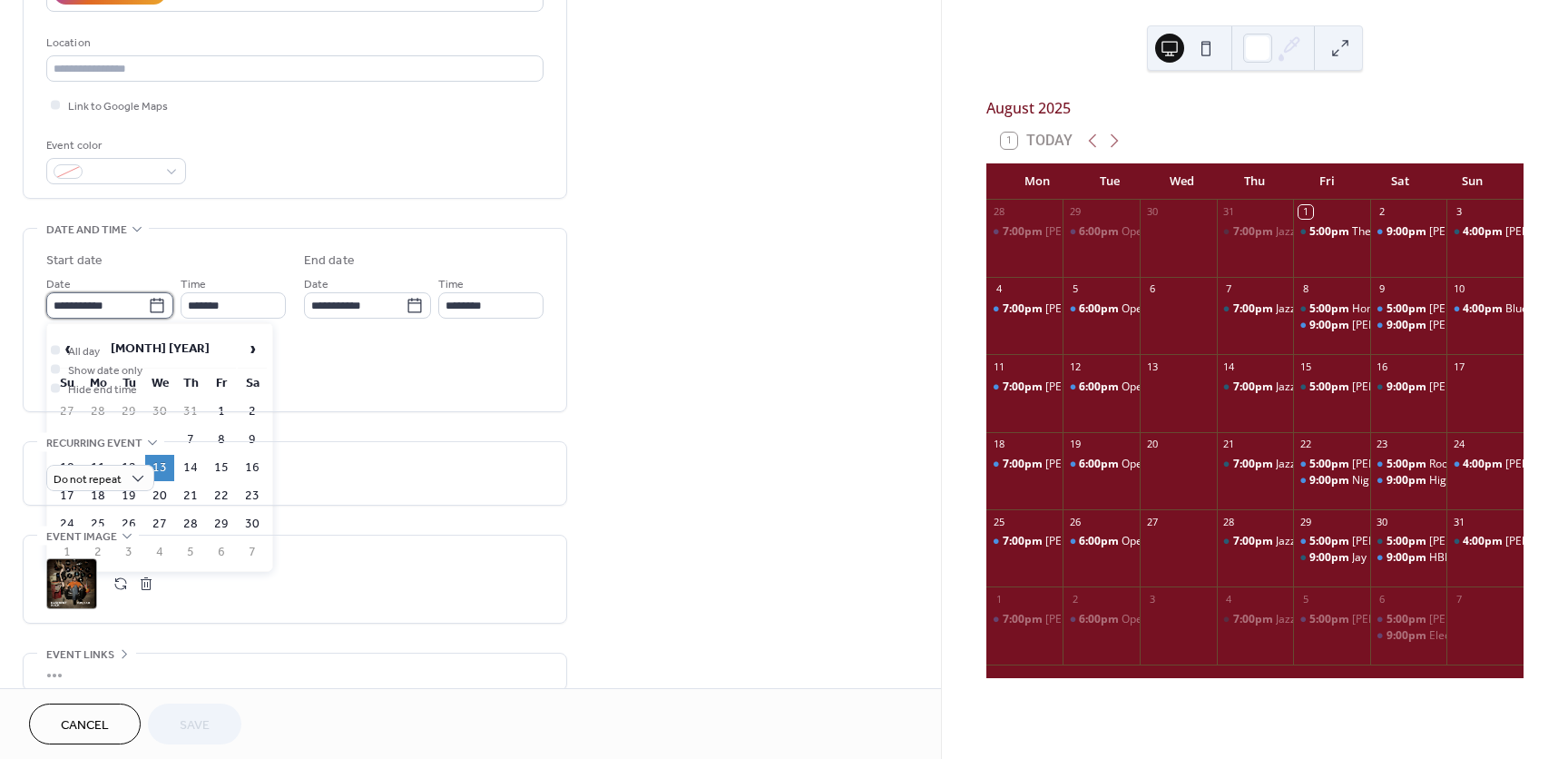 click on "**********" at bounding box center (97, 305) 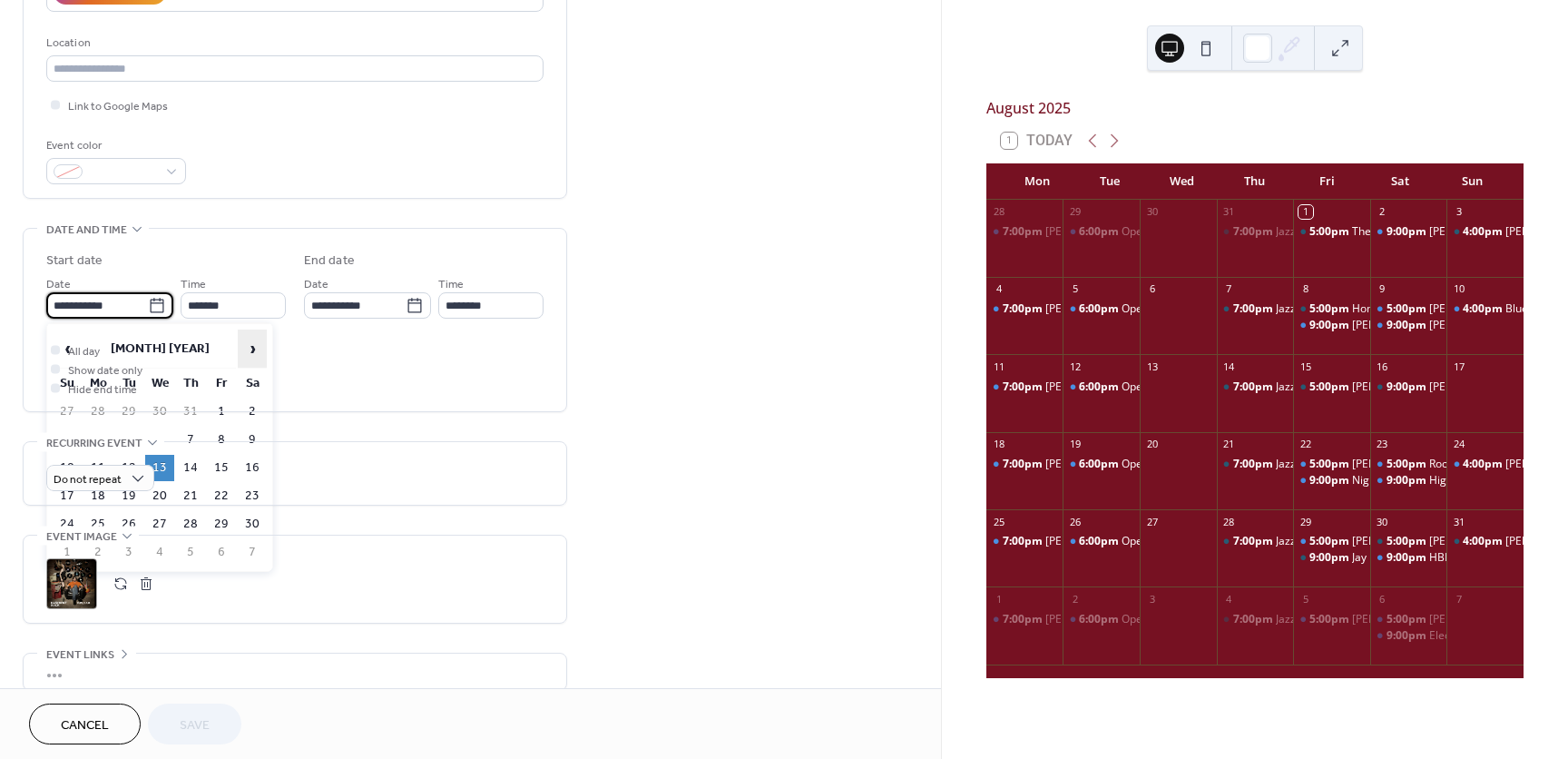 click on "›" at bounding box center (252, 349) 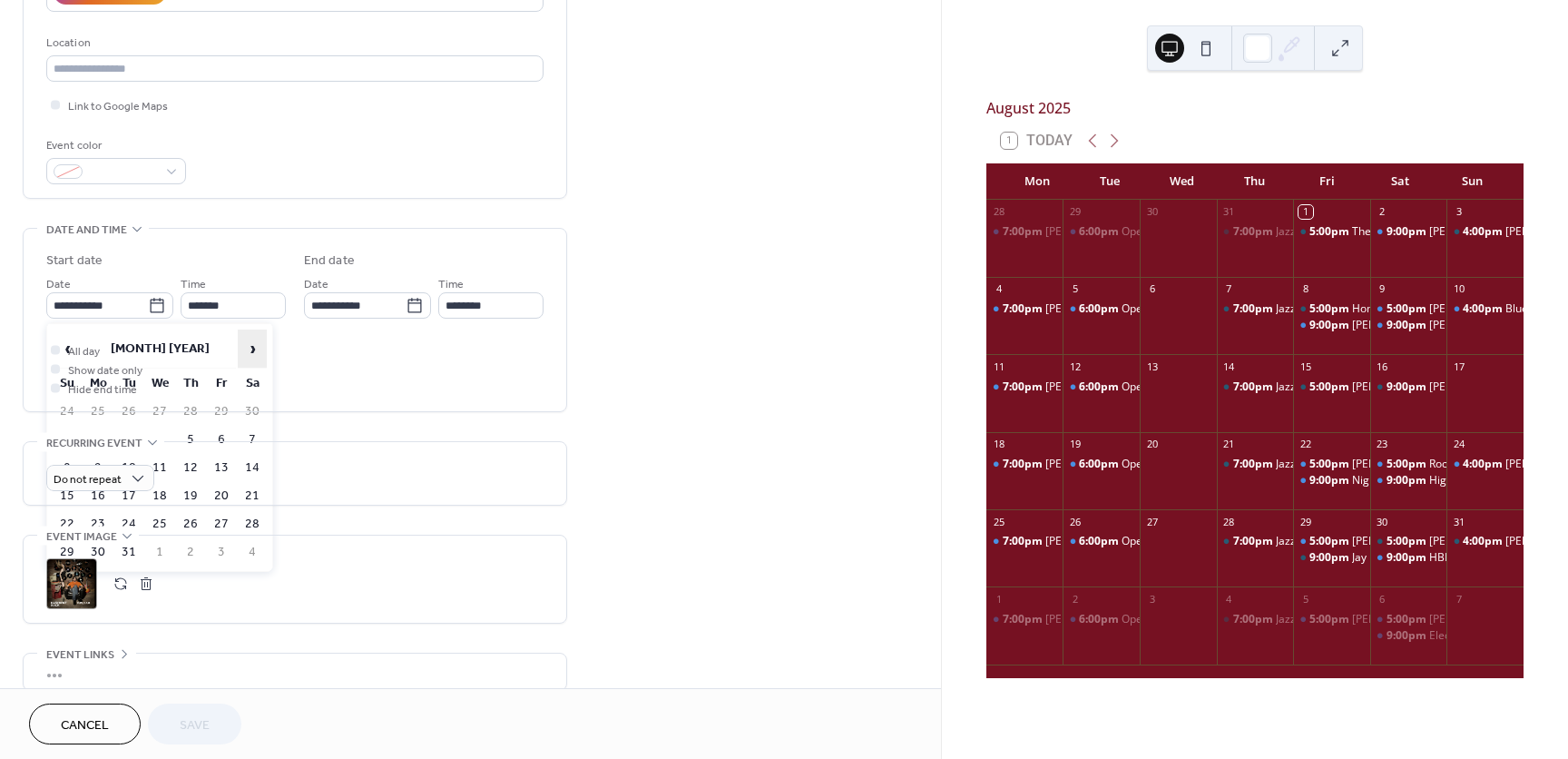 click on "›" at bounding box center (252, 349) 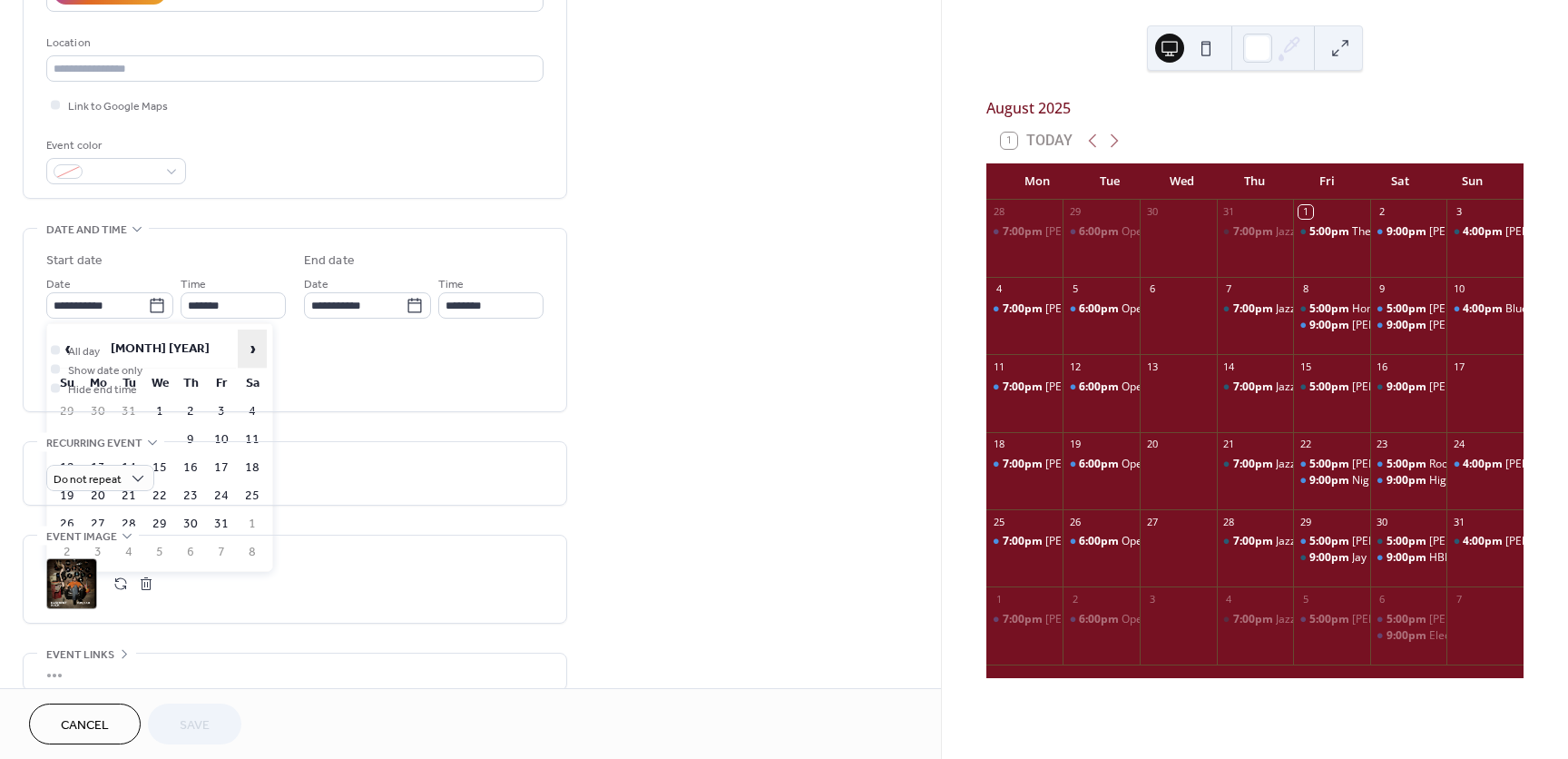 click on "›" at bounding box center [252, 349] 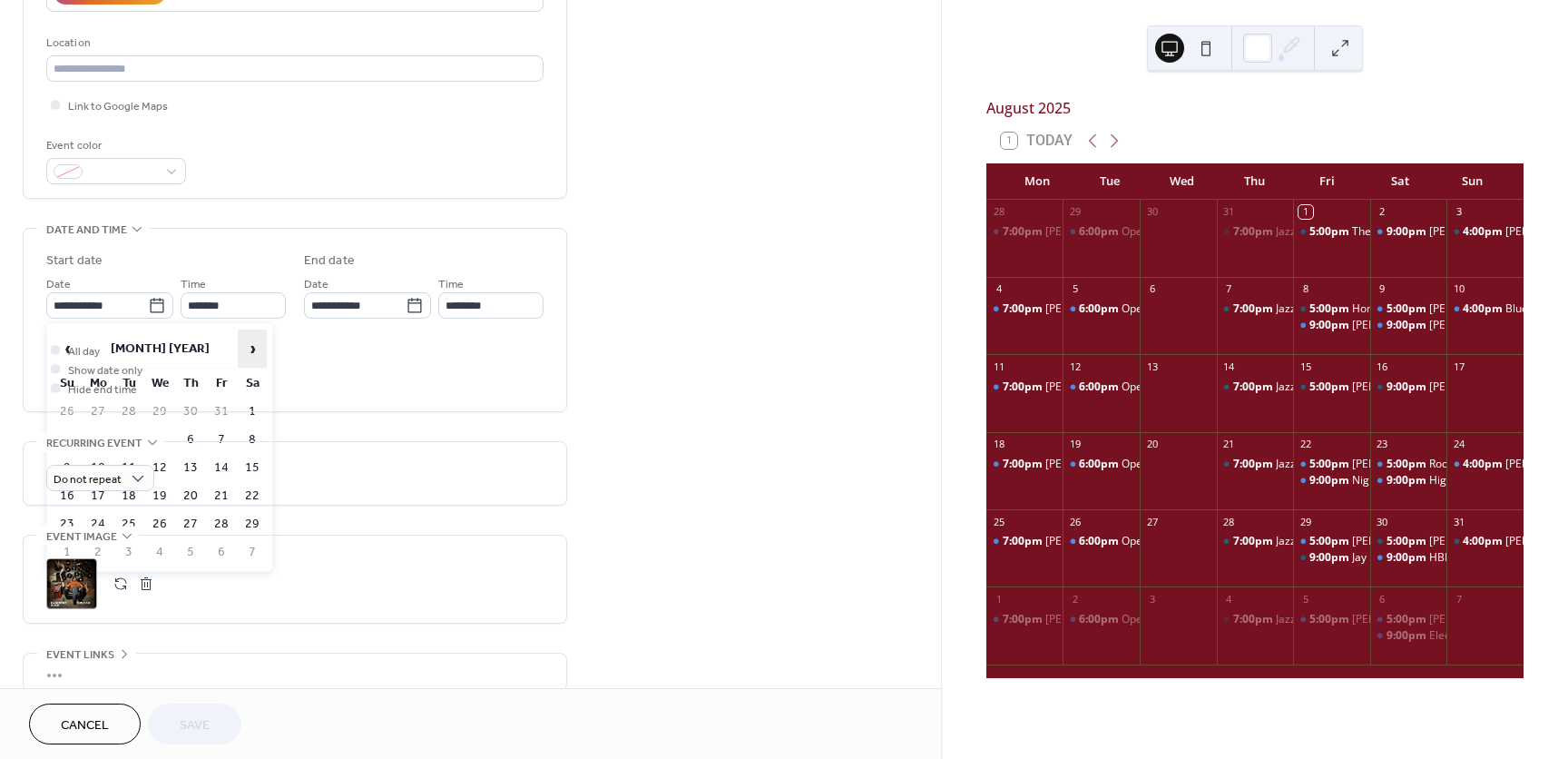 click on "›" at bounding box center (252, 349) 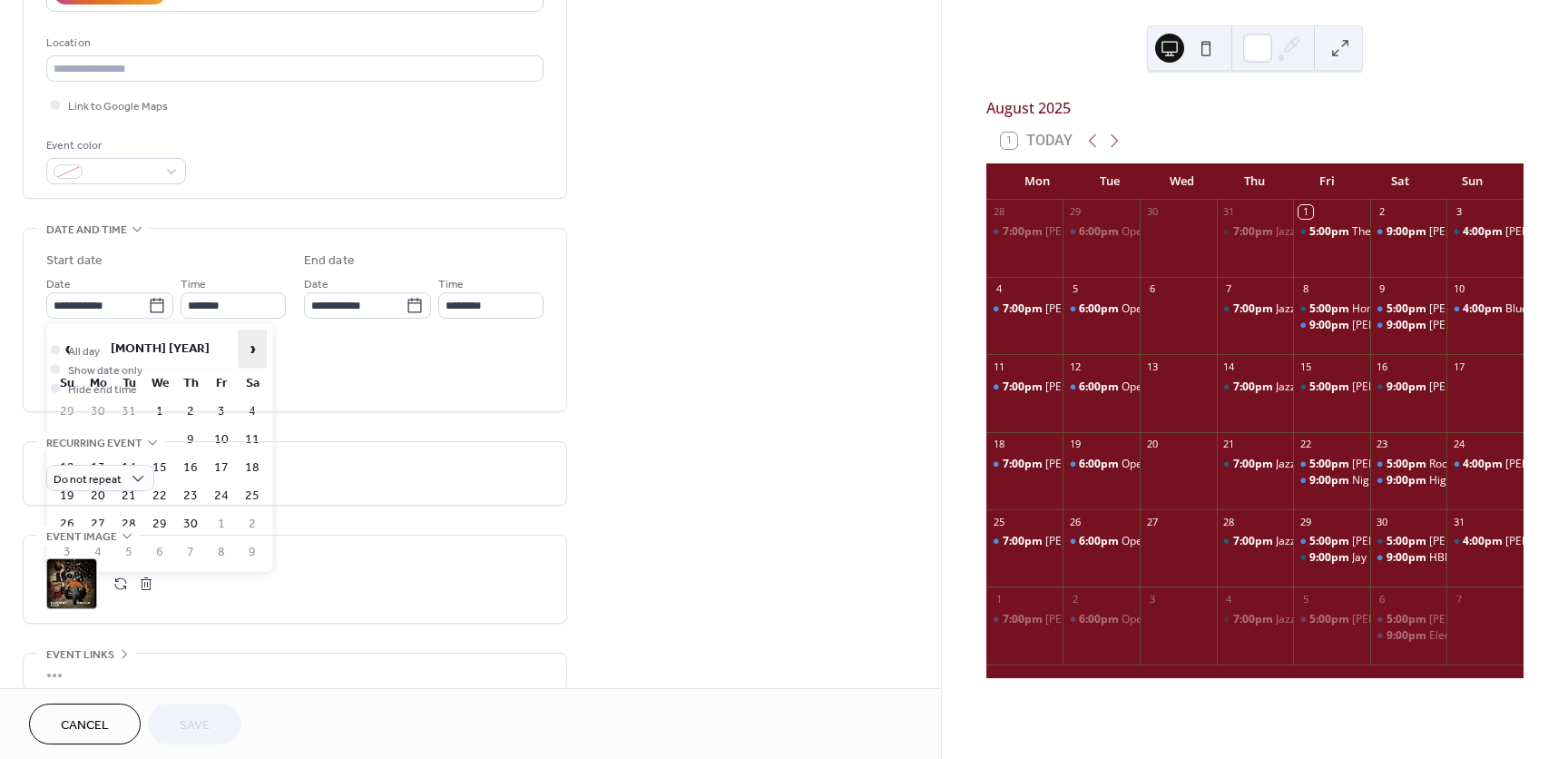 click on "›" at bounding box center [252, 349] 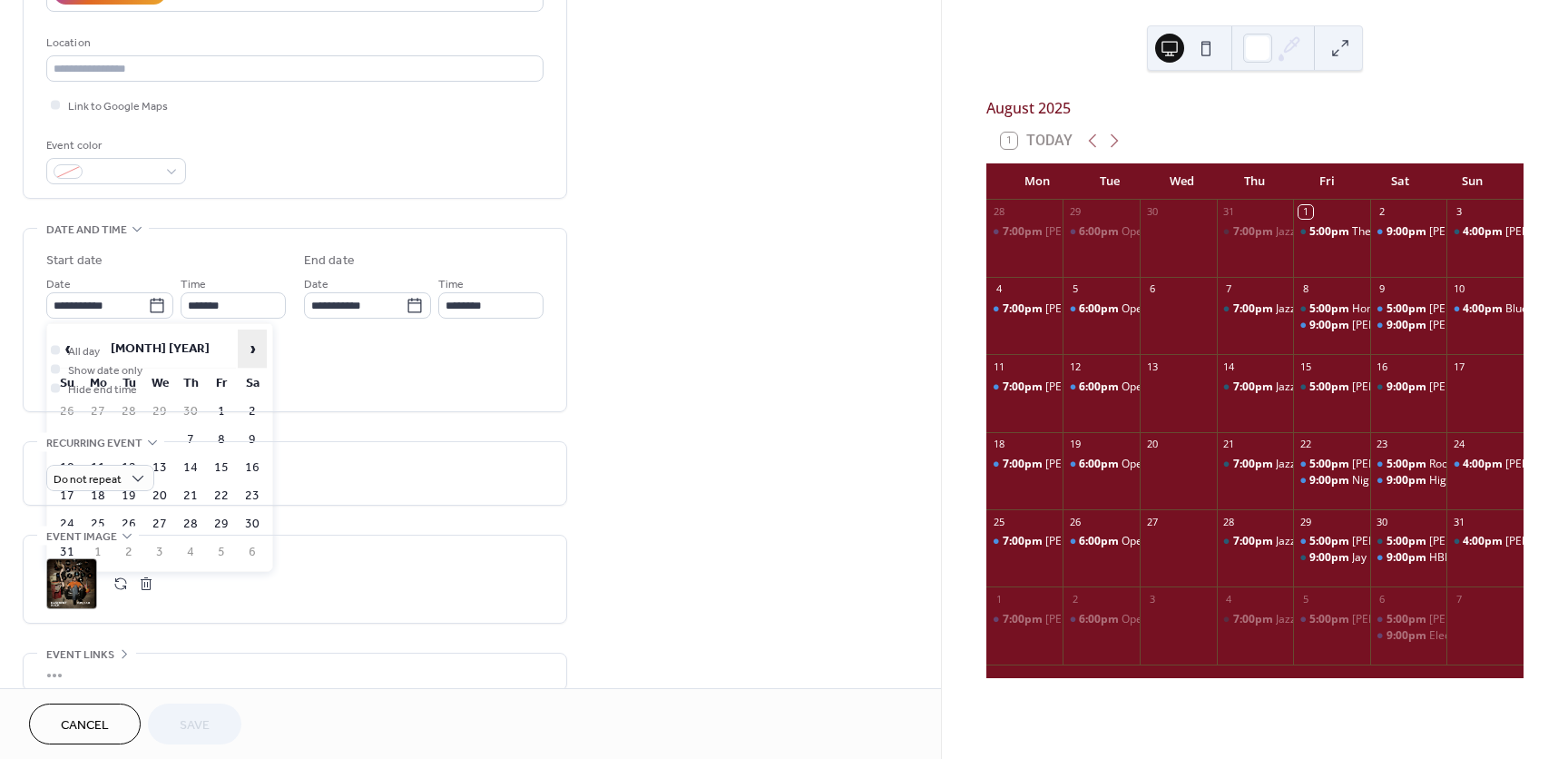 click on "›" at bounding box center (252, 349) 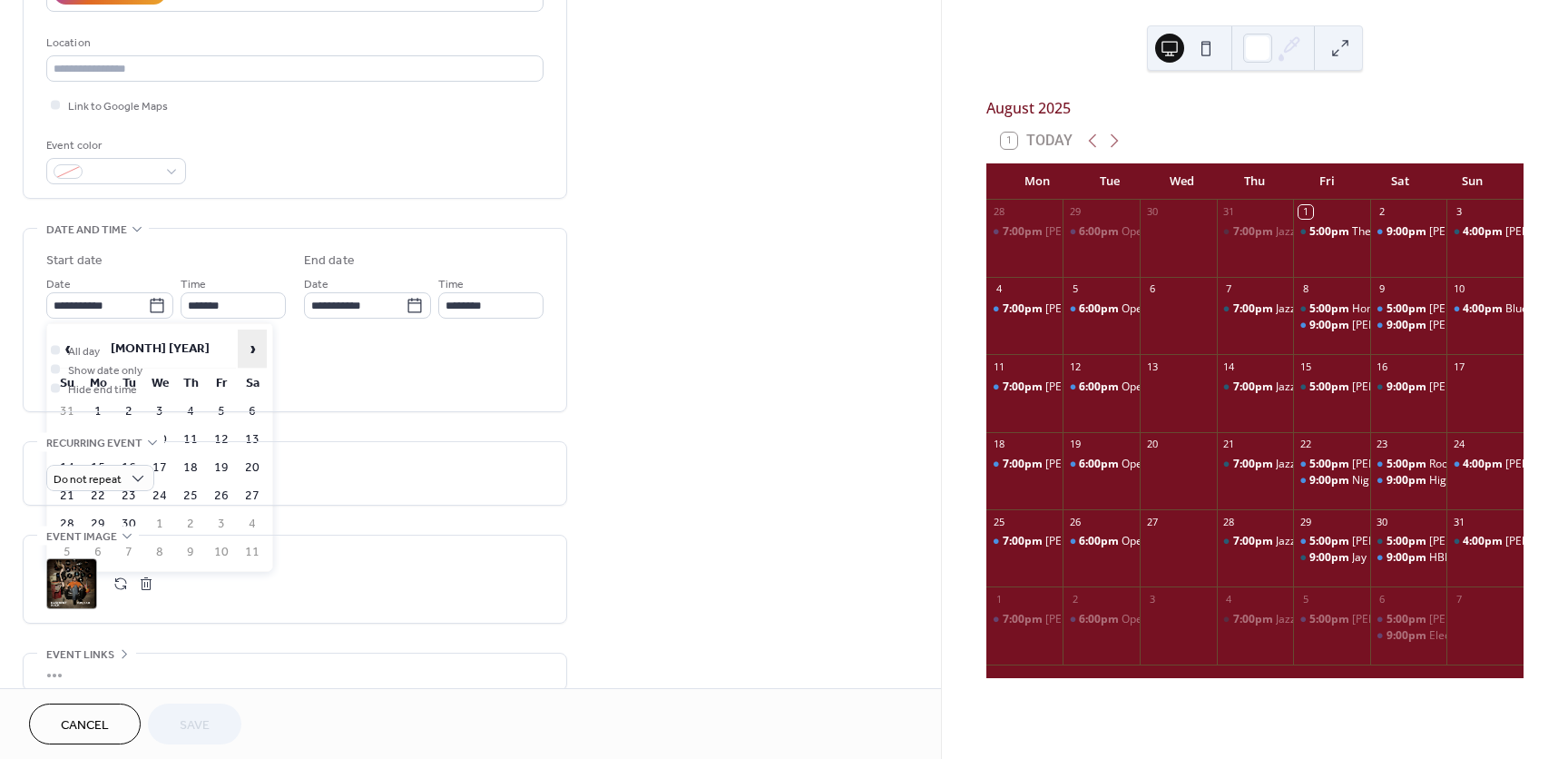 click on "›" at bounding box center [252, 349] 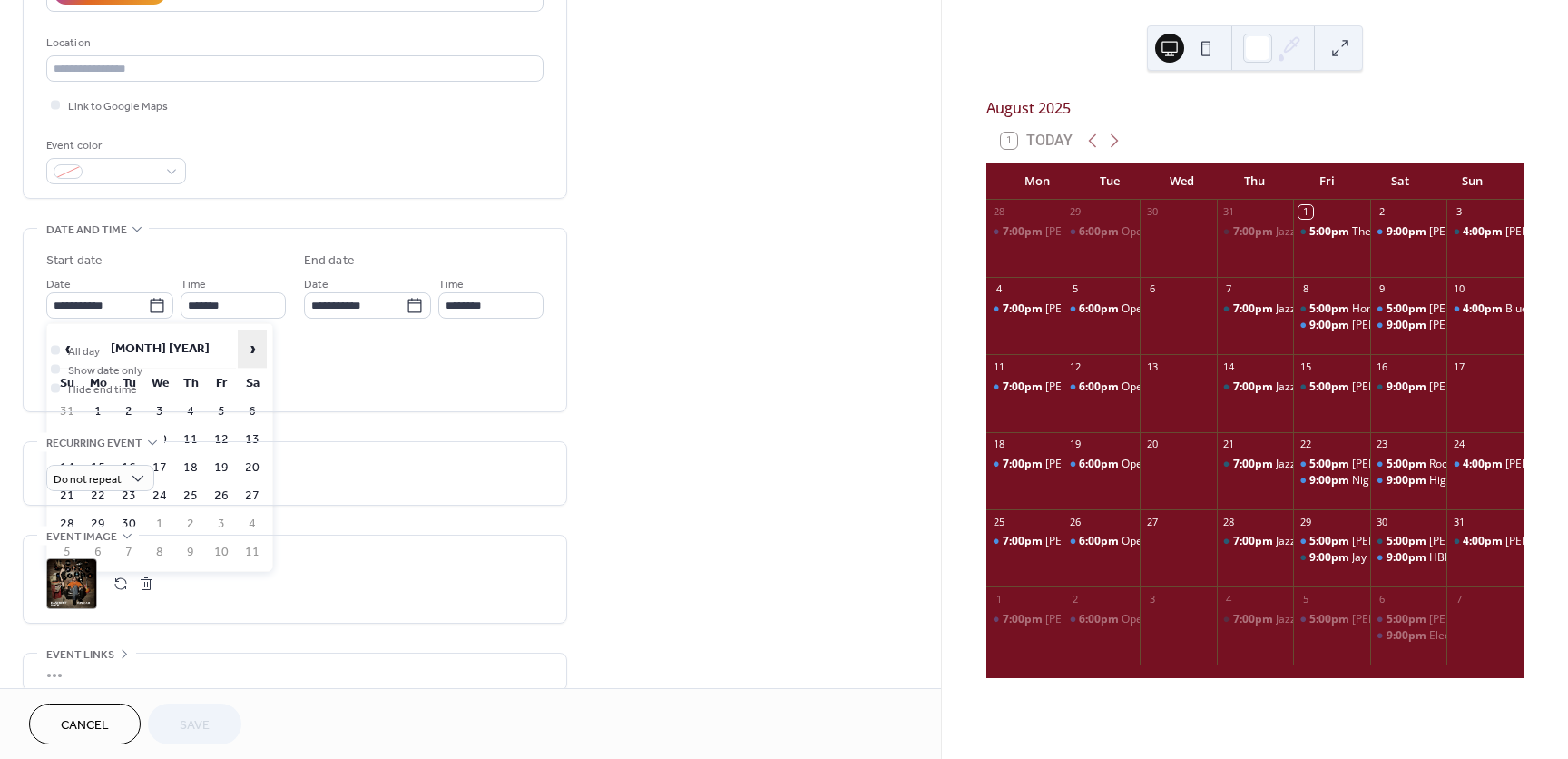 click on "›" at bounding box center [252, 349] 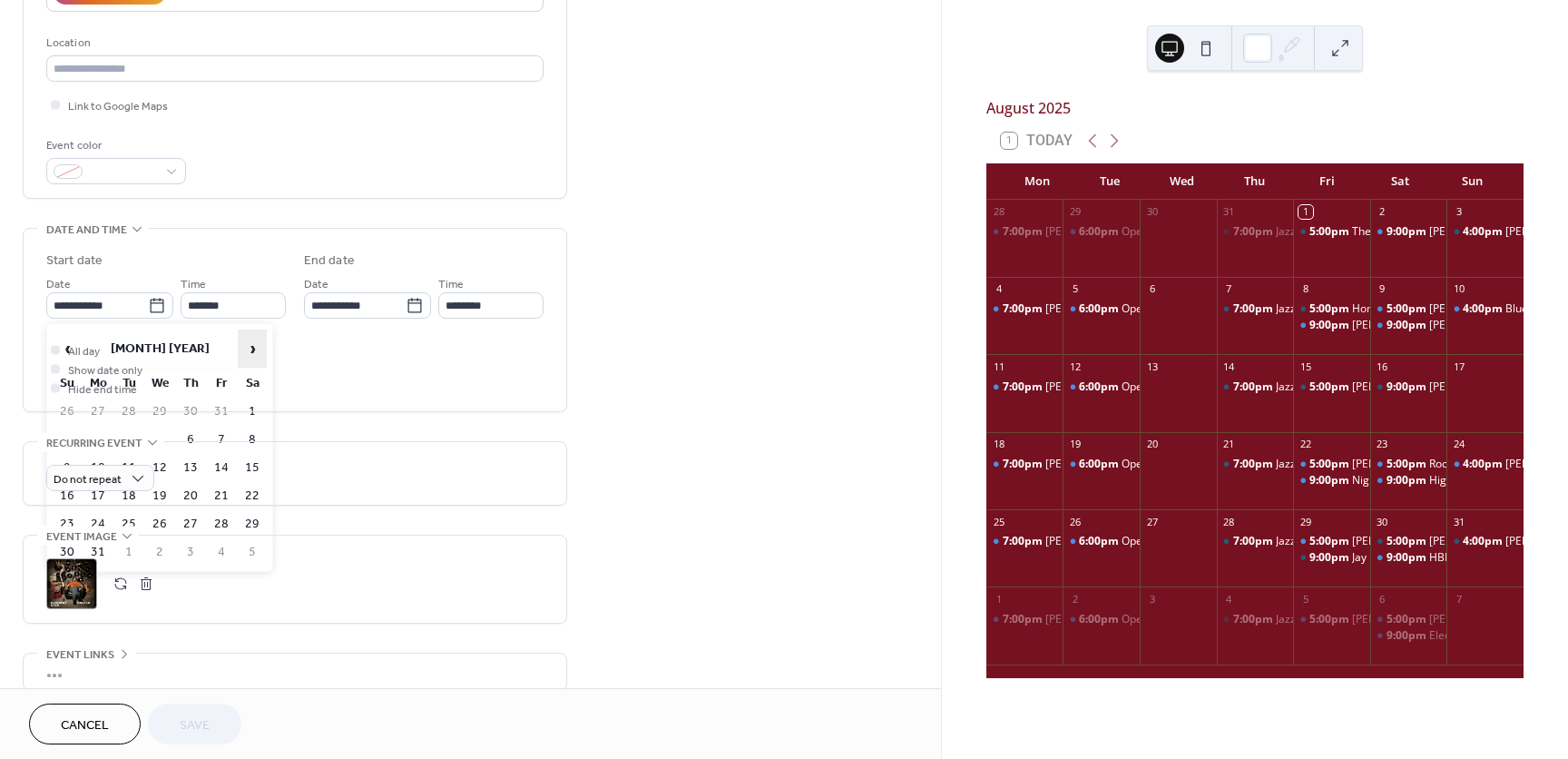 click on "›" at bounding box center (252, 349) 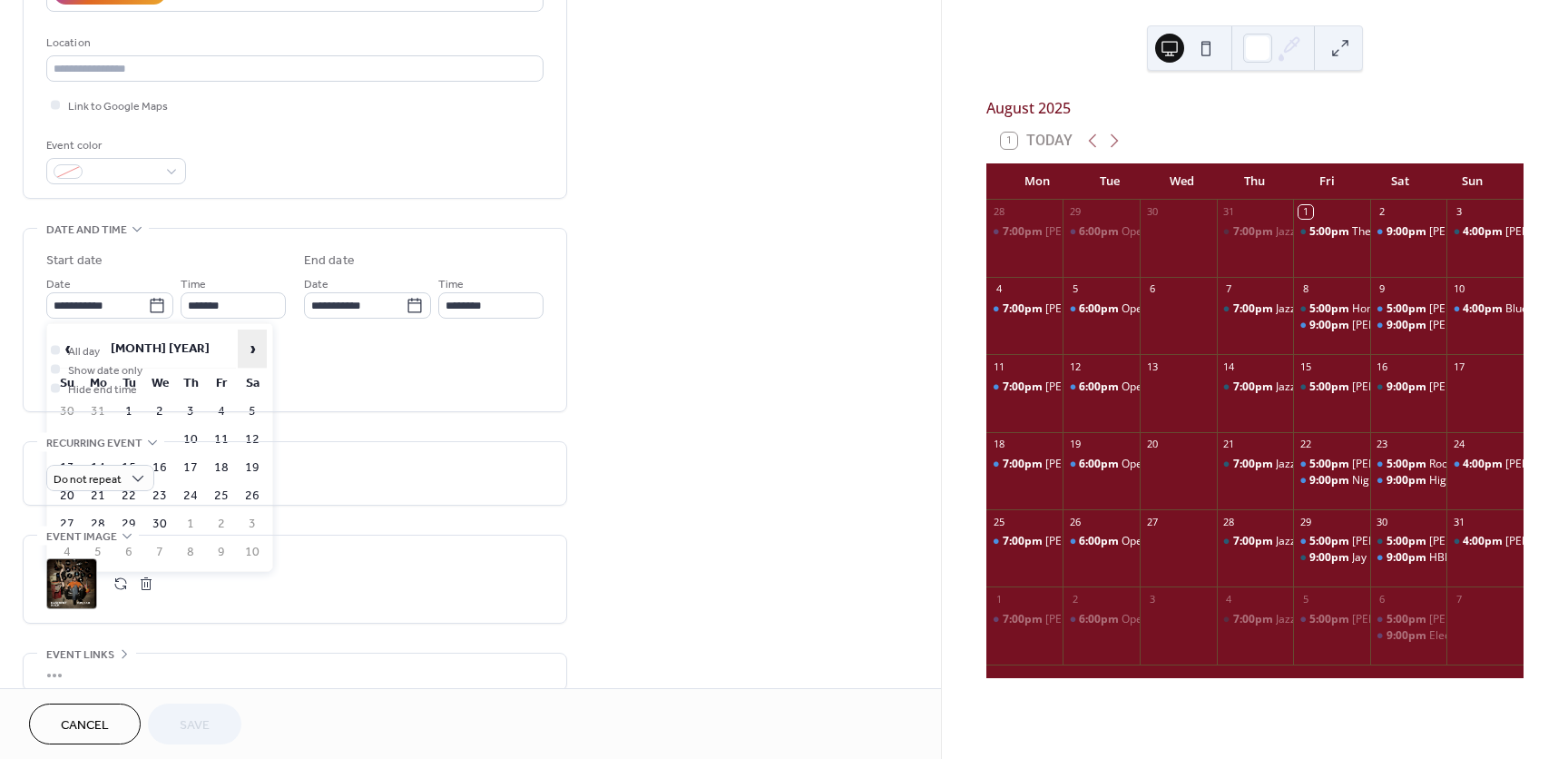 click on "›" at bounding box center (252, 349) 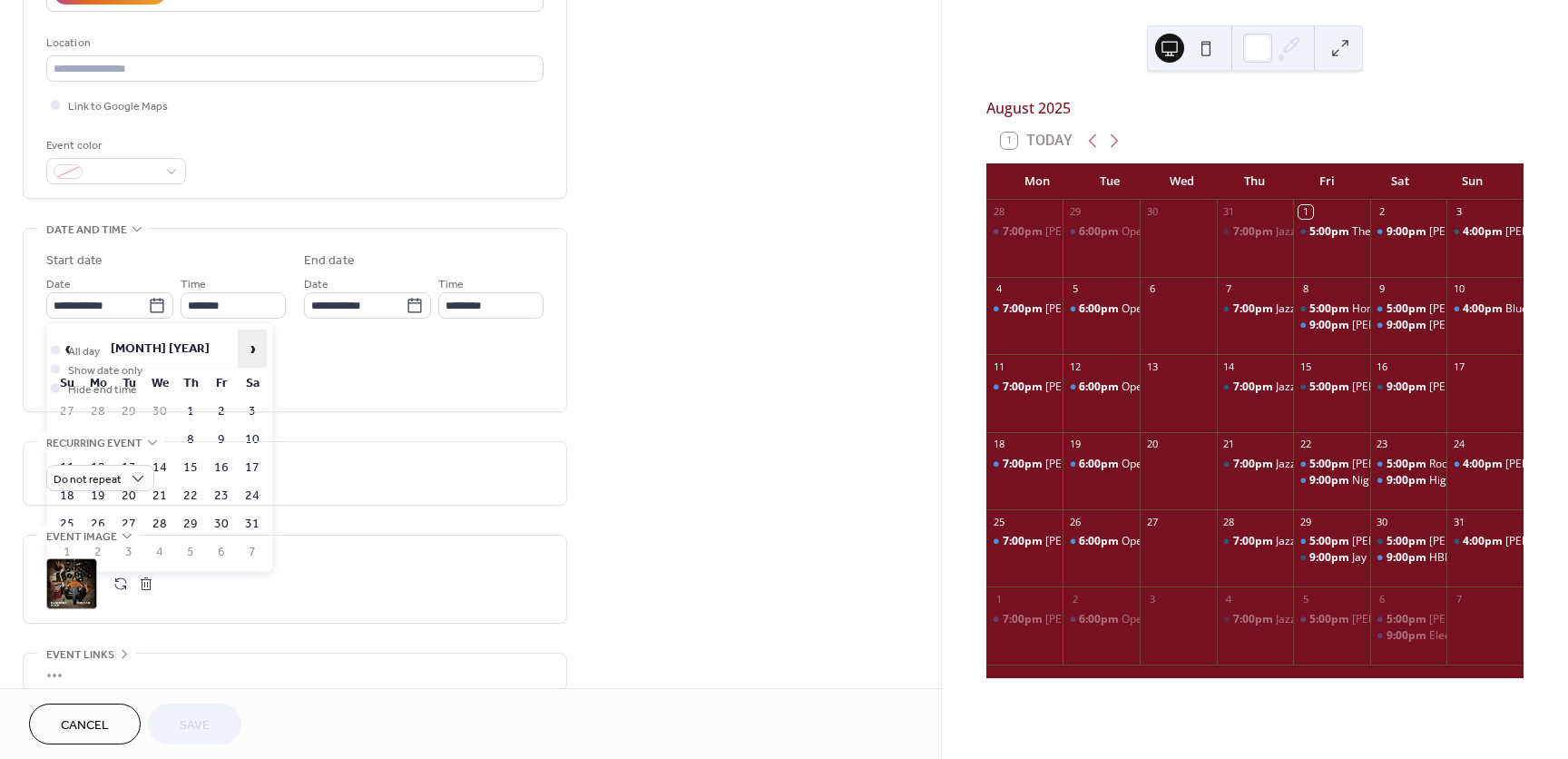 click on "›" at bounding box center (252, 349) 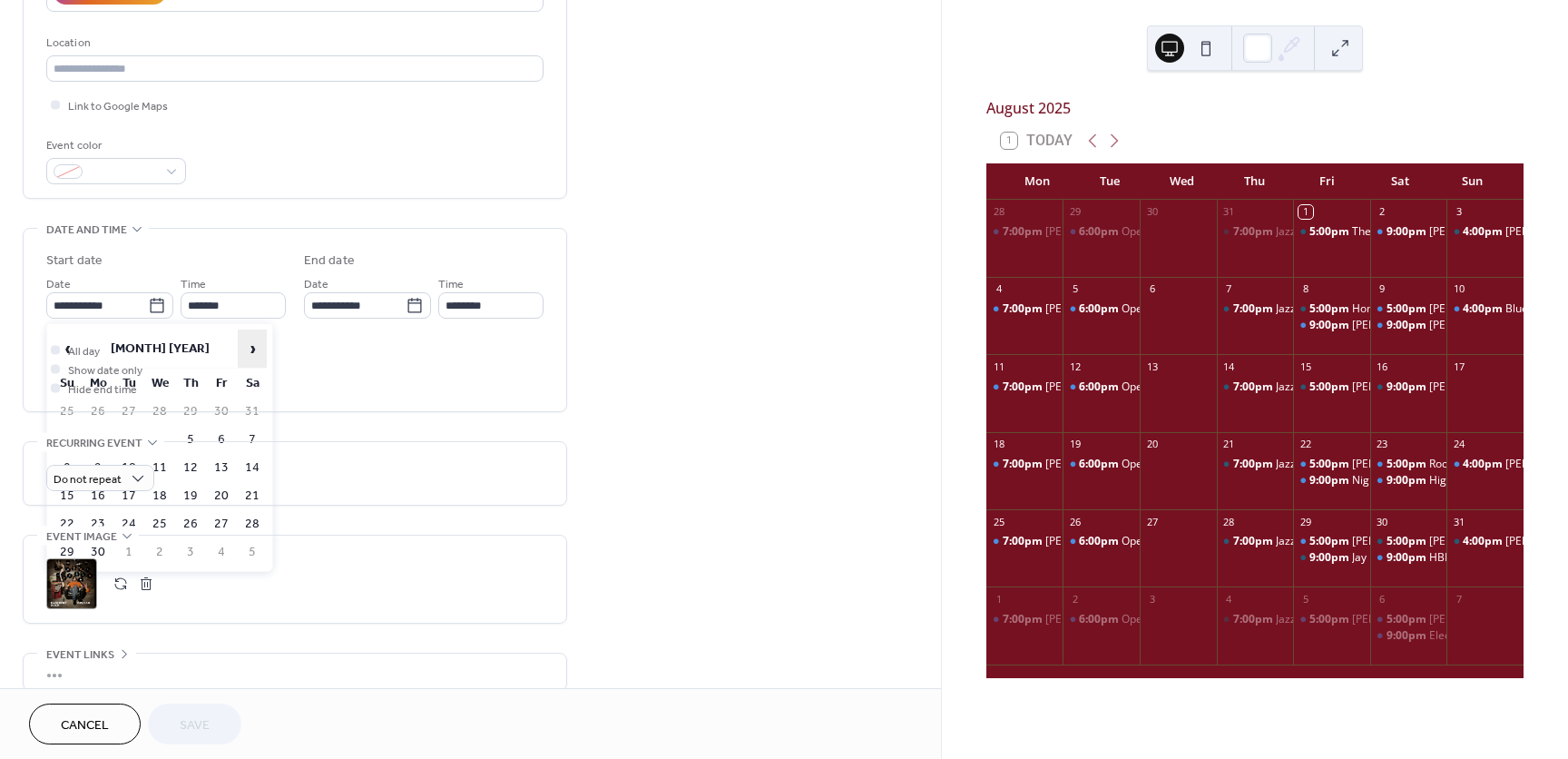 click on "›" at bounding box center [252, 349] 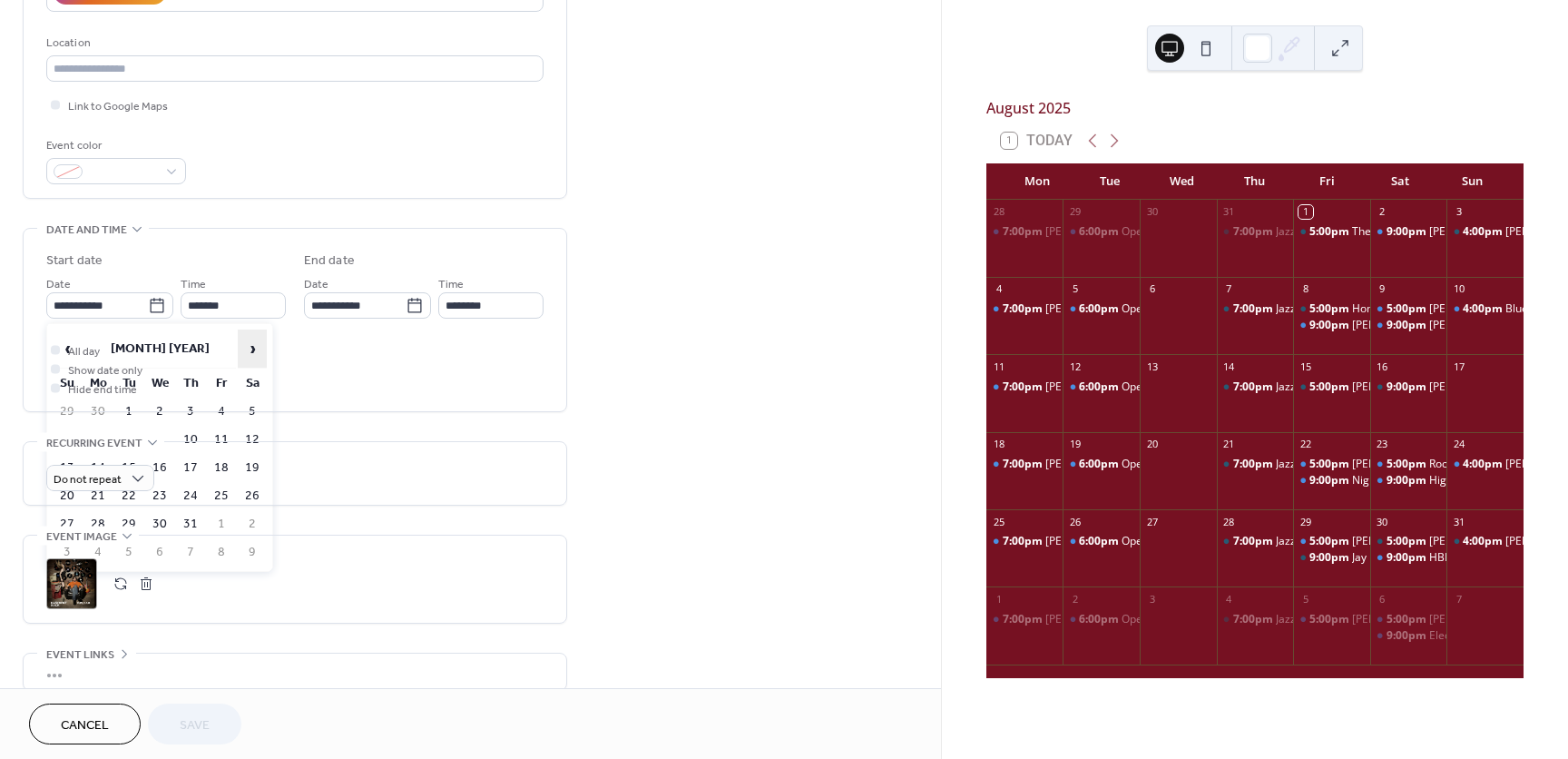 click on "›" at bounding box center (252, 349) 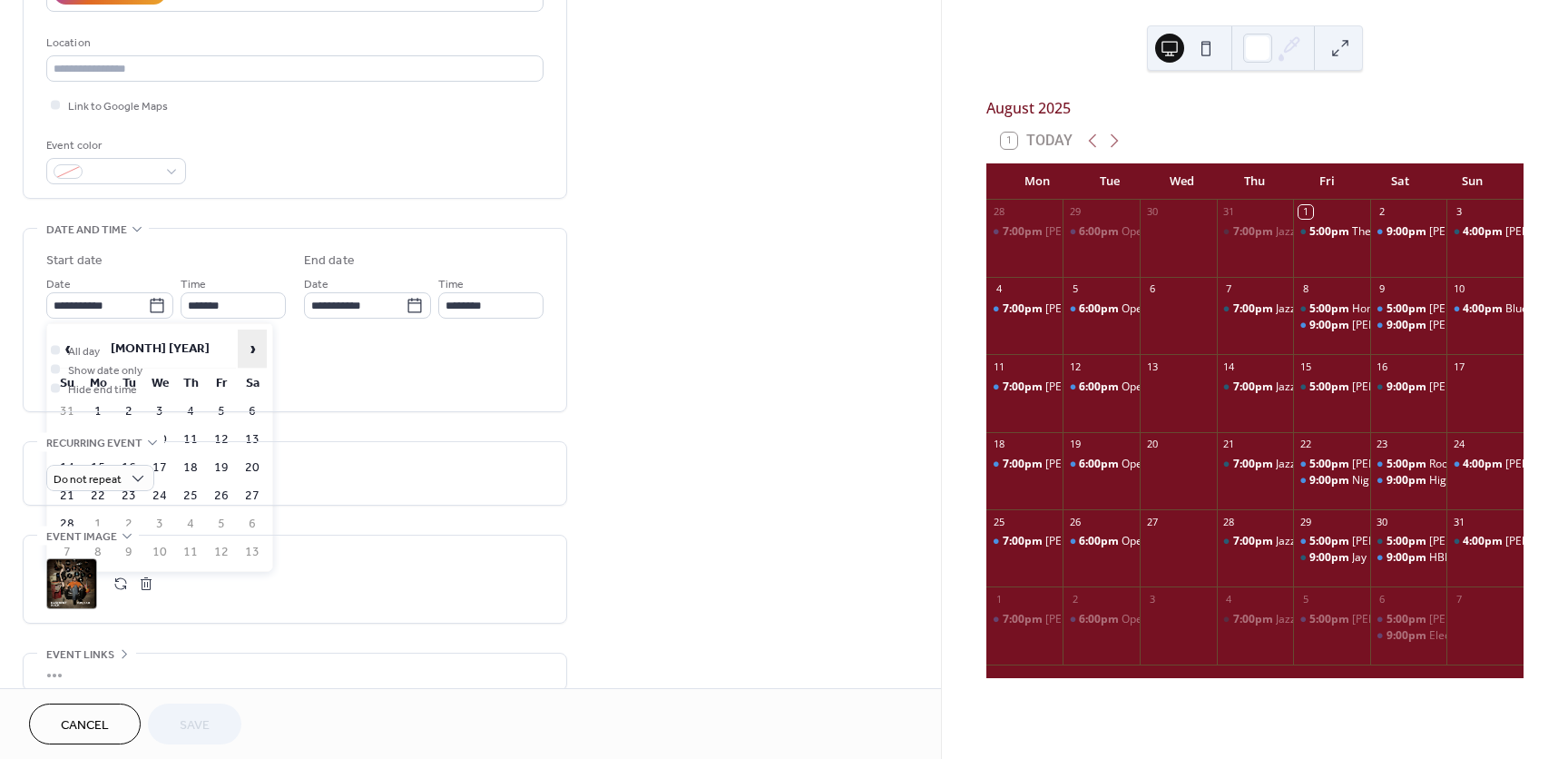 click on "›" at bounding box center (252, 349) 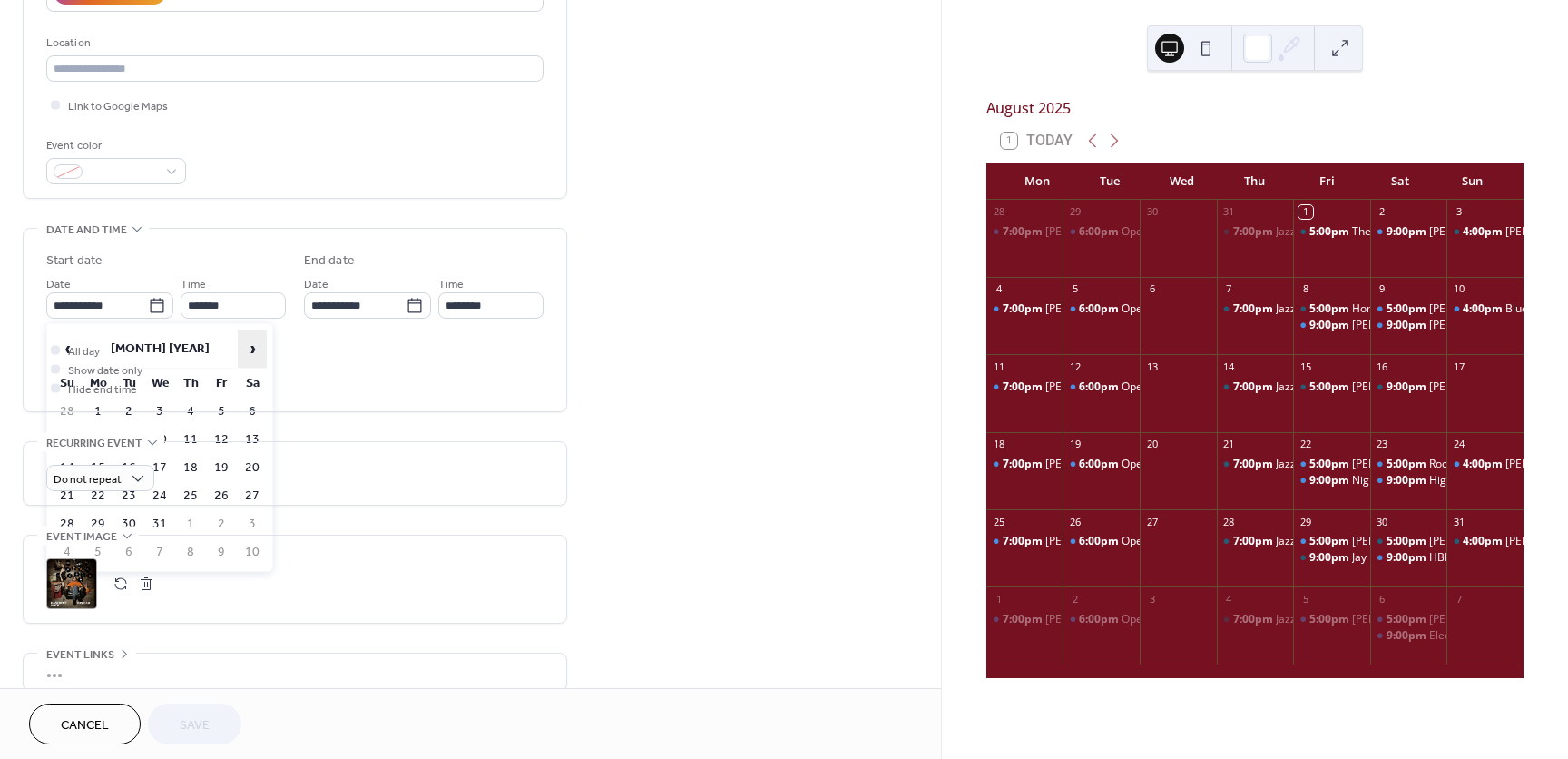 click on "›" at bounding box center (252, 349) 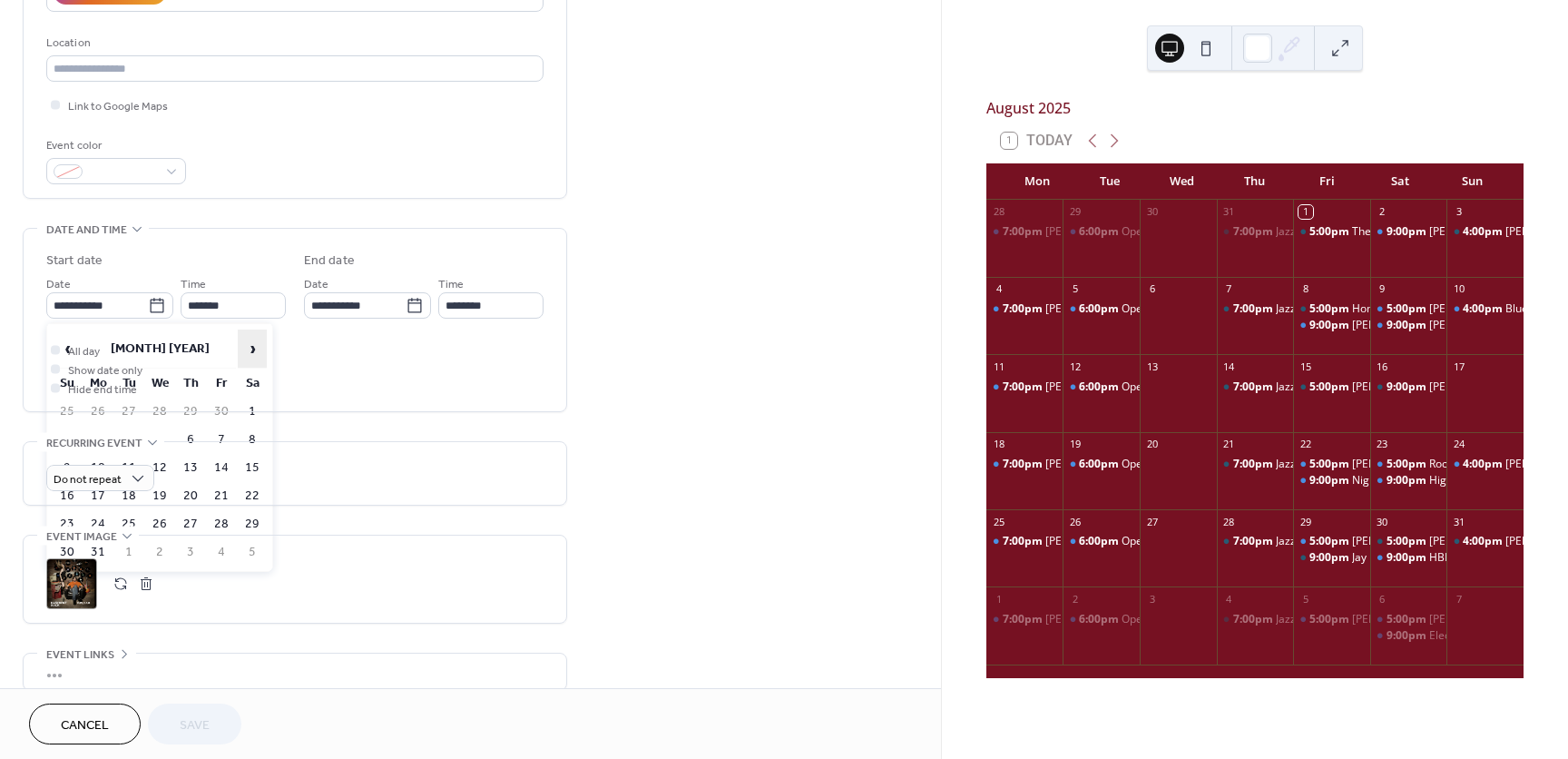 click on "›" at bounding box center [252, 349] 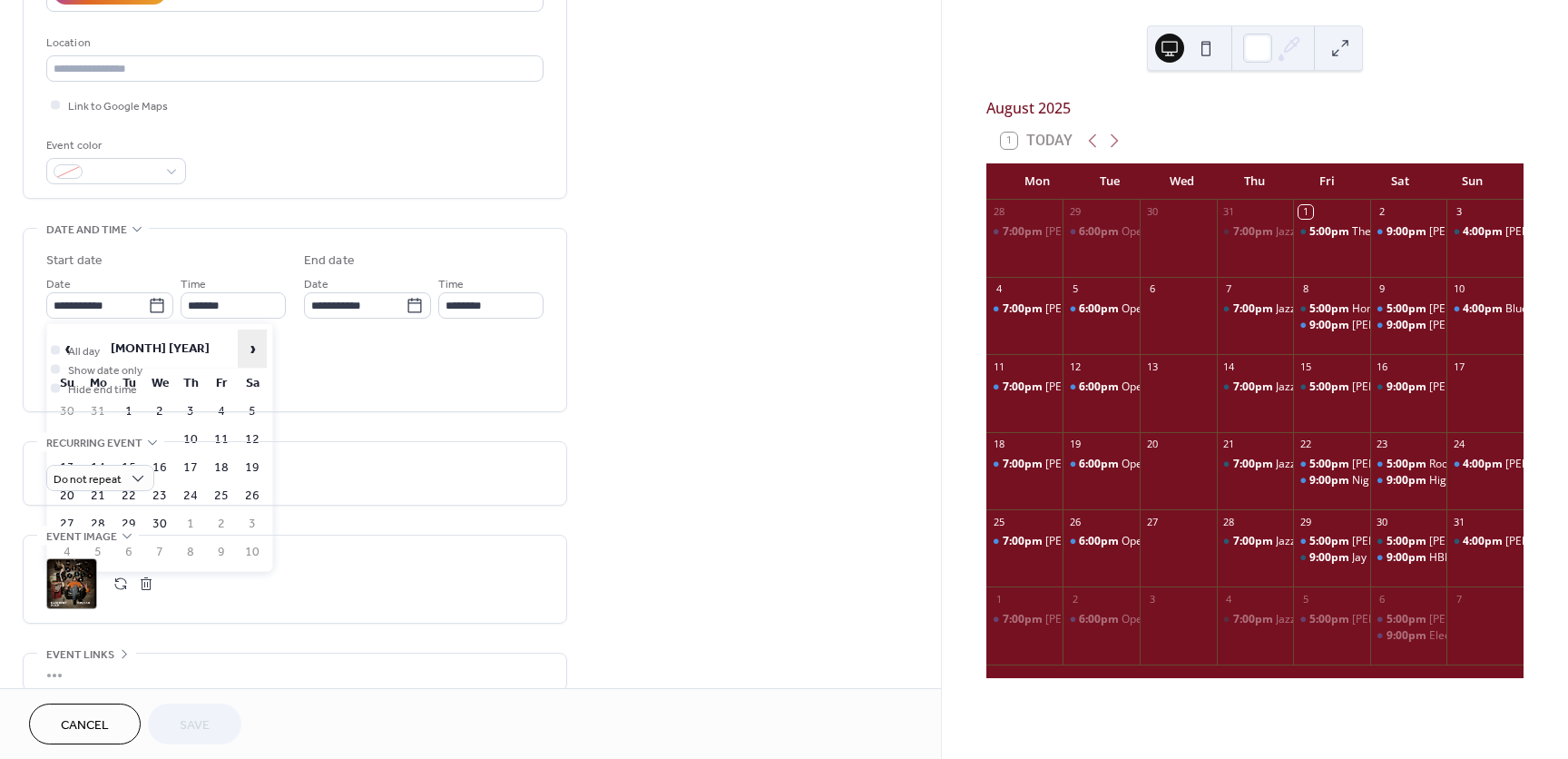 click on "›" at bounding box center (252, 349) 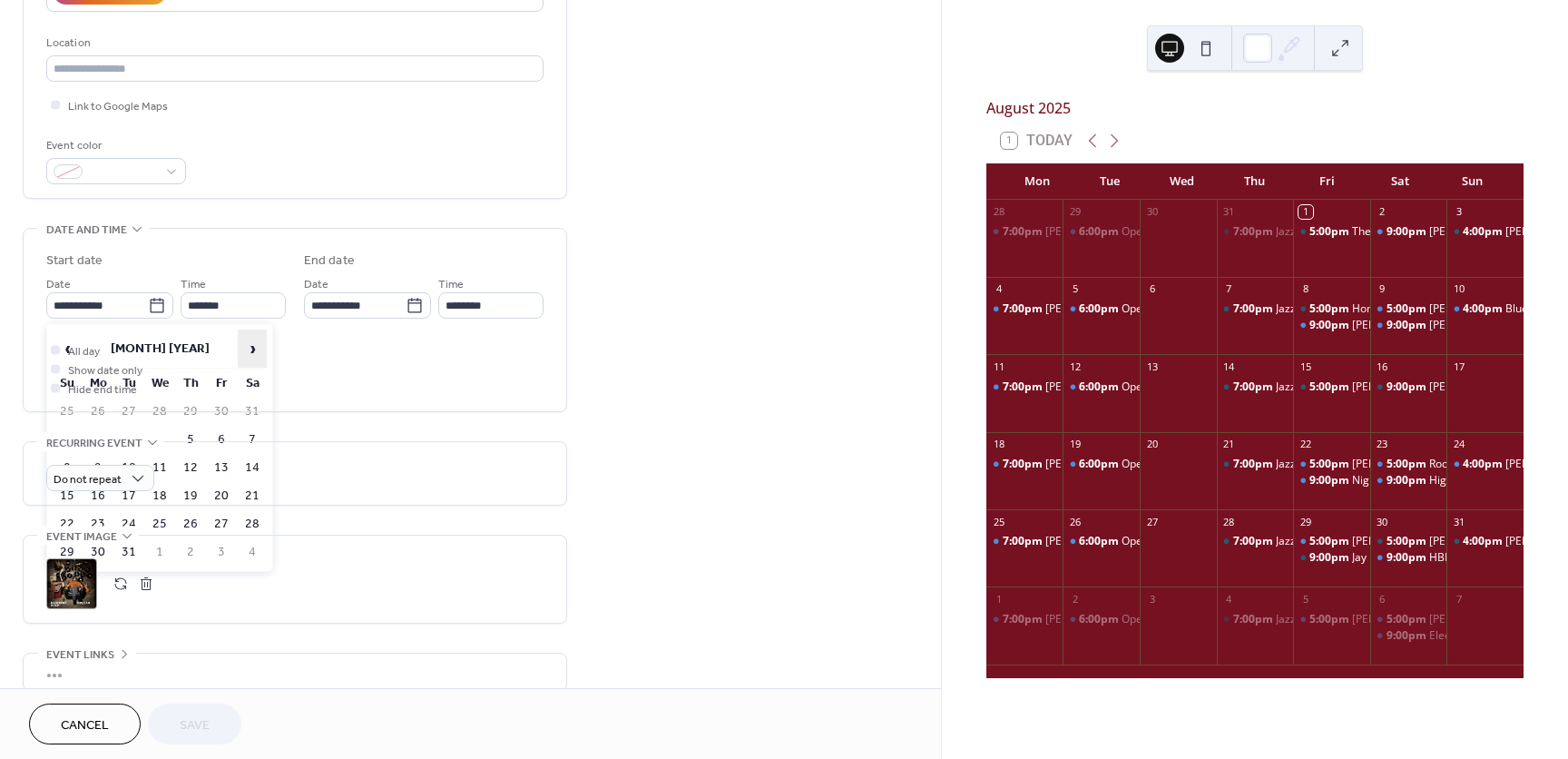 click on "›" at bounding box center [252, 349] 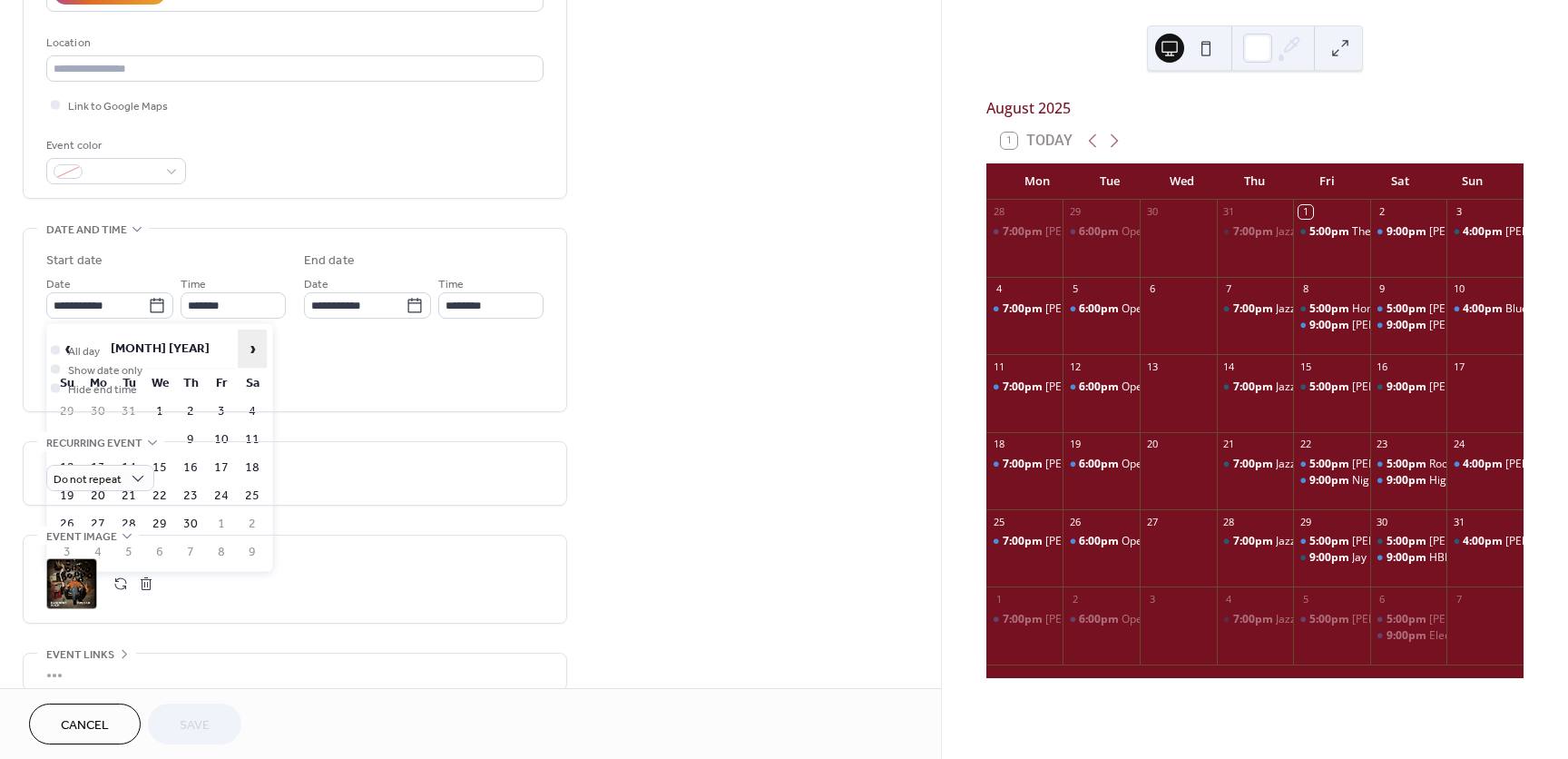 click on "›" at bounding box center (252, 349) 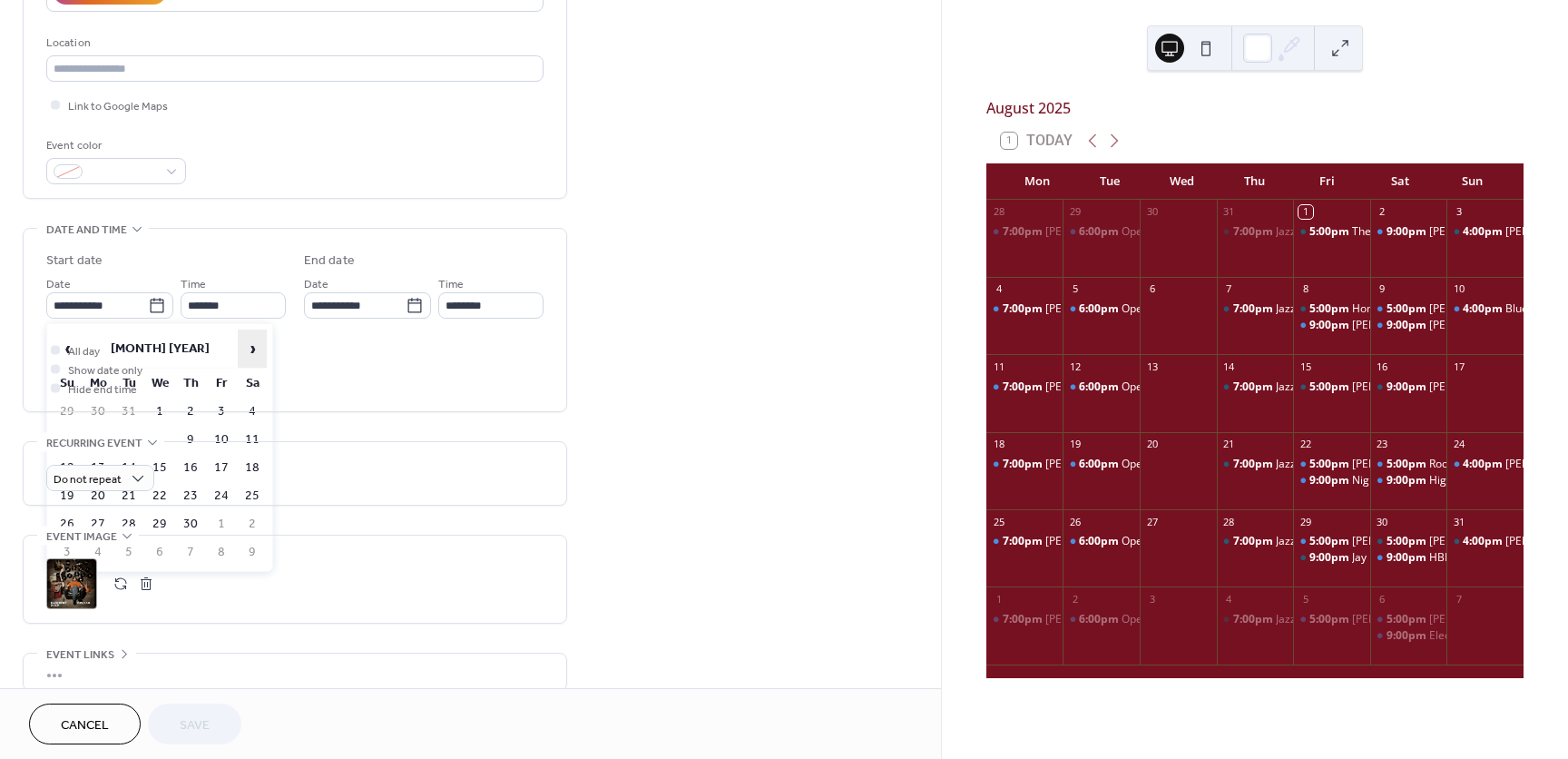 click on "›" at bounding box center (252, 349) 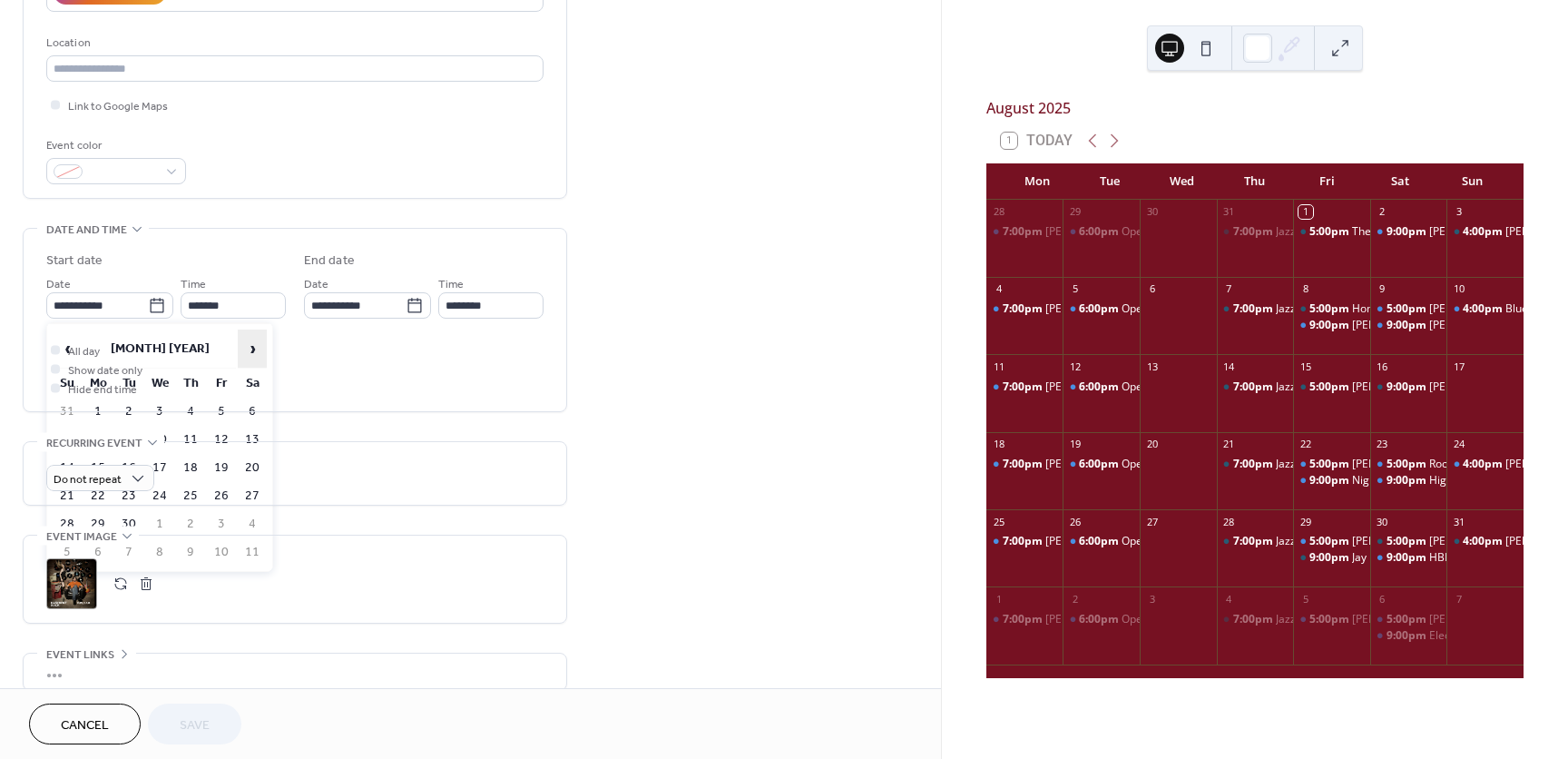 click on "›" at bounding box center [252, 349] 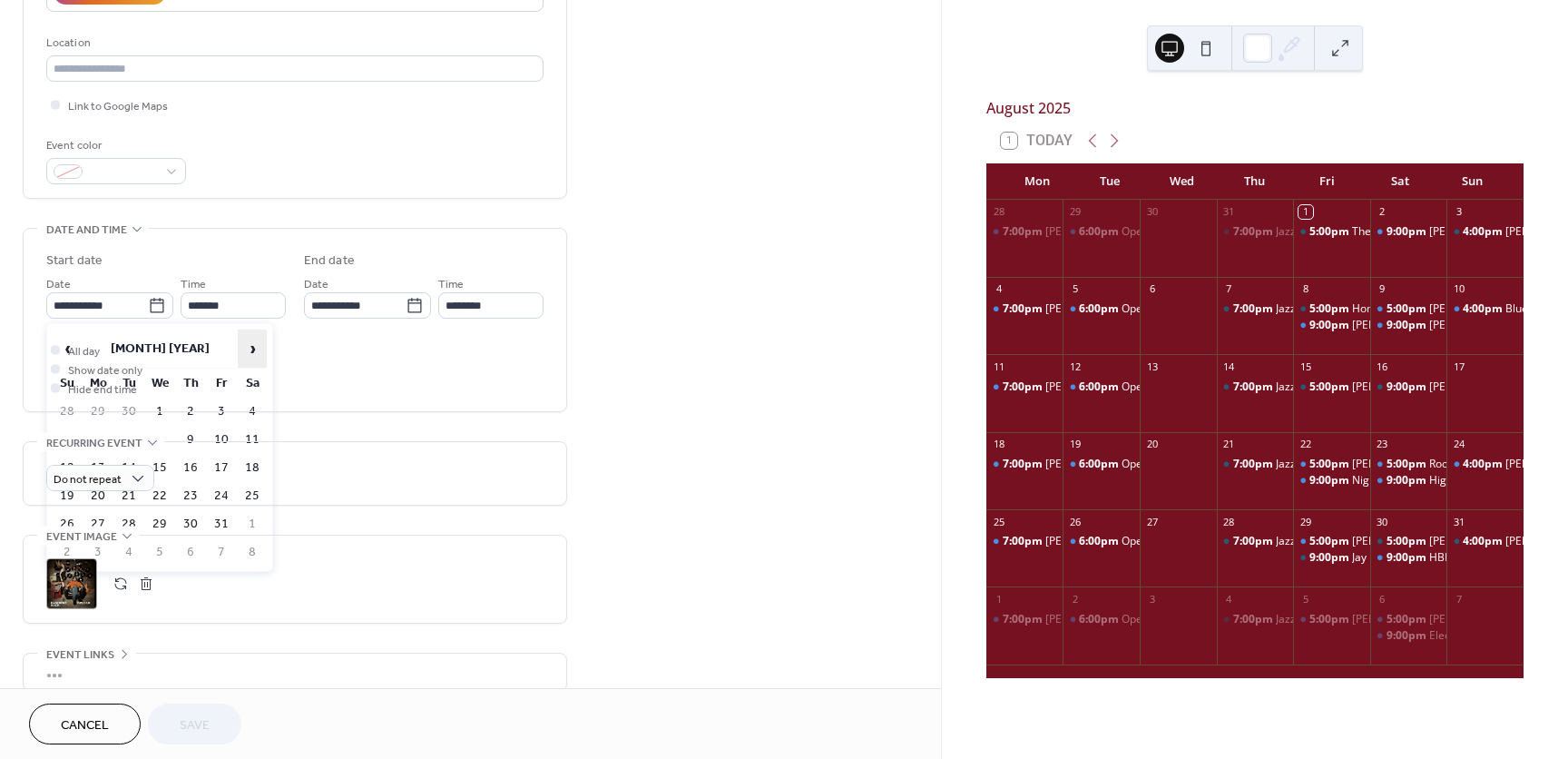 click on "›" at bounding box center (252, 349) 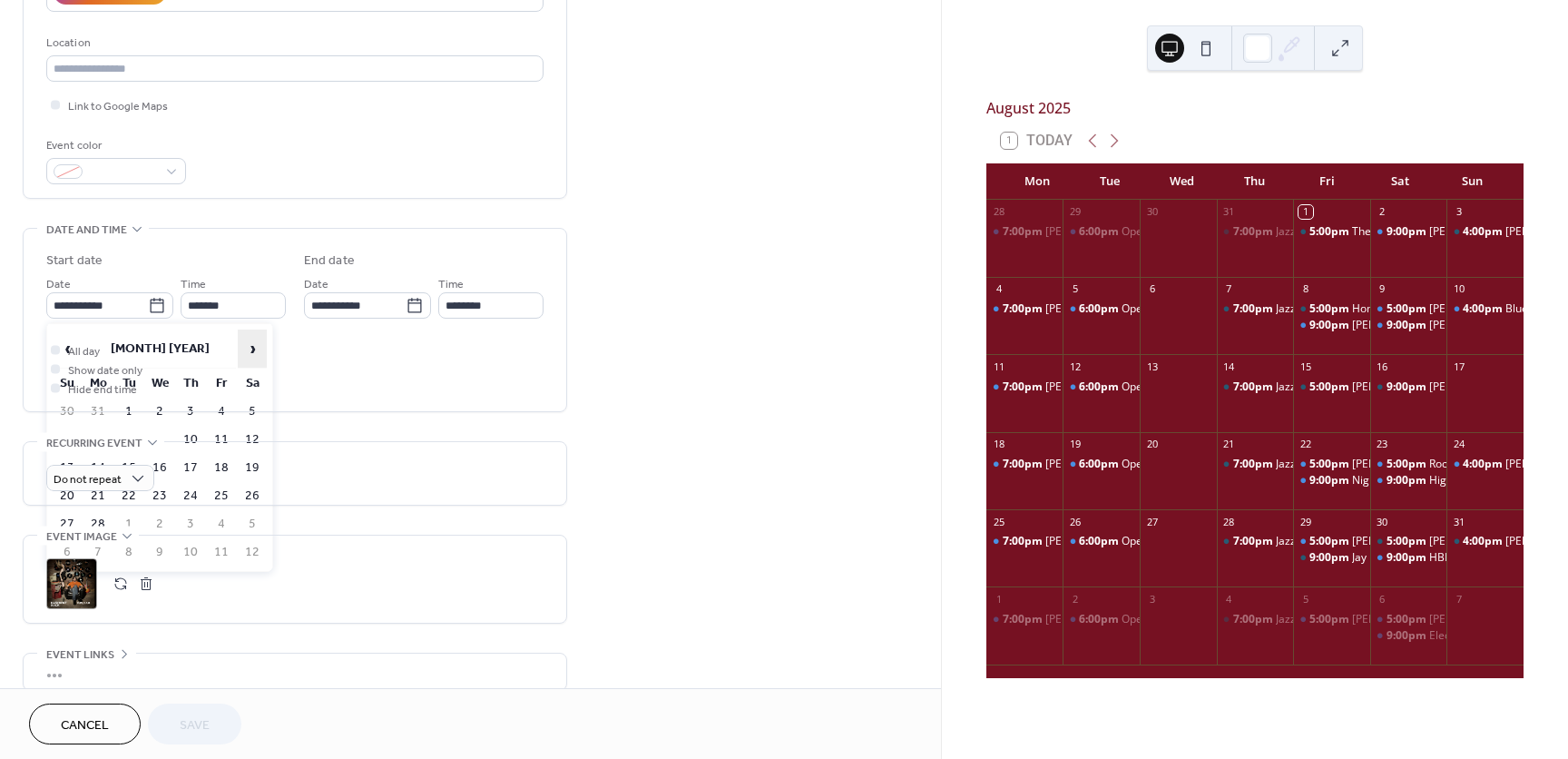 click on "›" at bounding box center (252, 349) 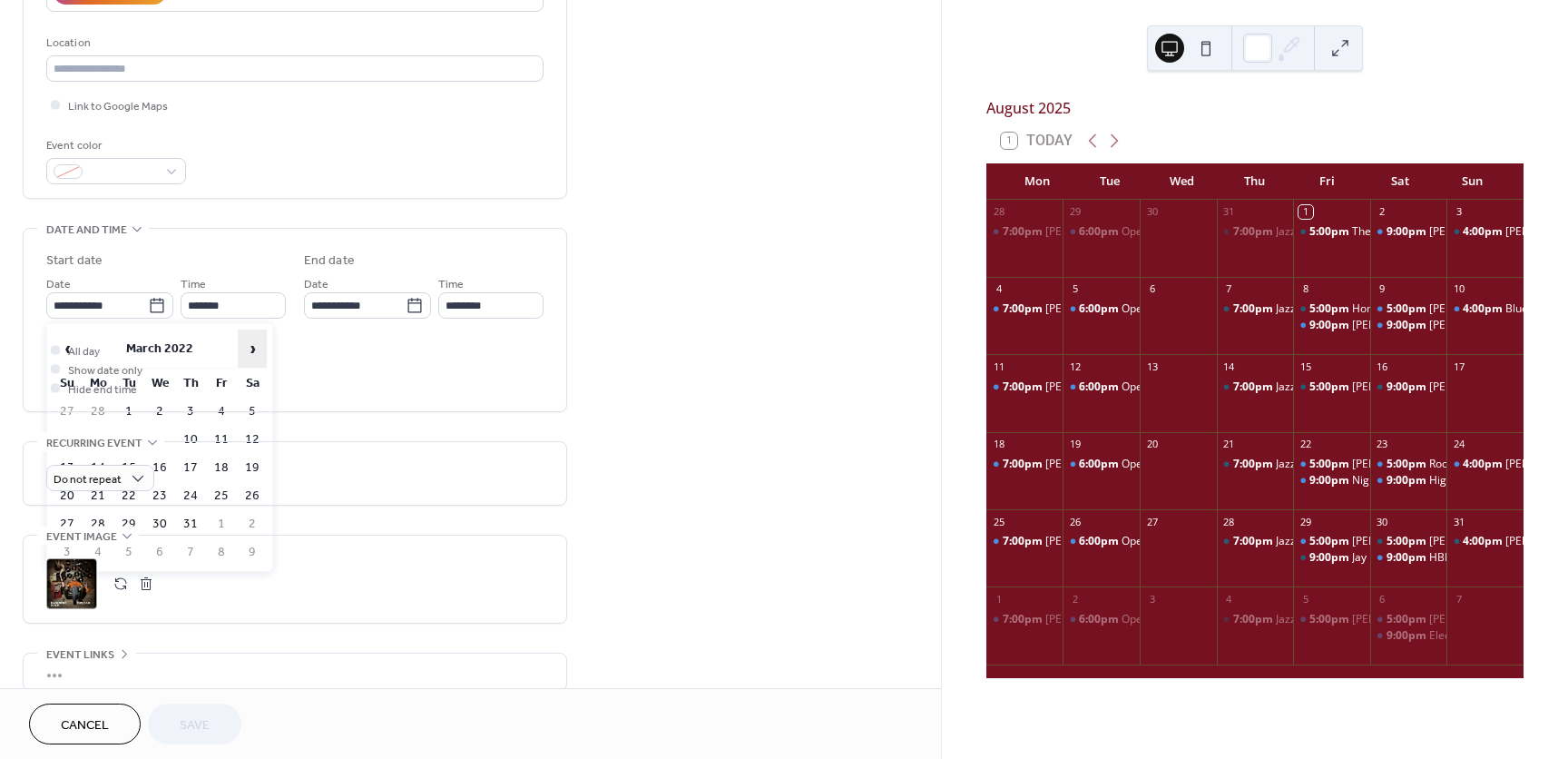 click on "›" at bounding box center [252, 349] 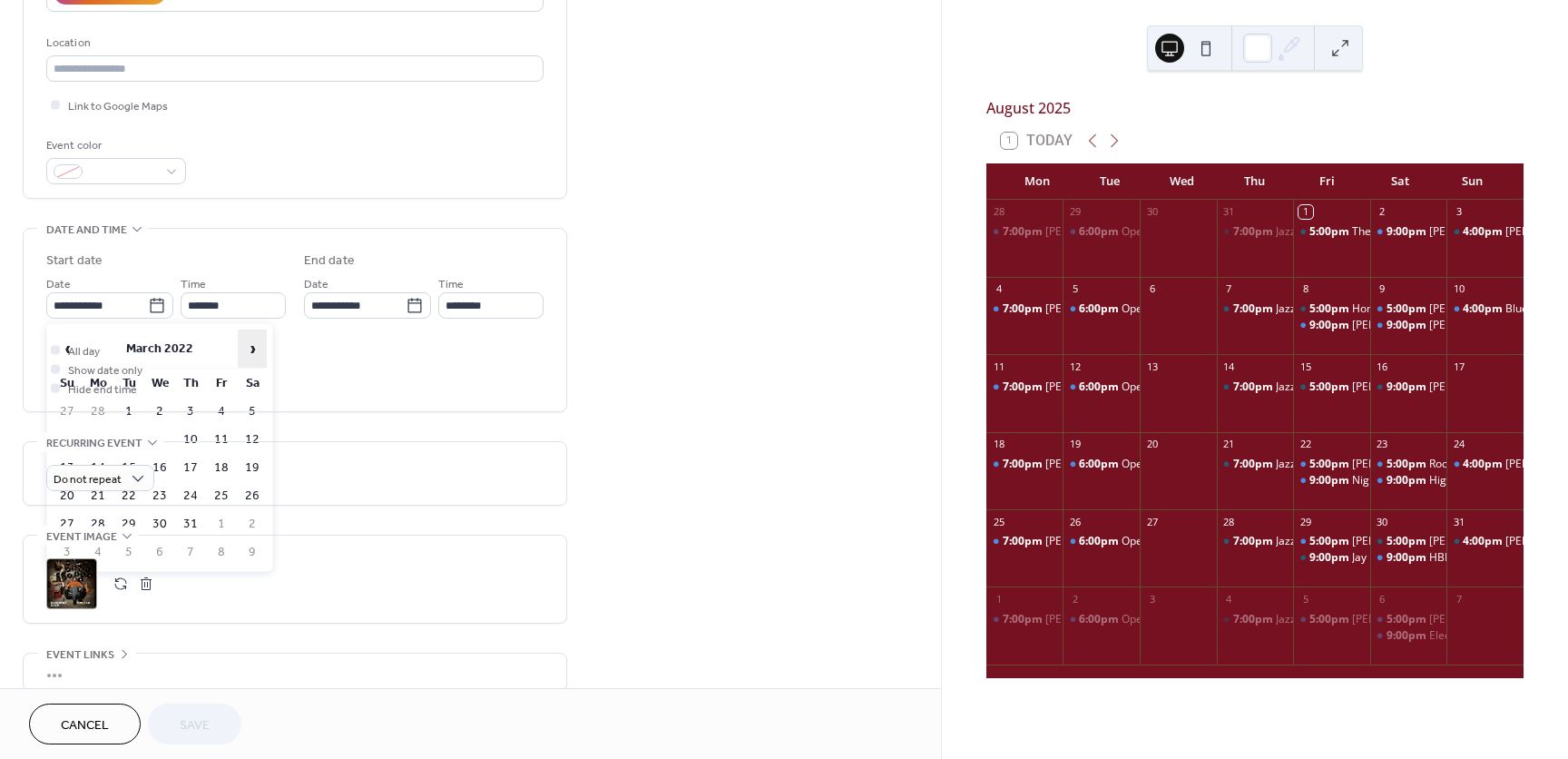 click on "›" at bounding box center [252, 349] 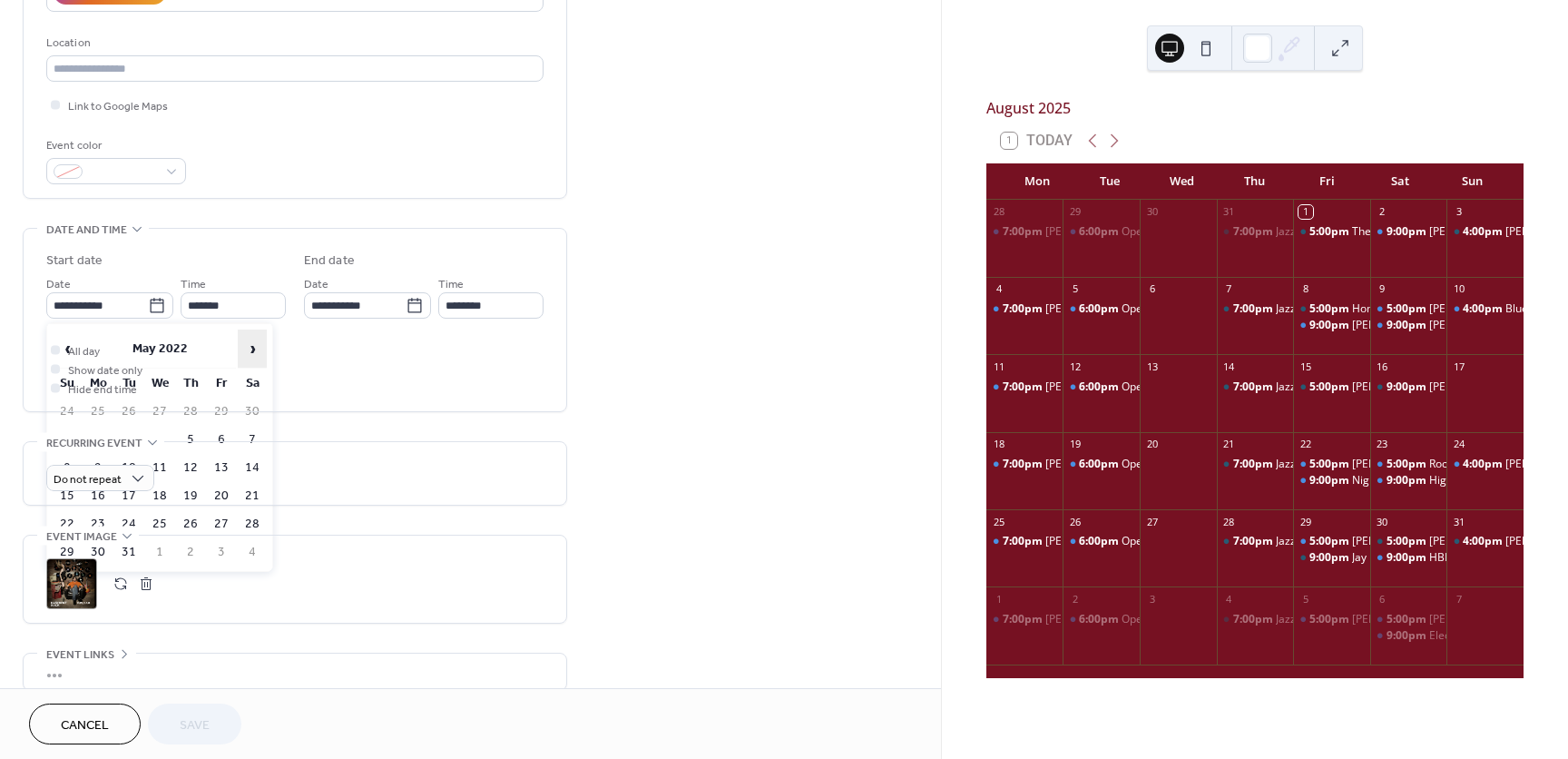 click on "›" at bounding box center [252, 349] 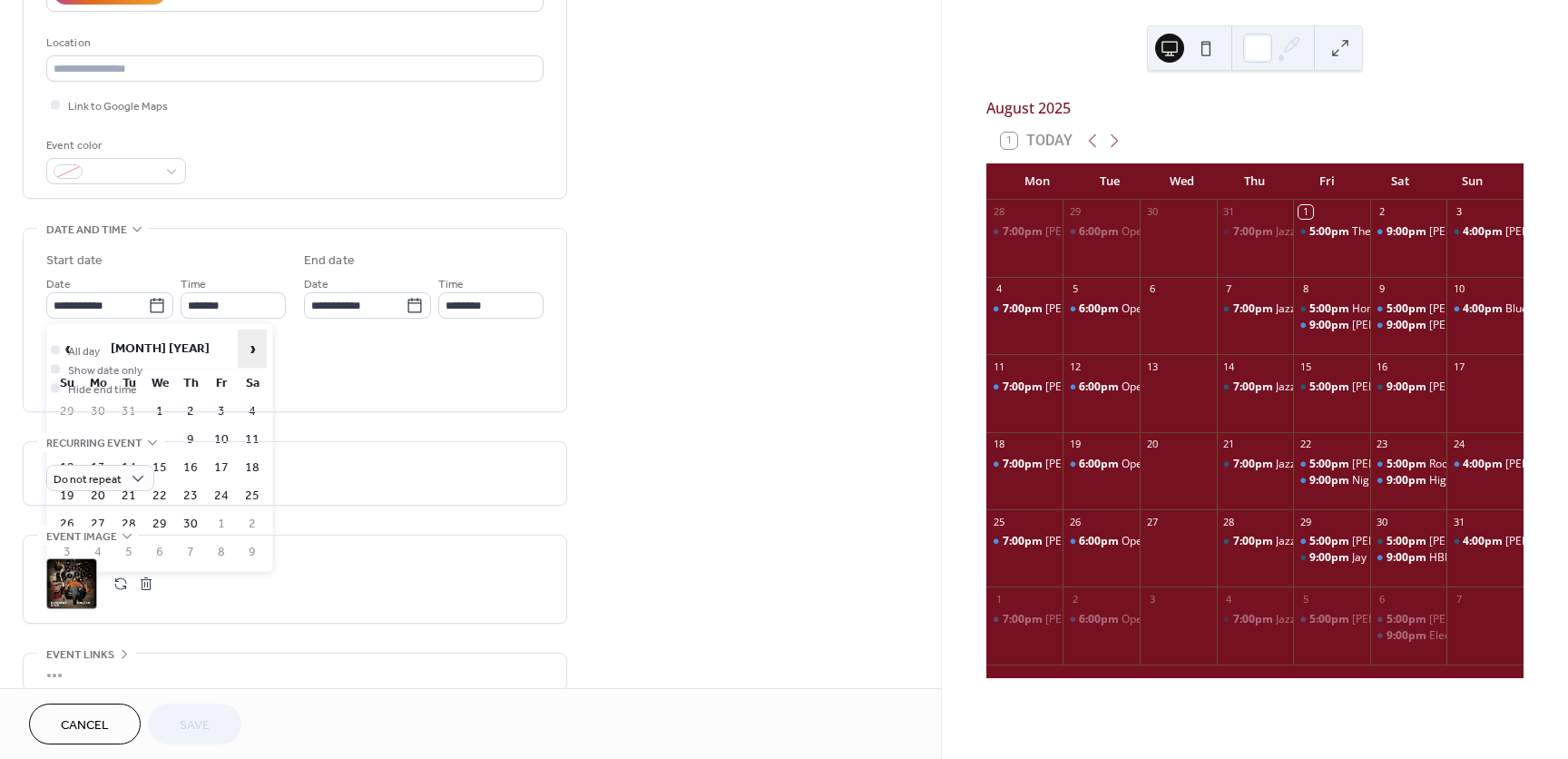 click on "›" at bounding box center (252, 349) 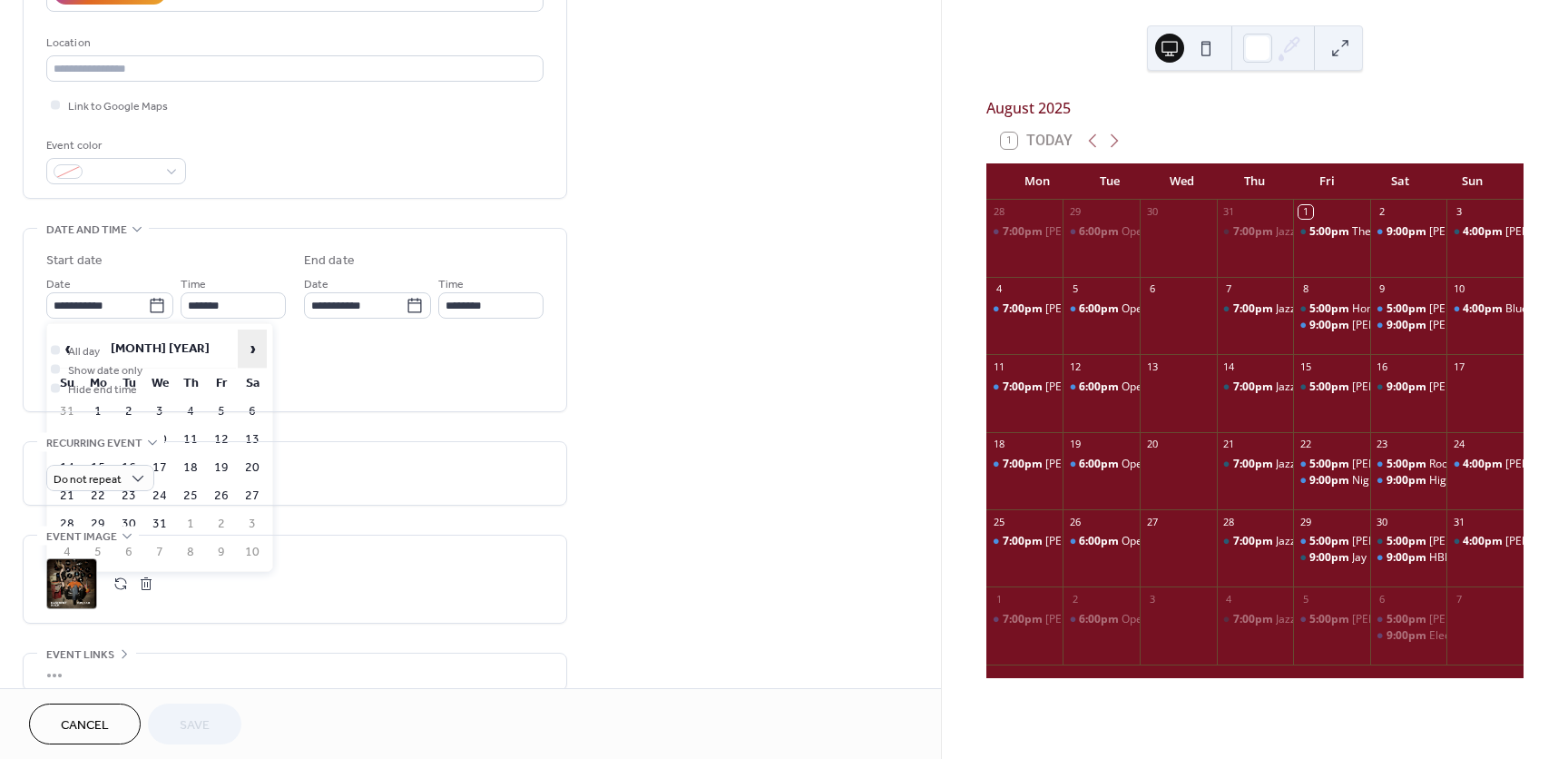 click on "›" at bounding box center [252, 349] 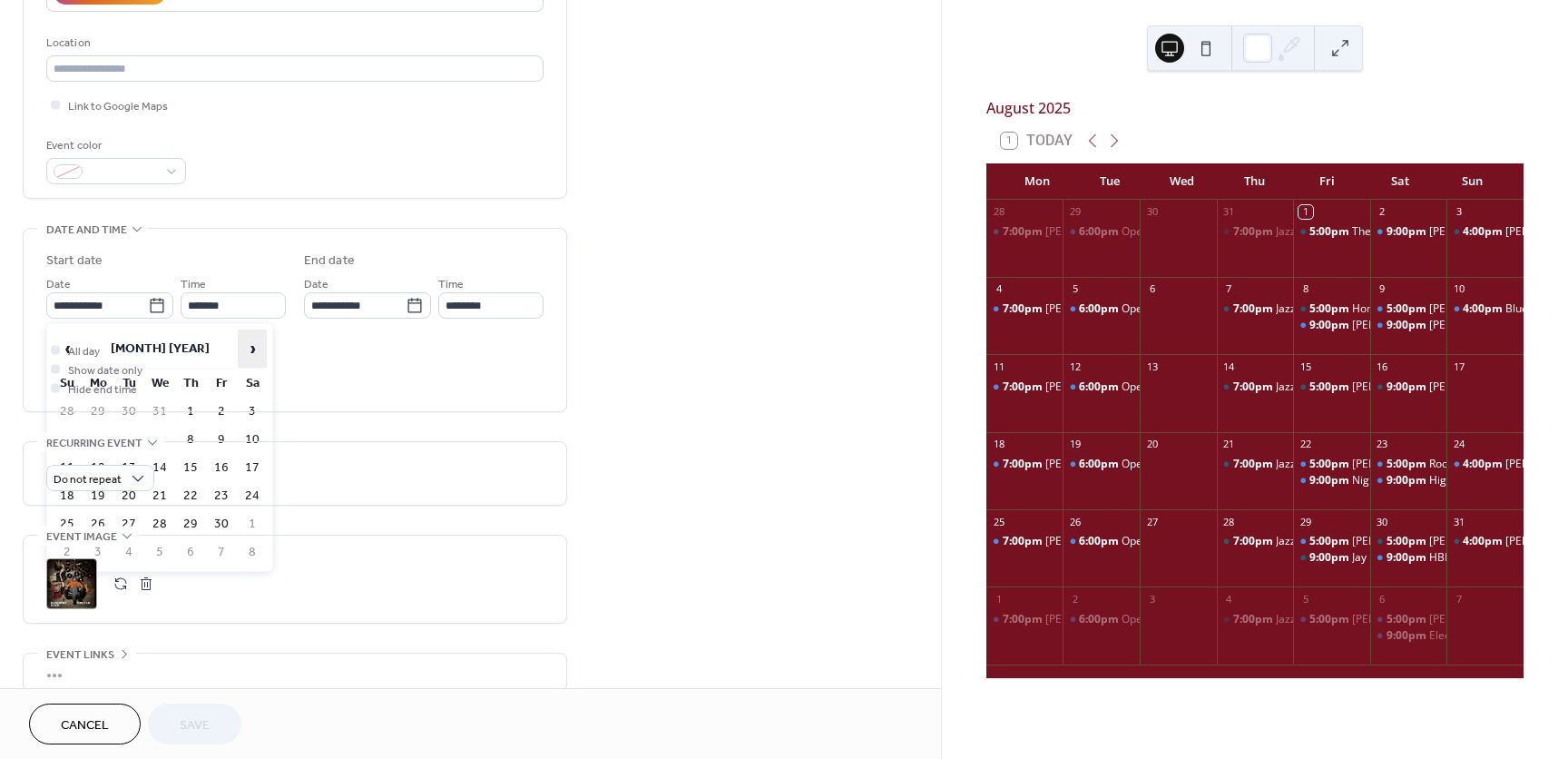 click on "›" at bounding box center (252, 349) 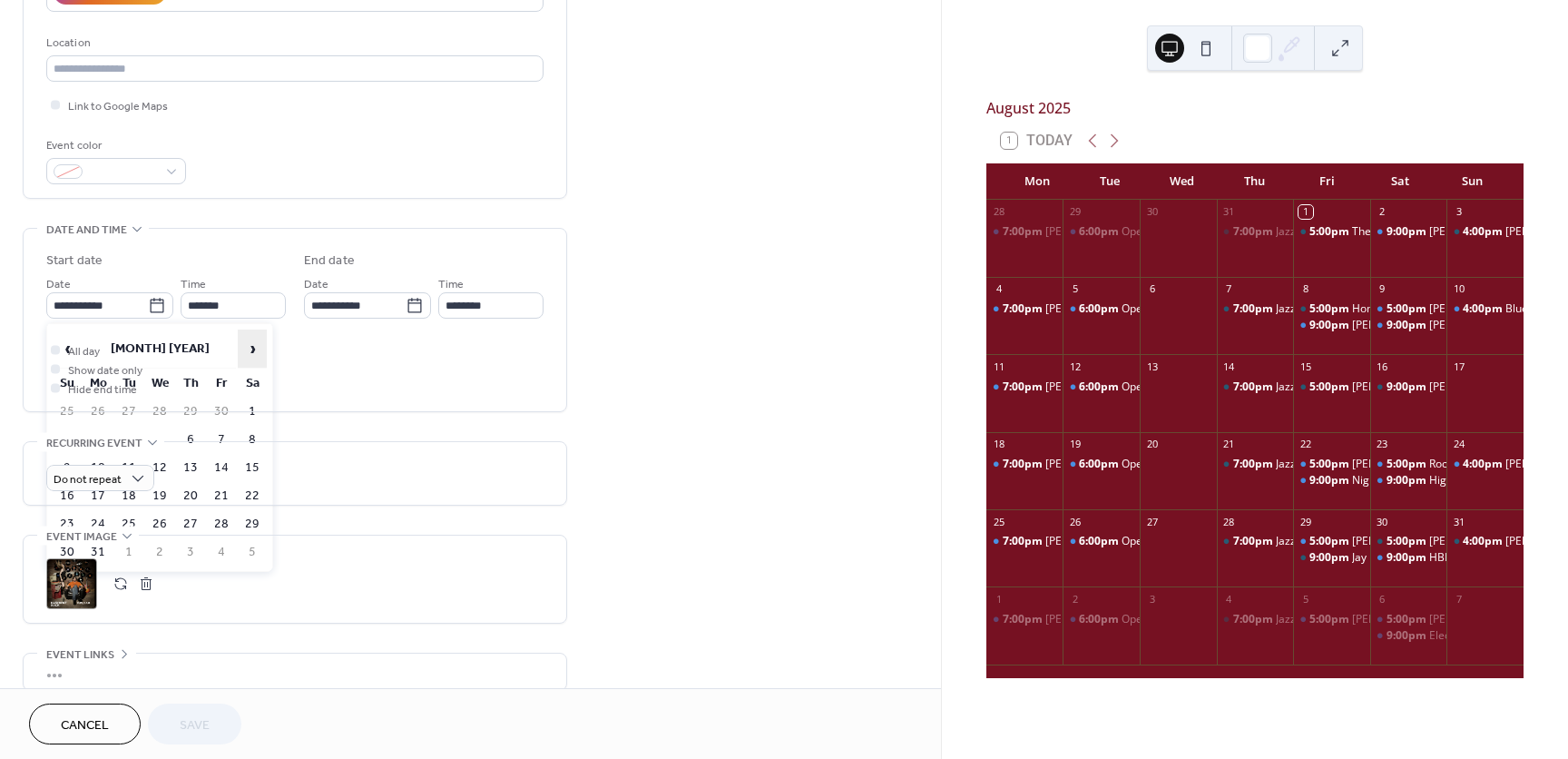 click on "›" at bounding box center [252, 349] 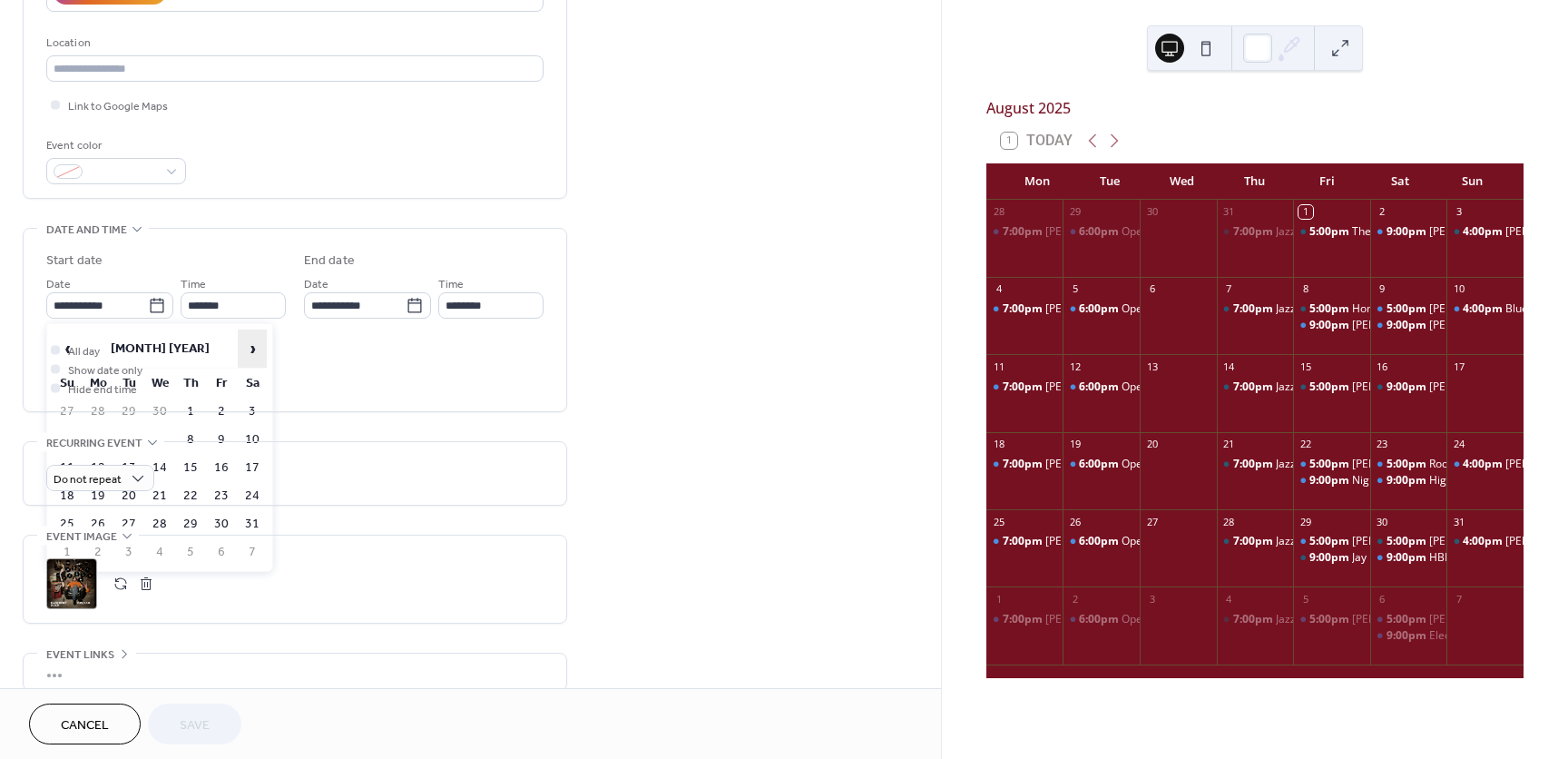click on "›" at bounding box center [252, 349] 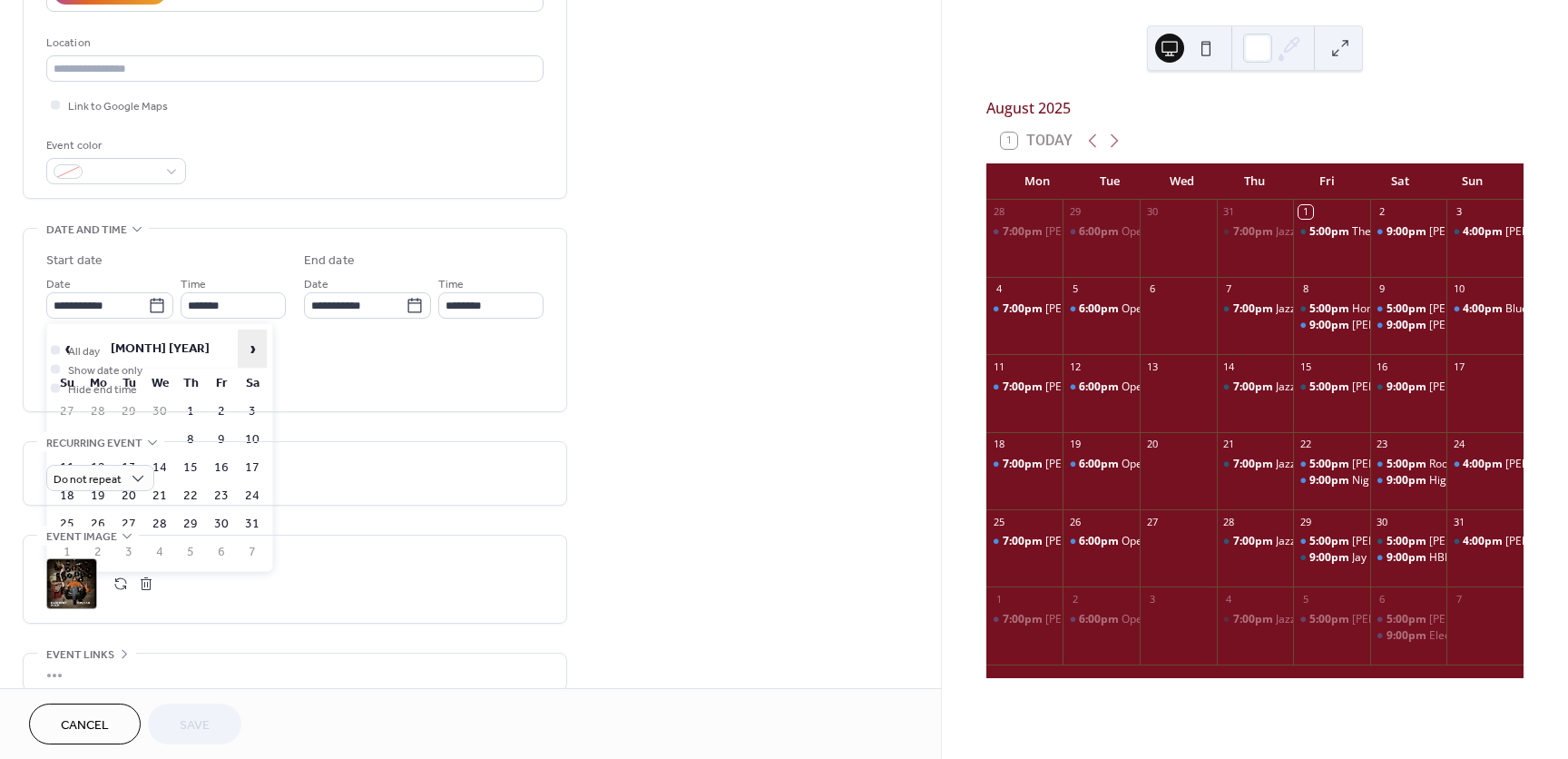 click on "›" at bounding box center (252, 349) 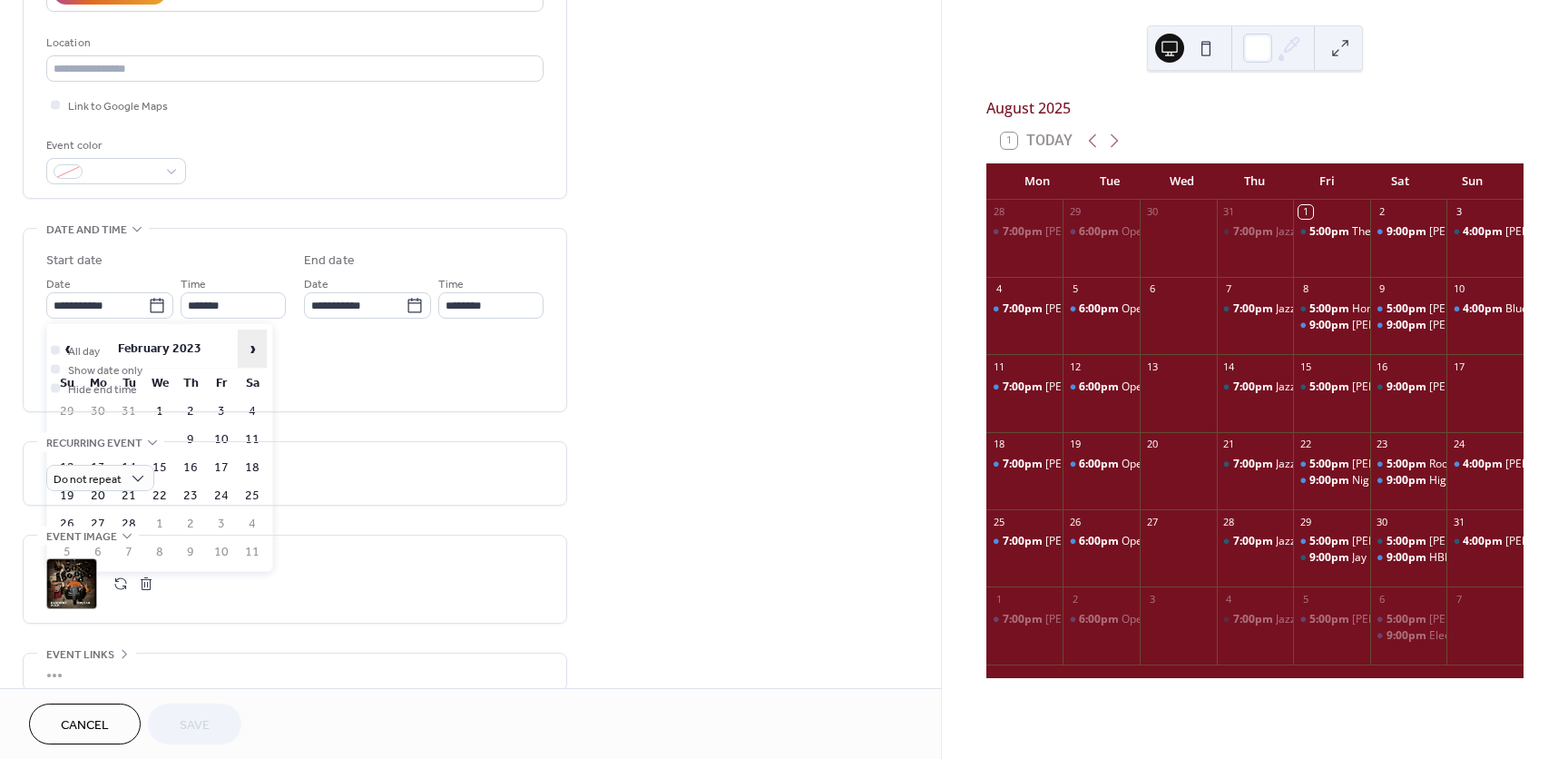 click on "›" at bounding box center (252, 349) 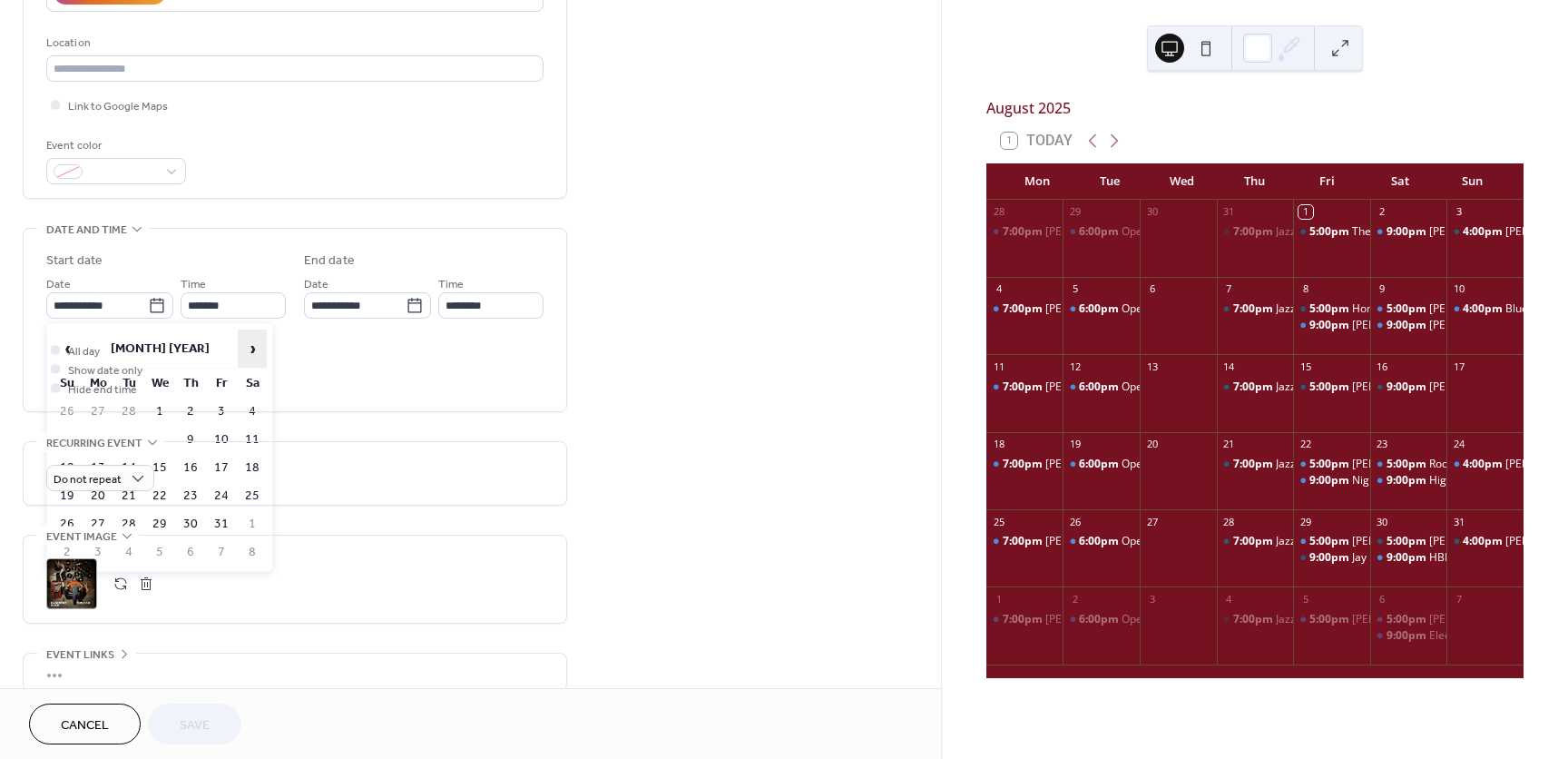 click on "›" at bounding box center [252, 349] 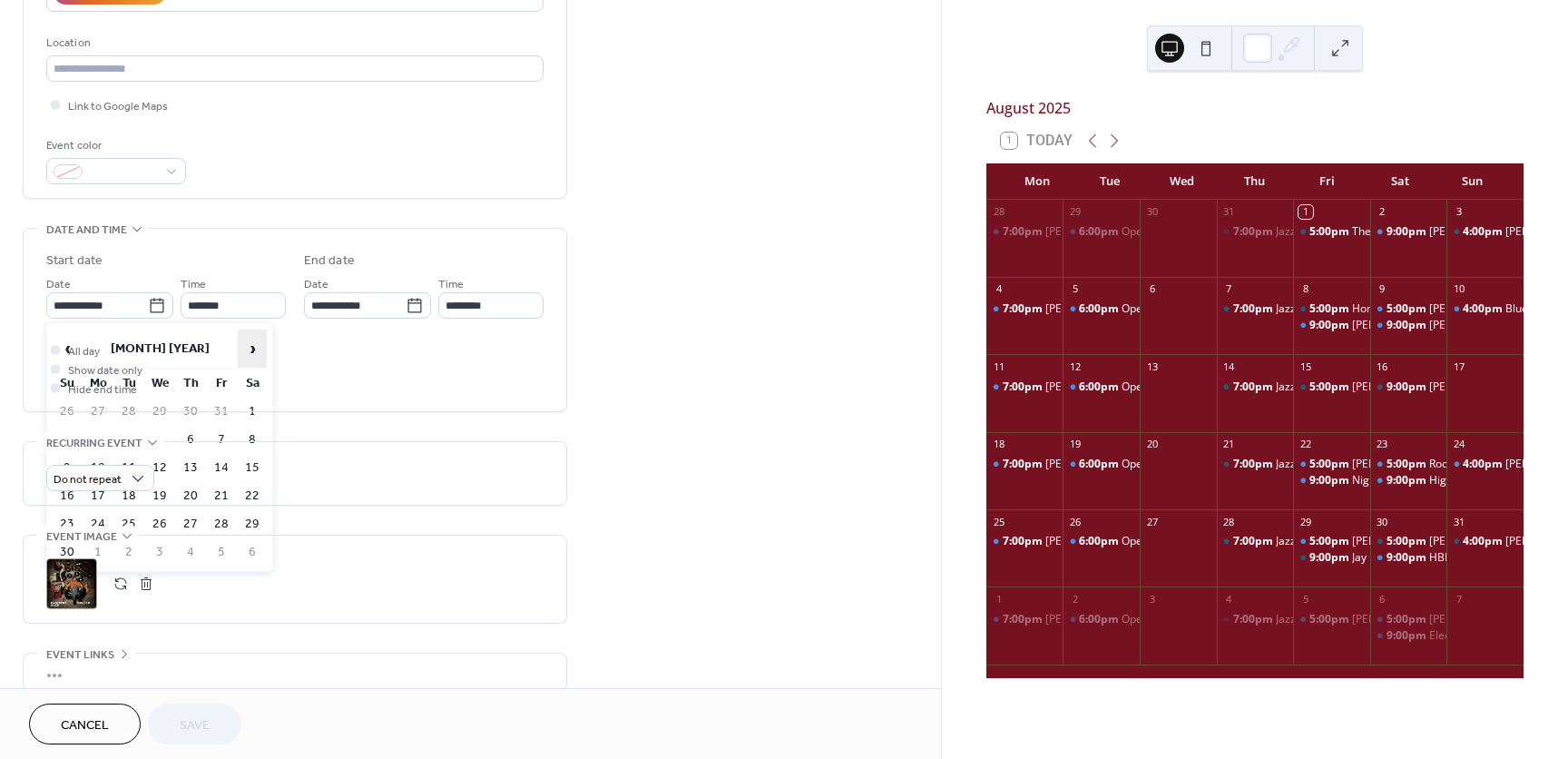 click on "›" at bounding box center (252, 349) 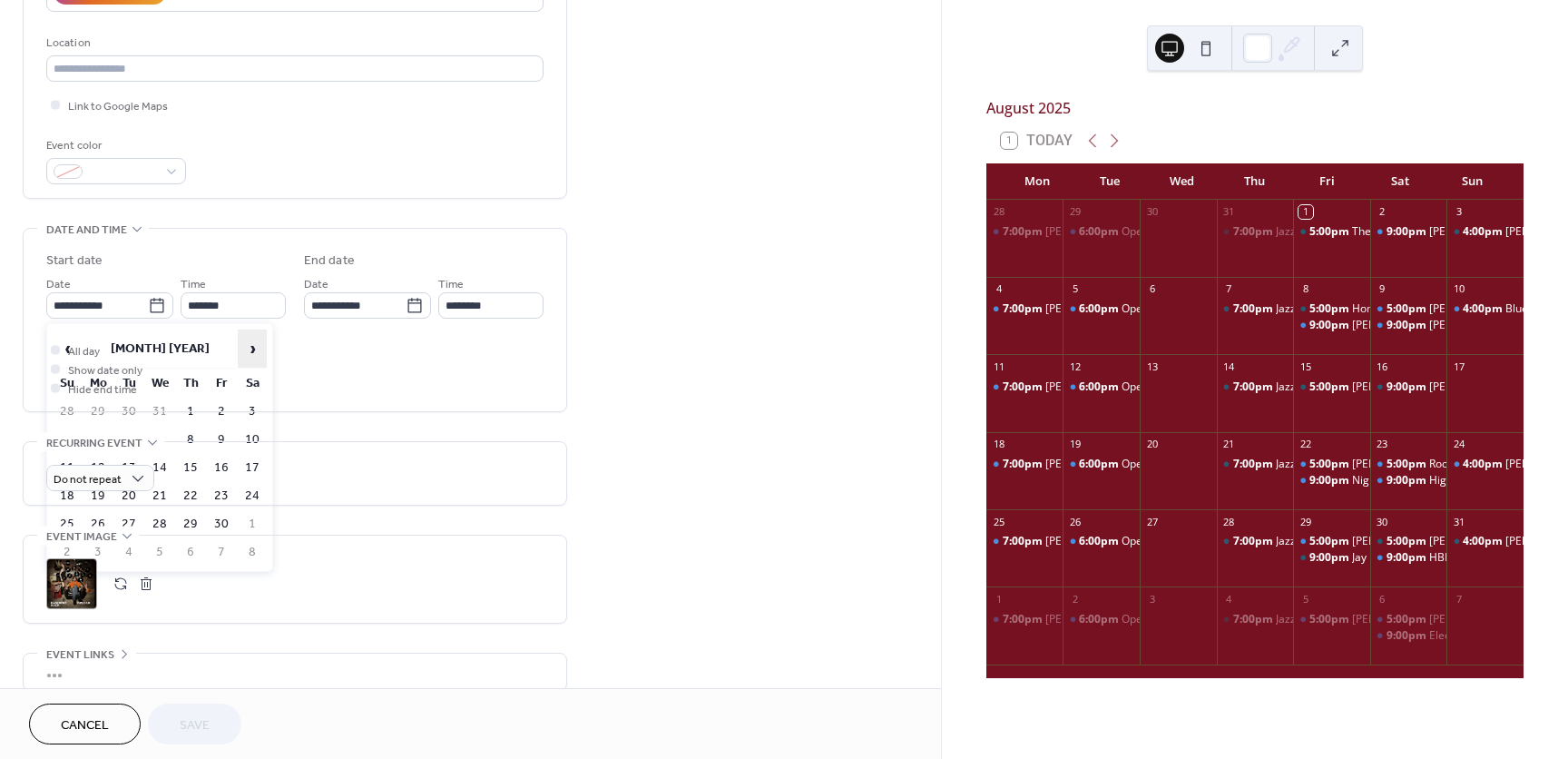 click on "›" at bounding box center [252, 349] 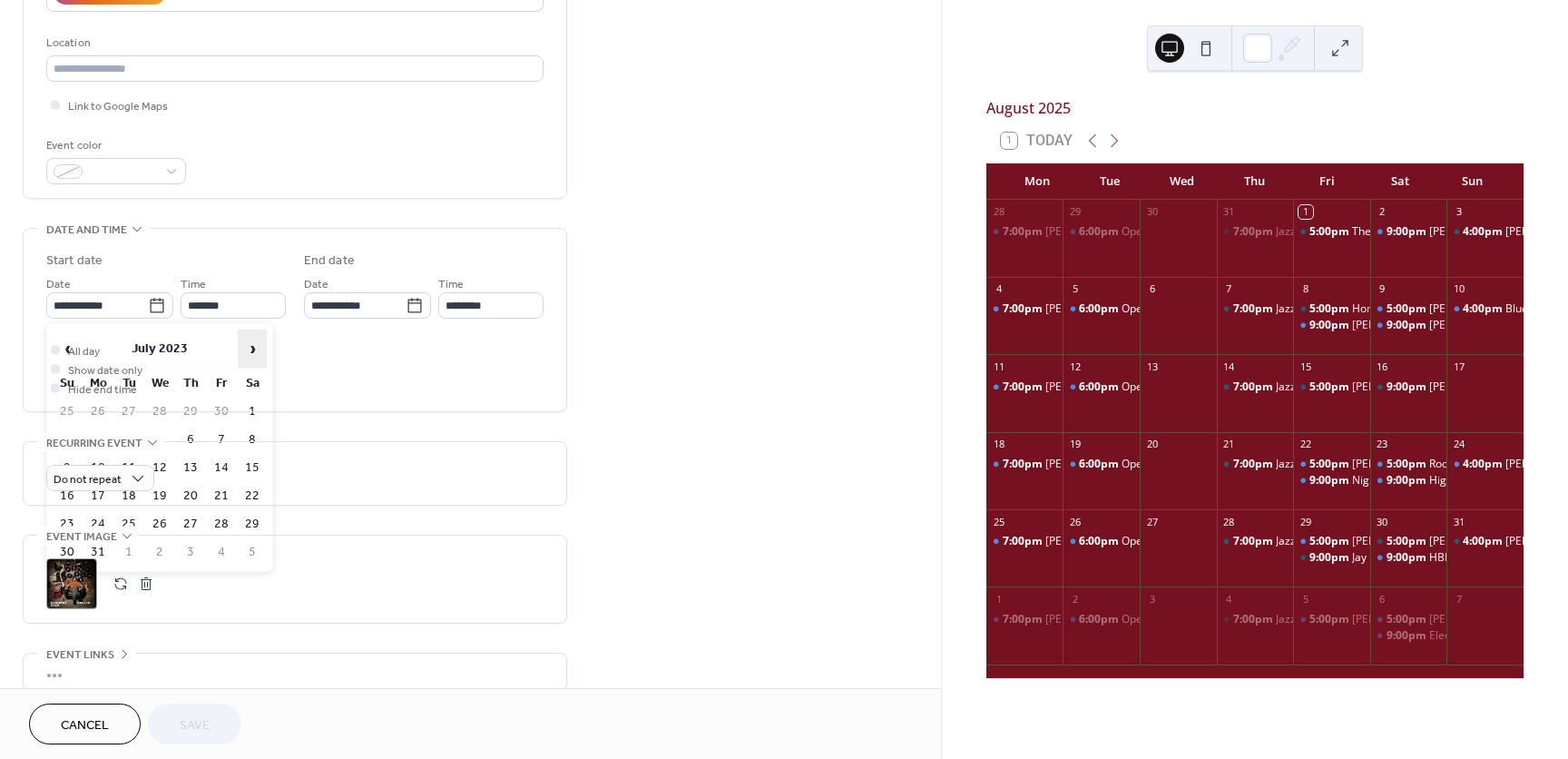 click on "›" at bounding box center [252, 349] 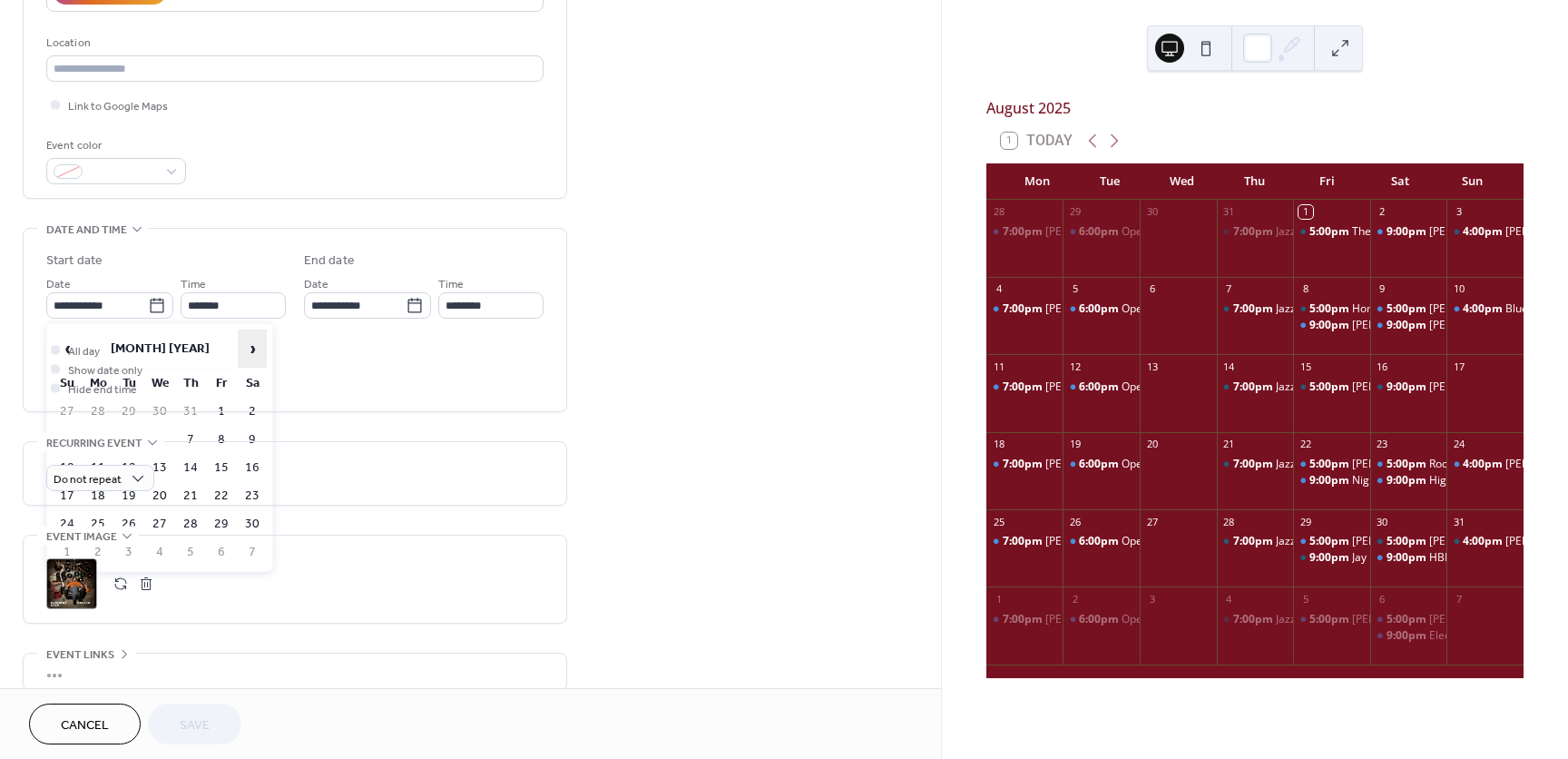 click on "›" at bounding box center [252, 349] 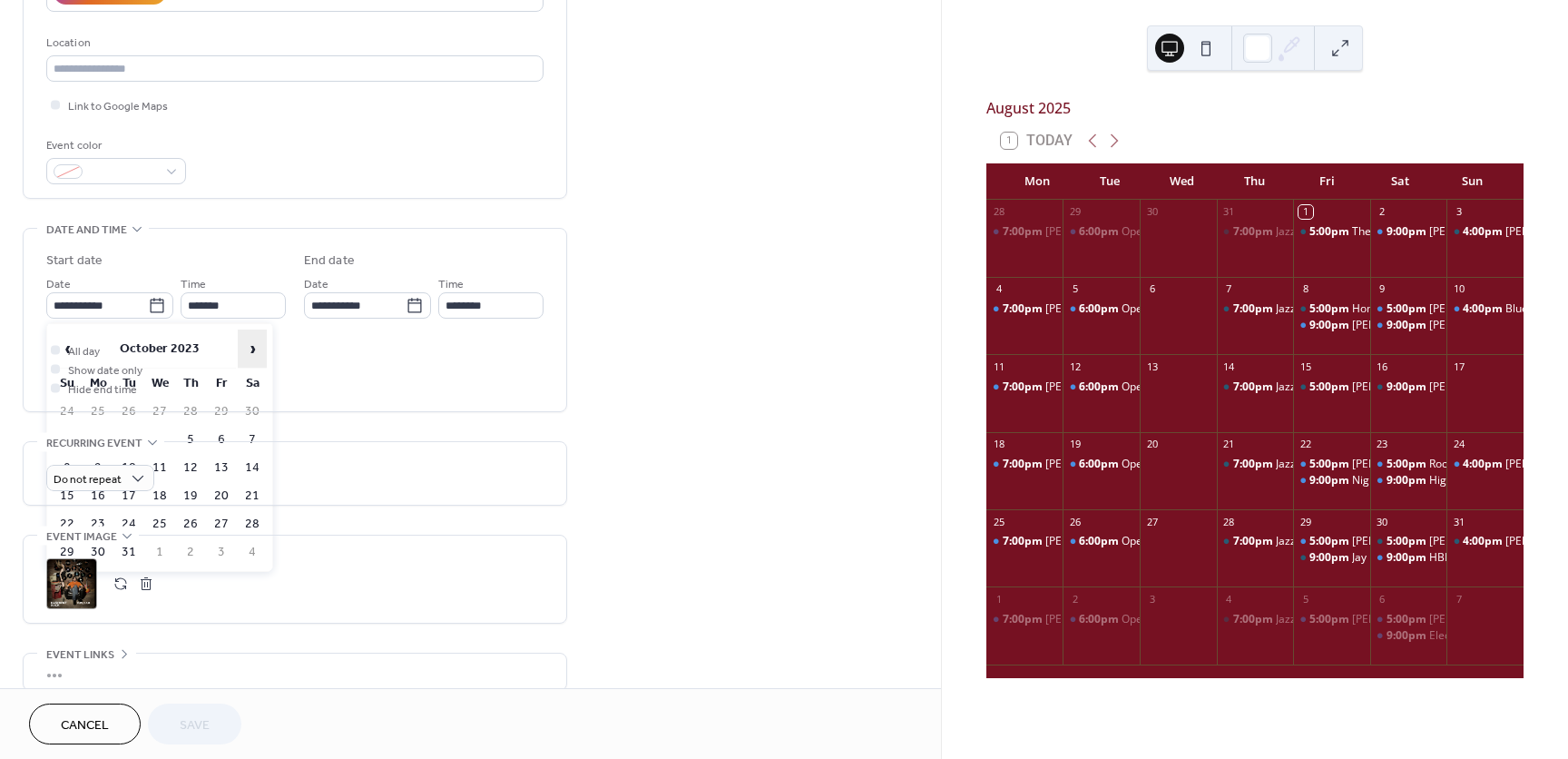 click on "›" at bounding box center [252, 349] 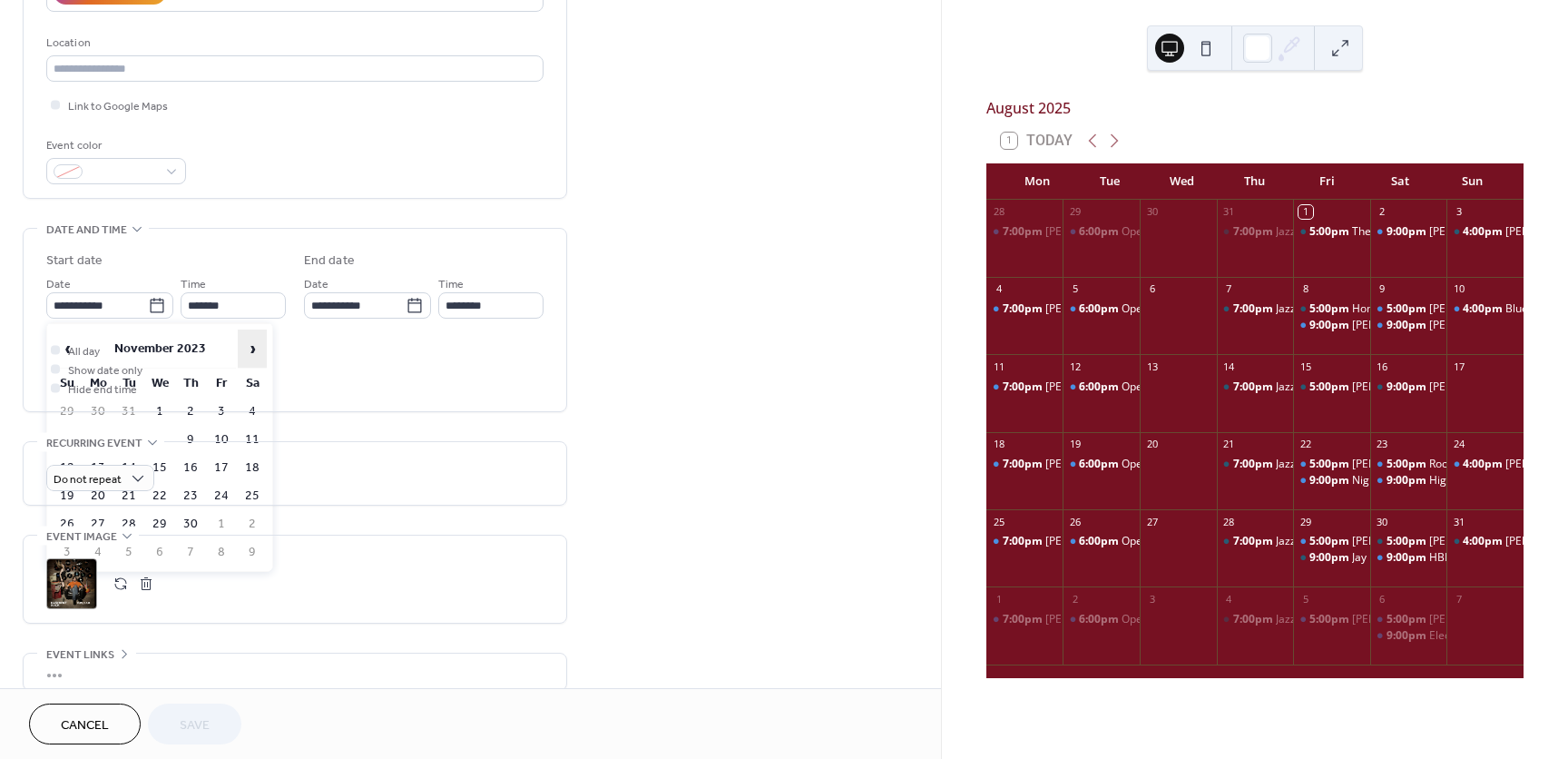click on "›" at bounding box center [252, 349] 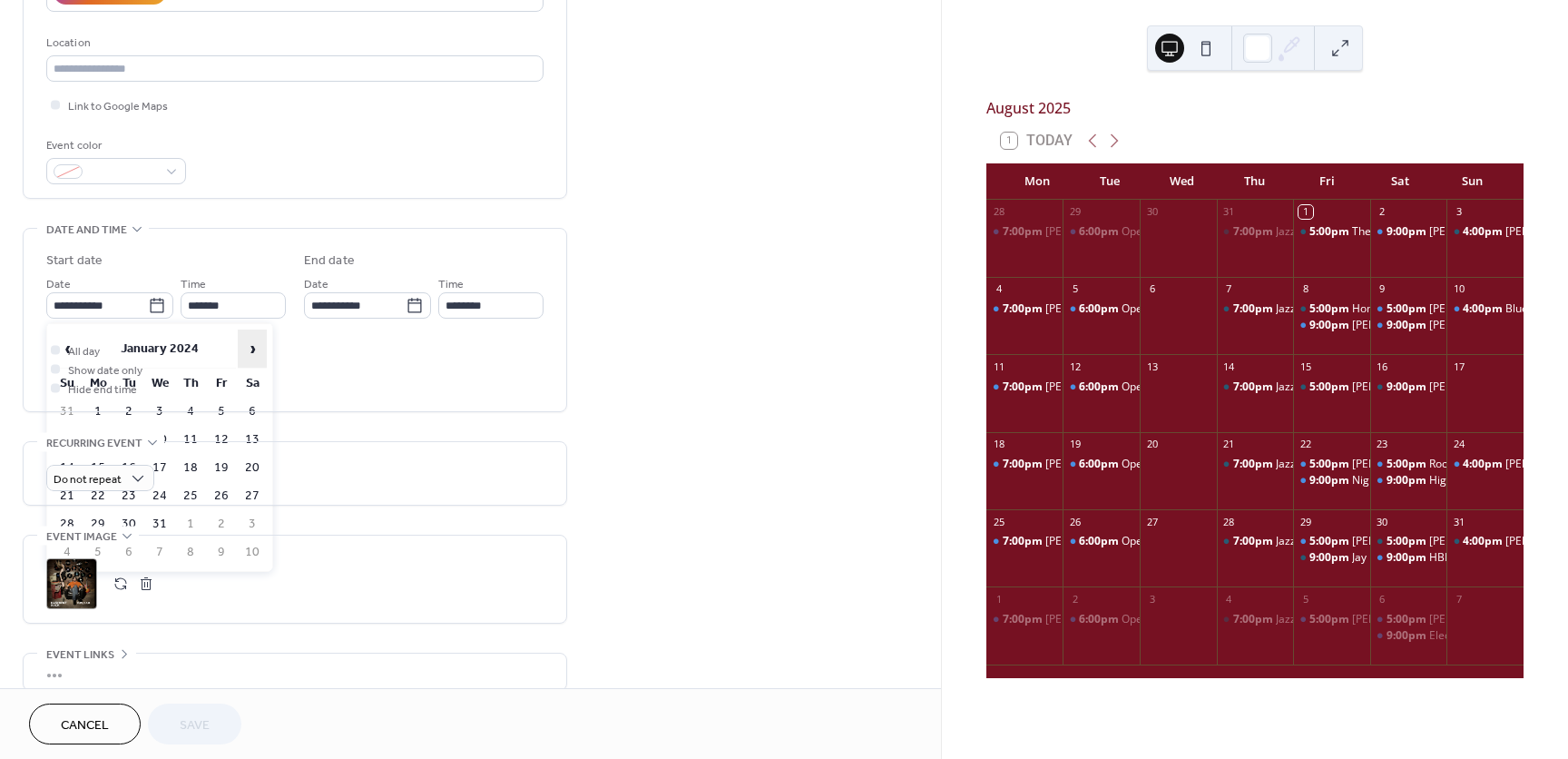click on "›" at bounding box center [252, 349] 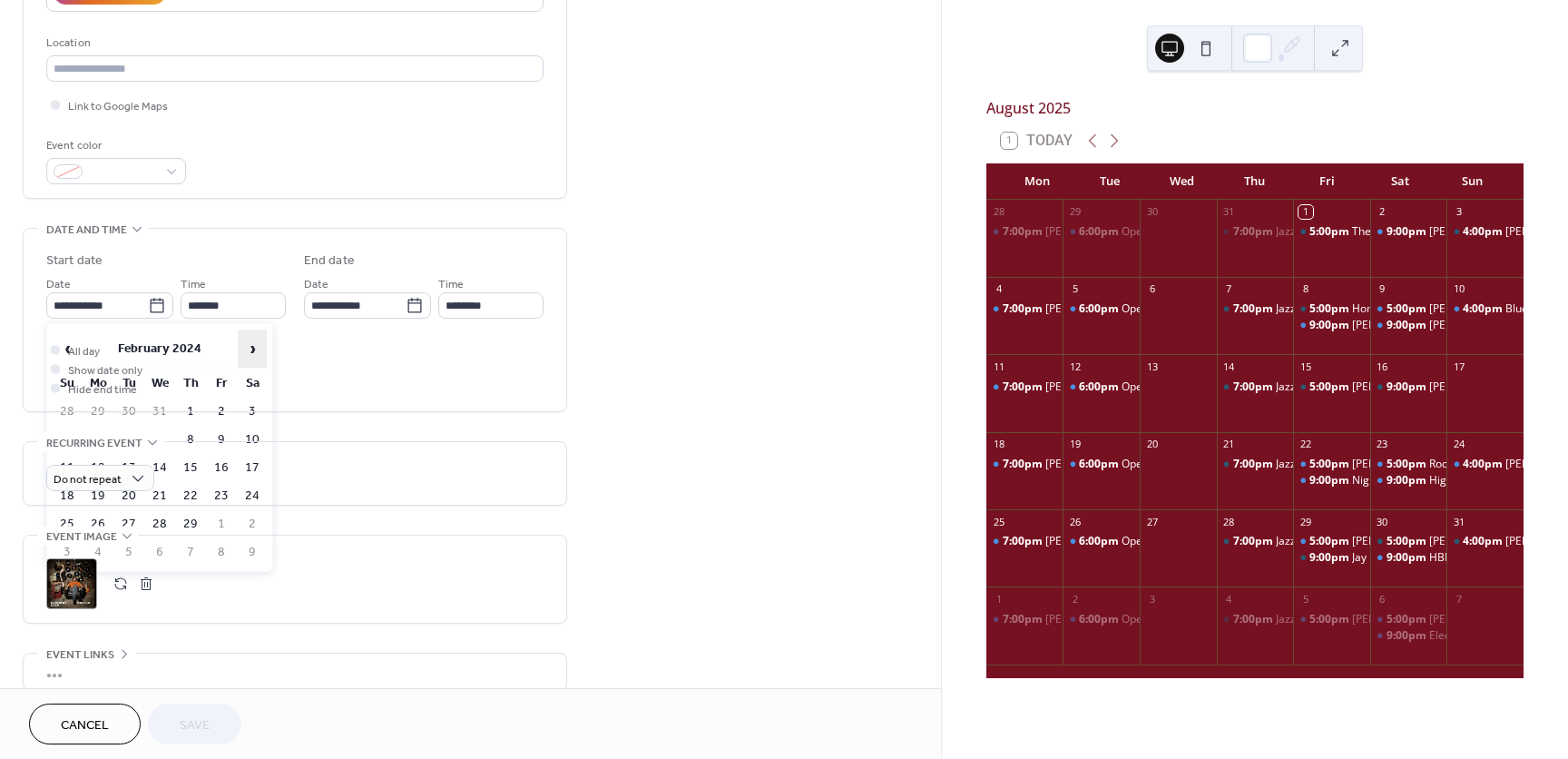 click on "›" at bounding box center (252, 349) 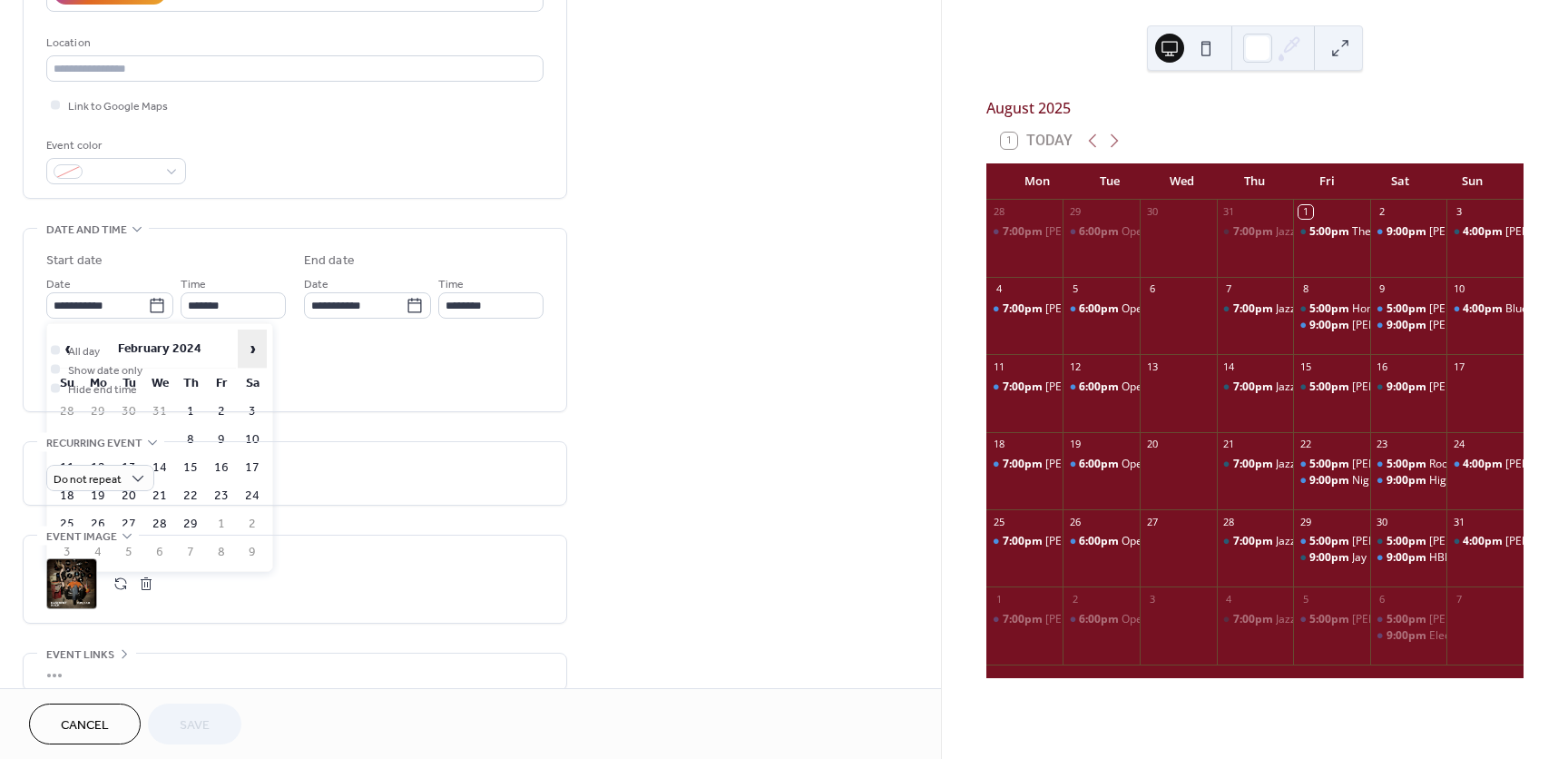 click on "›" at bounding box center (252, 349) 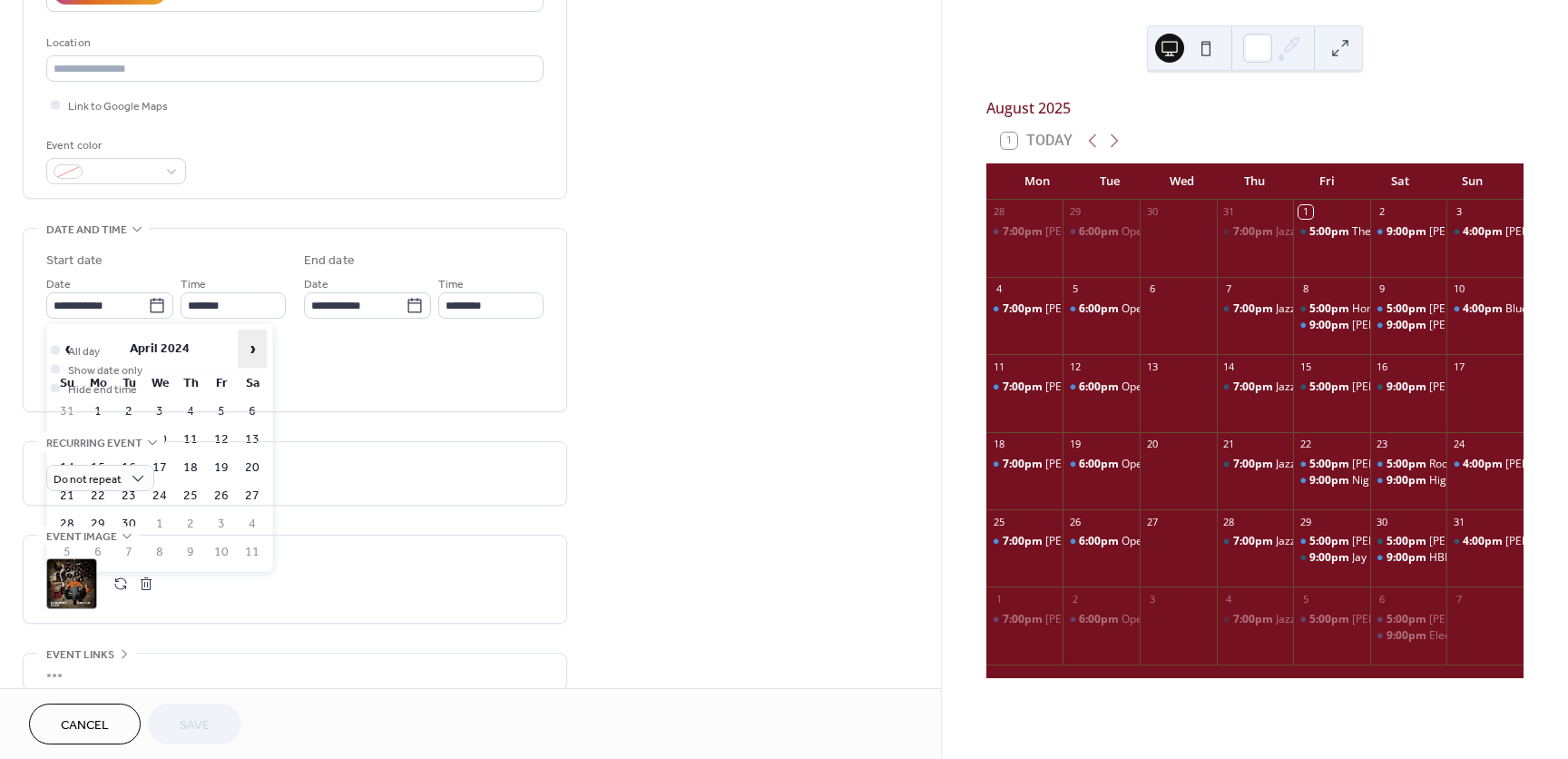 click on "›" at bounding box center [252, 349] 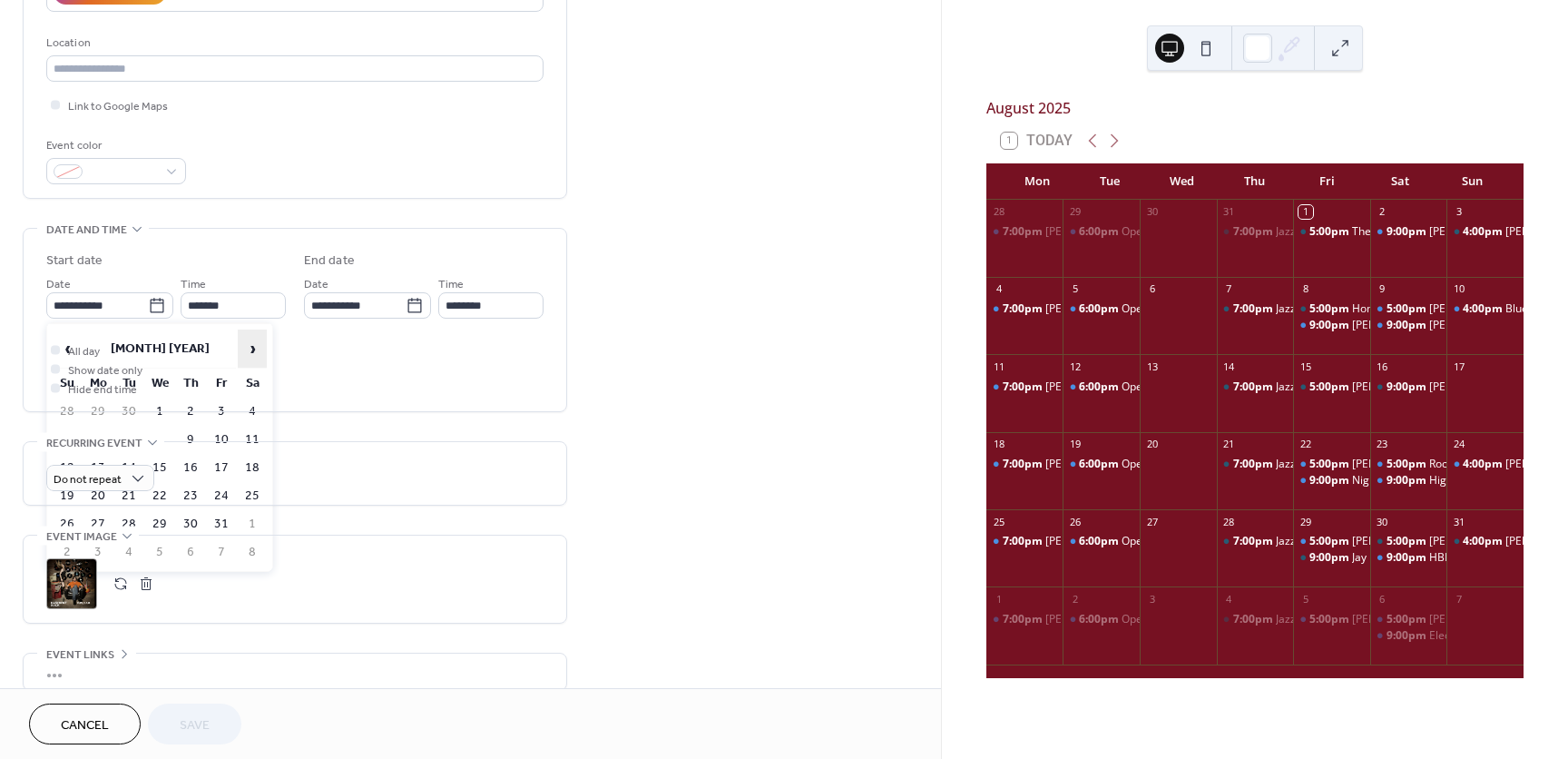 click on "›" at bounding box center (252, 349) 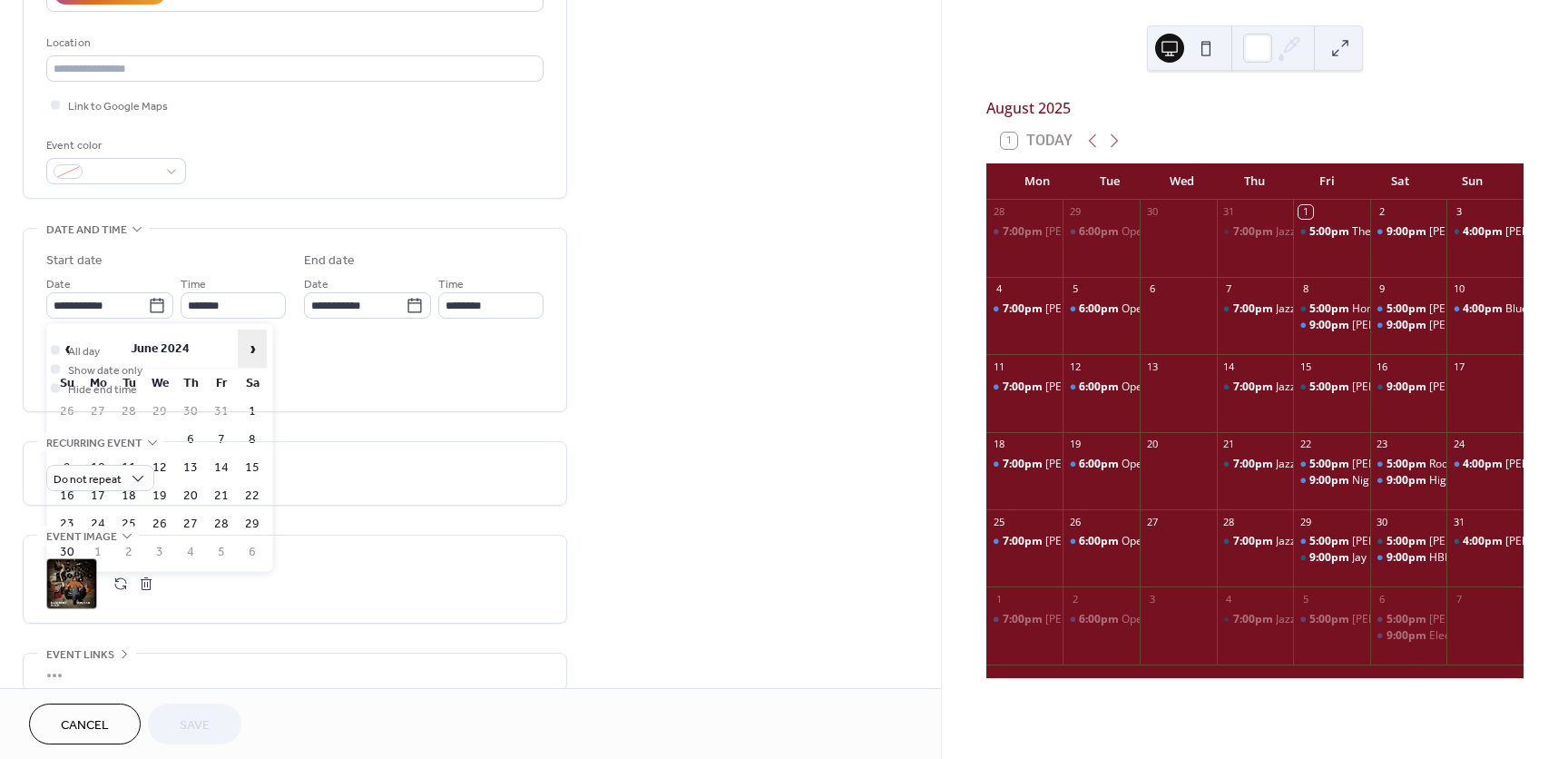 click on "›" at bounding box center [252, 349] 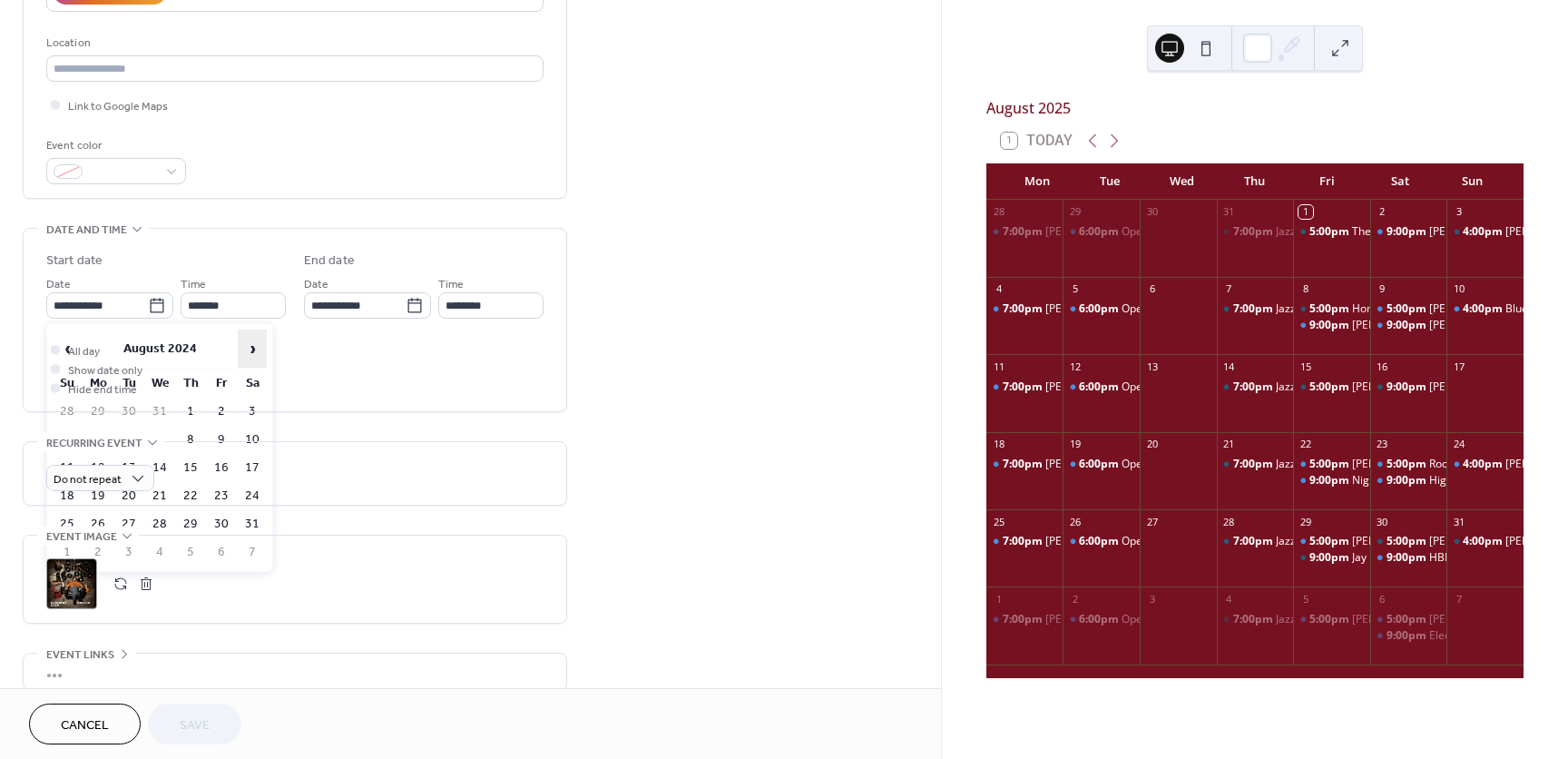 click on "›" at bounding box center [252, 349] 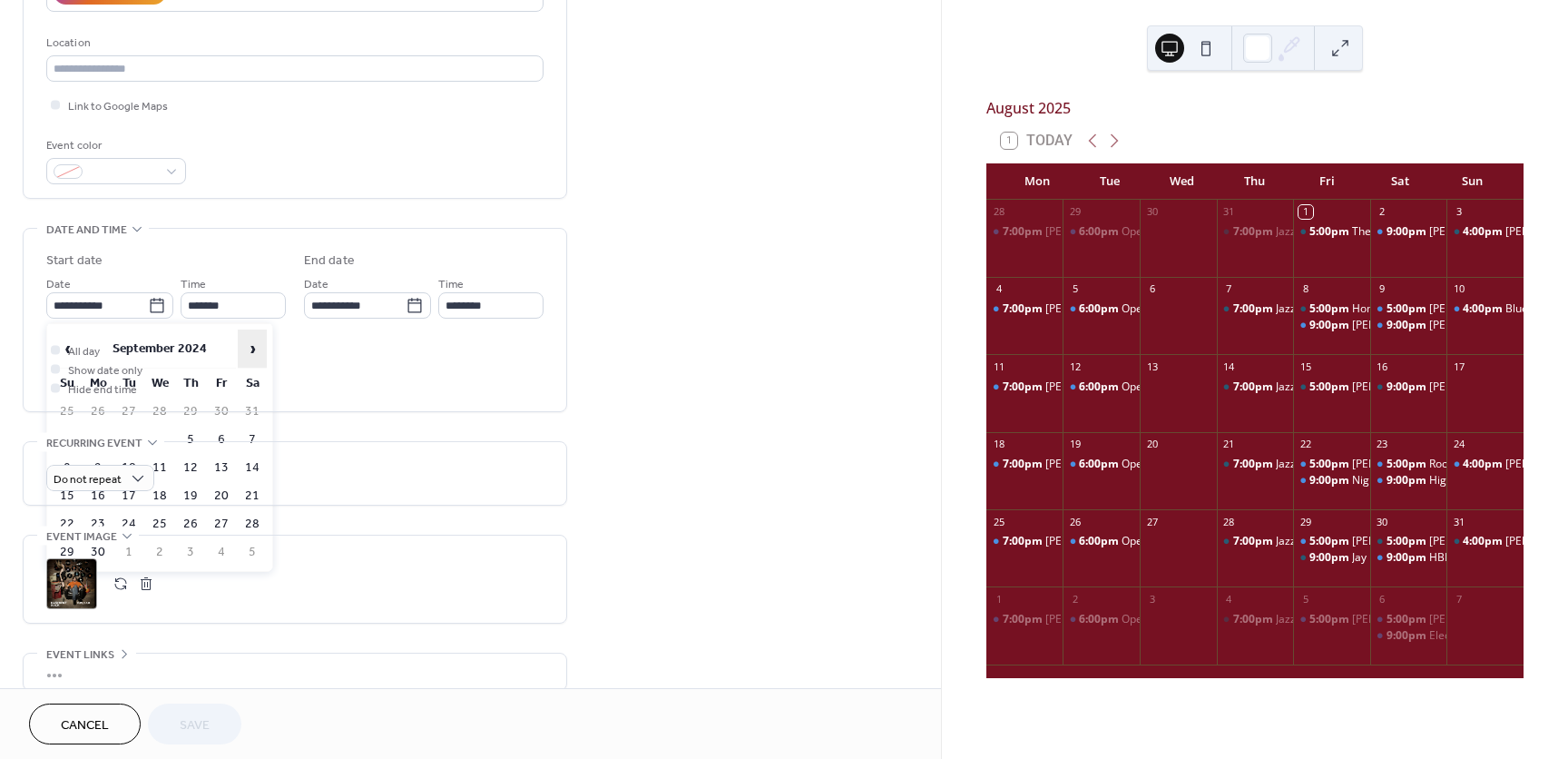 click on "›" at bounding box center (252, 349) 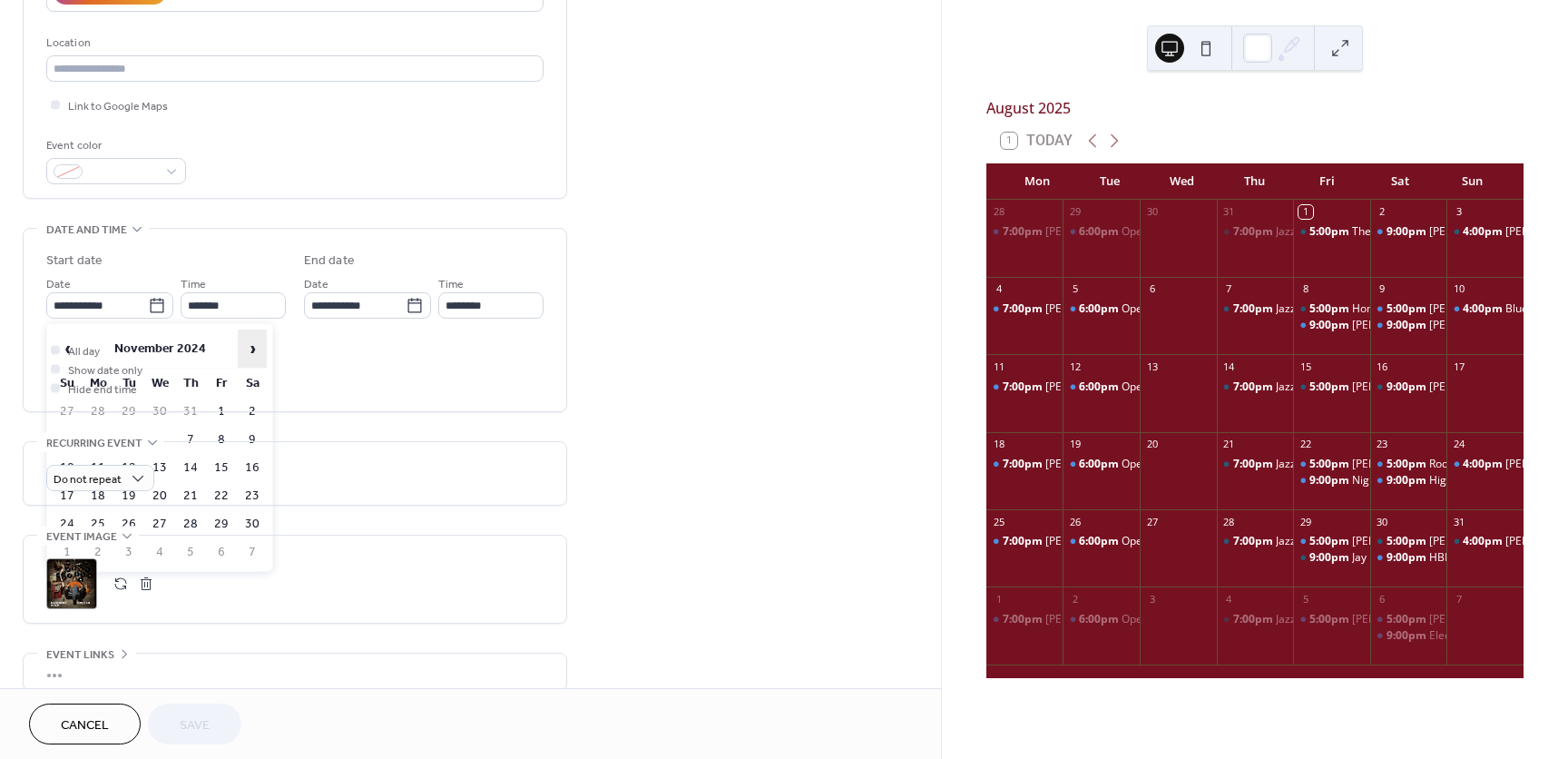 click on "›" at bounding box center [252, 349] 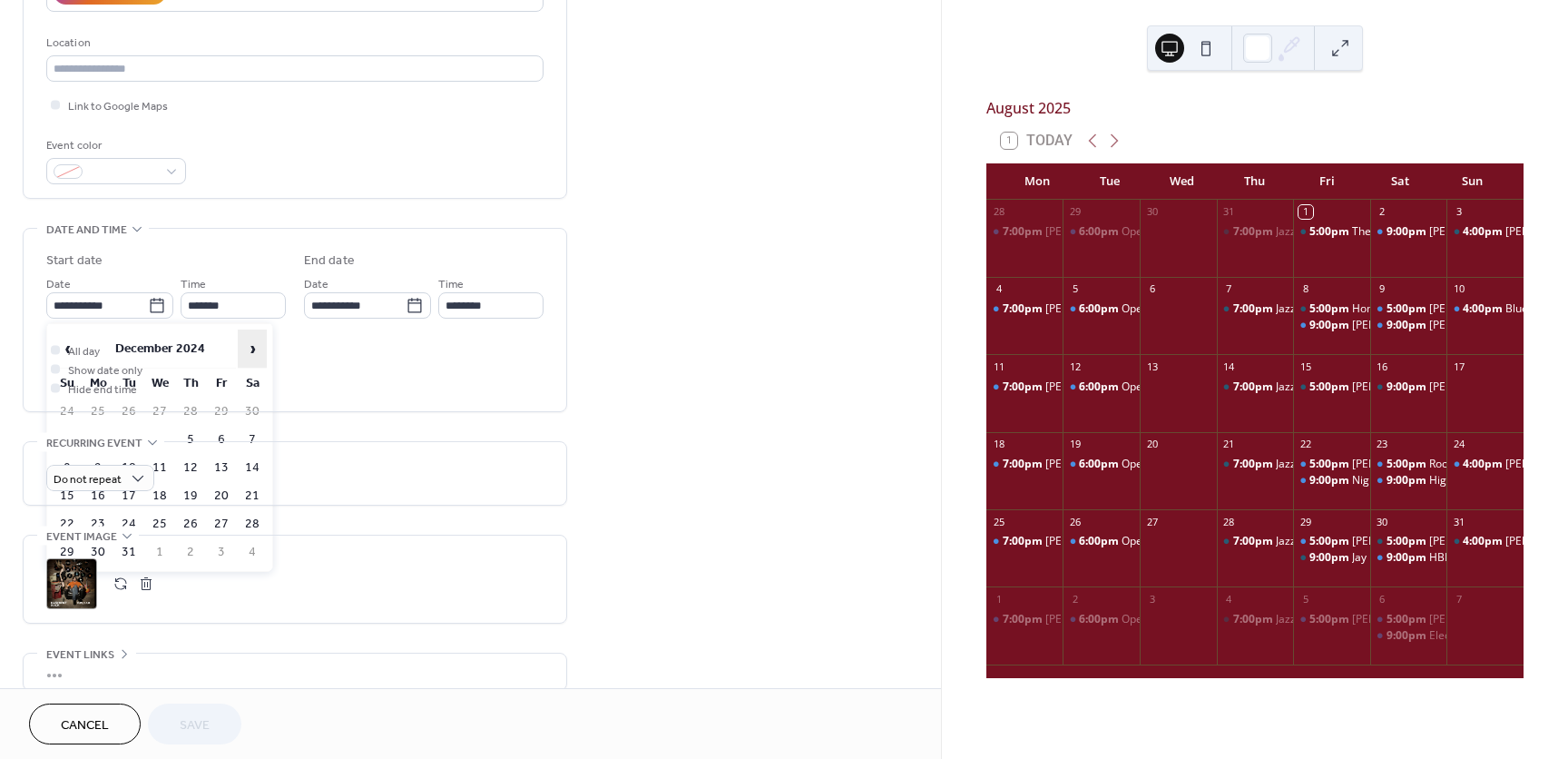 click on "›" at bounding box center (252, 349) 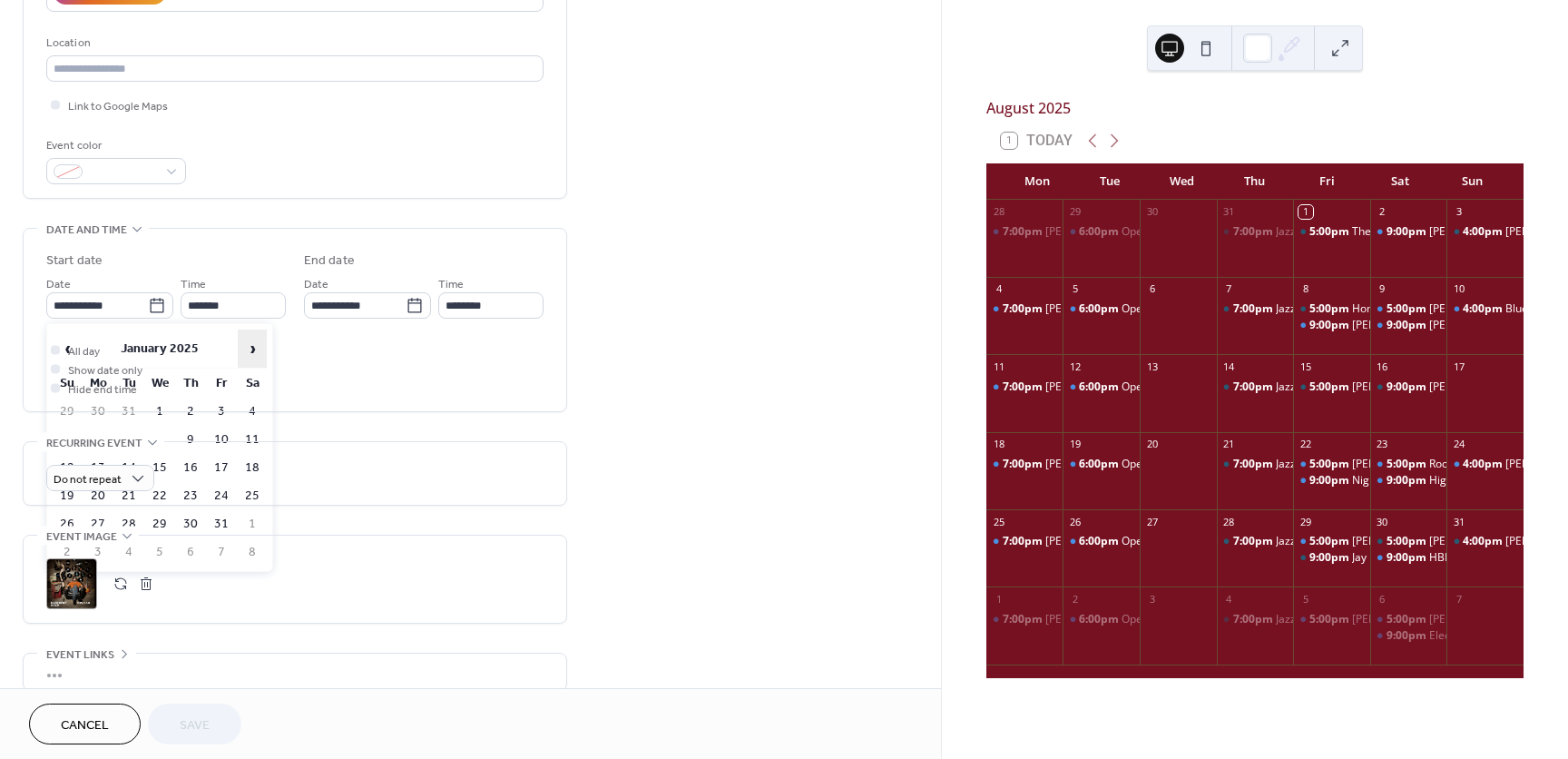 click on "›" at bounding box center (252, 349) 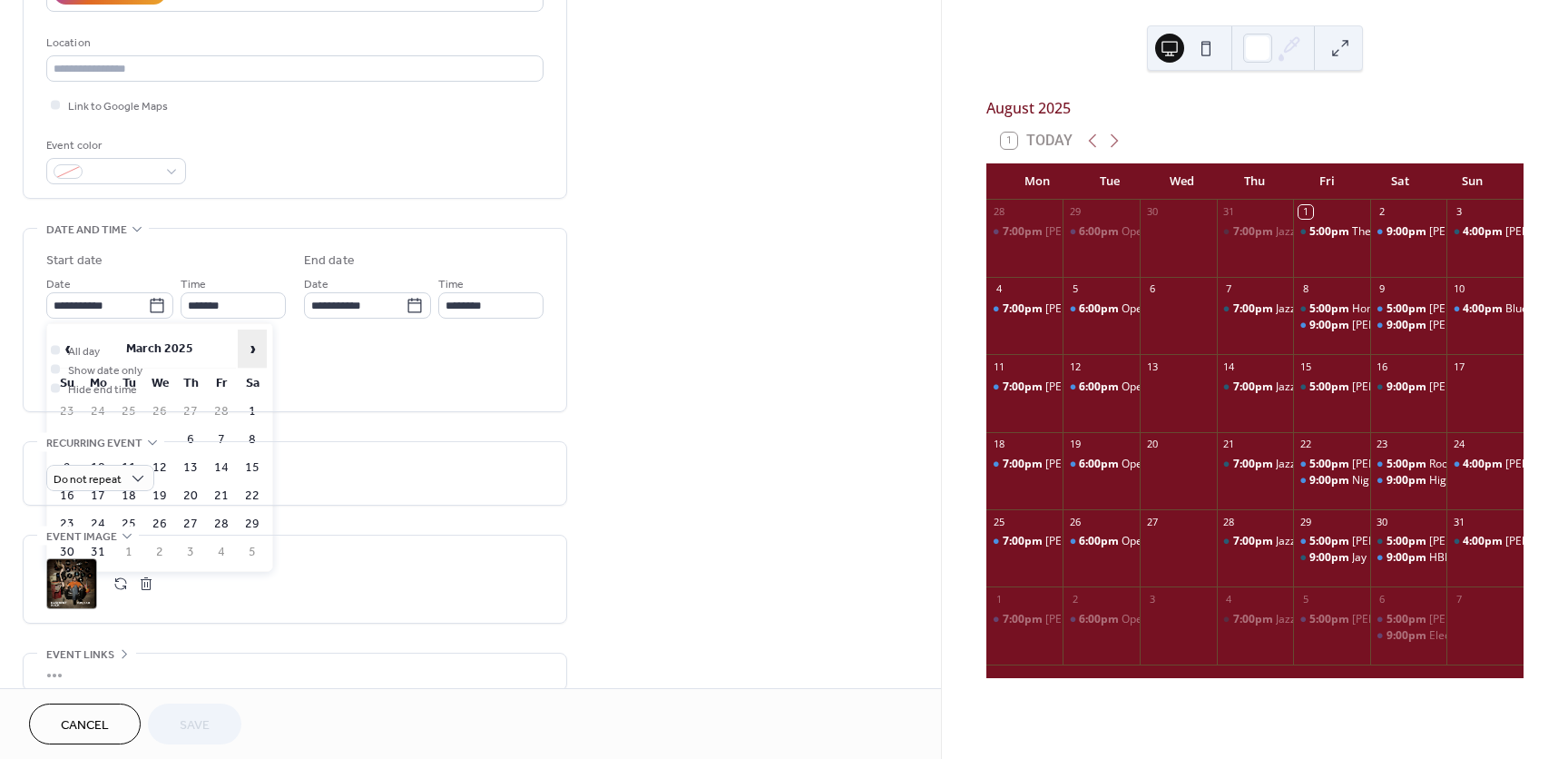 click on "›" at bounding box center [252, 349] 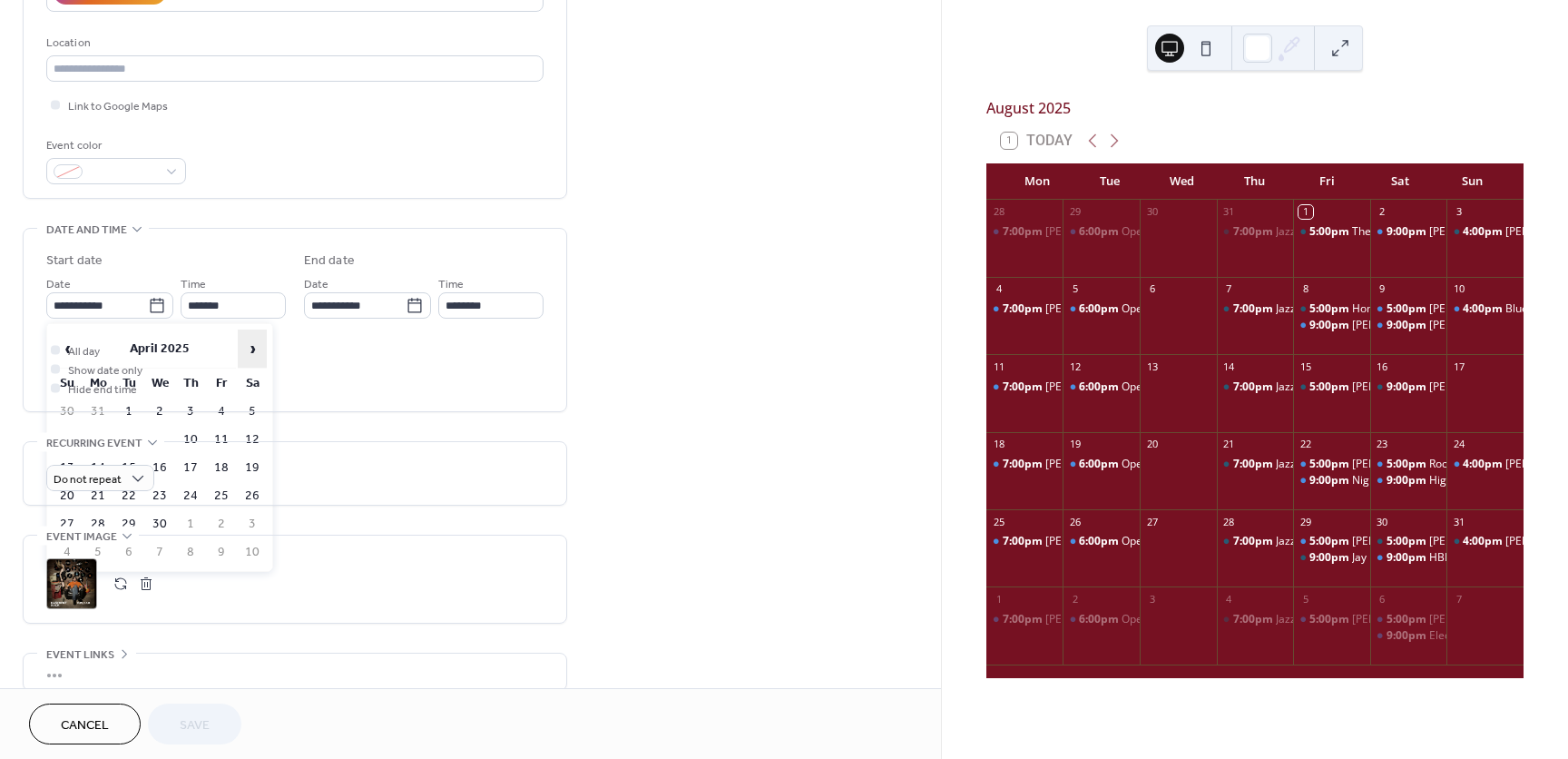 click on "›" at bounding box center (252, 349) 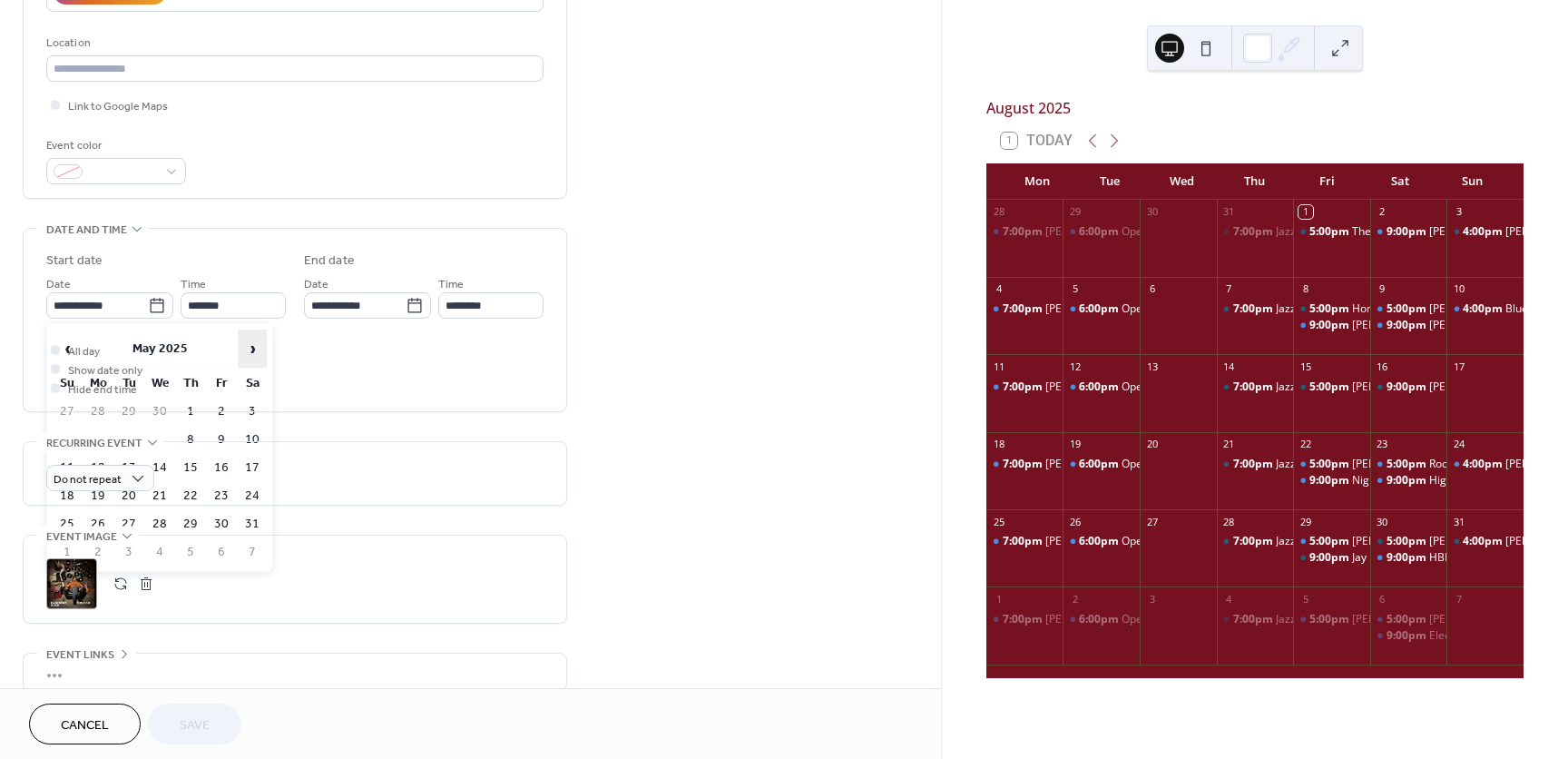 click on "›" at bounding box center [252, 349] 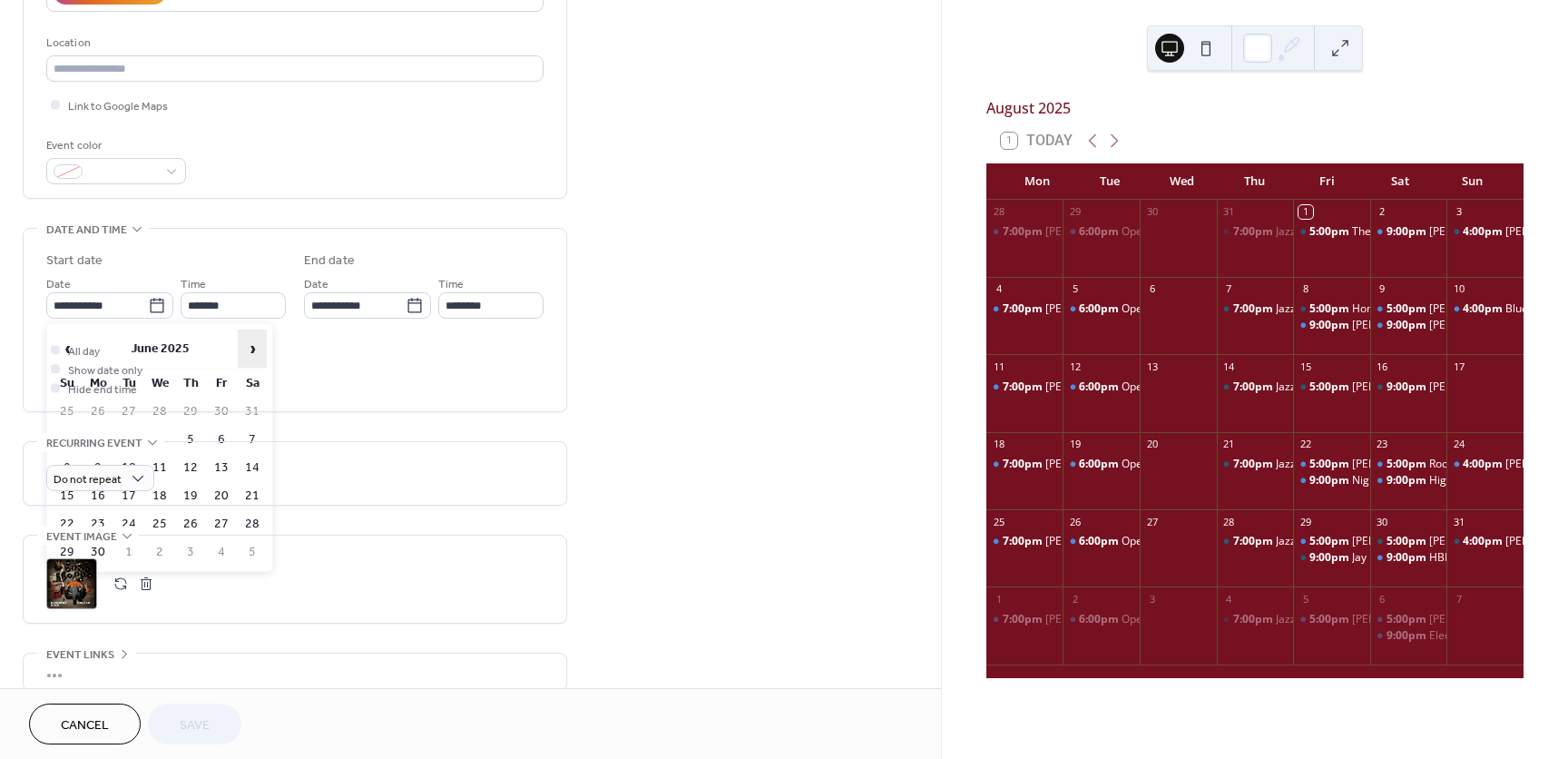 click on "›" at bounding box center (252, 349) 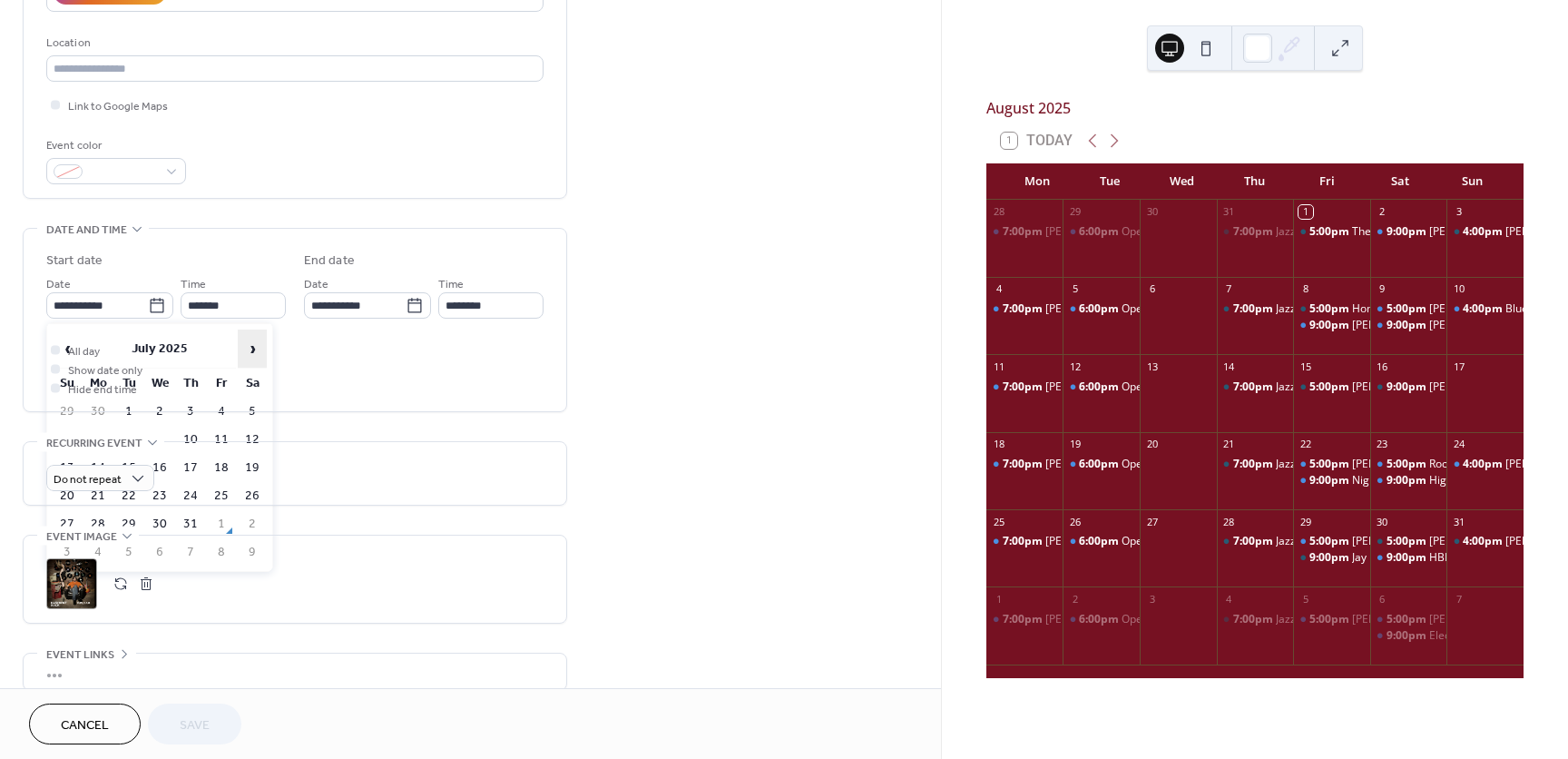 click on "›" at bounding box center [252, 349] 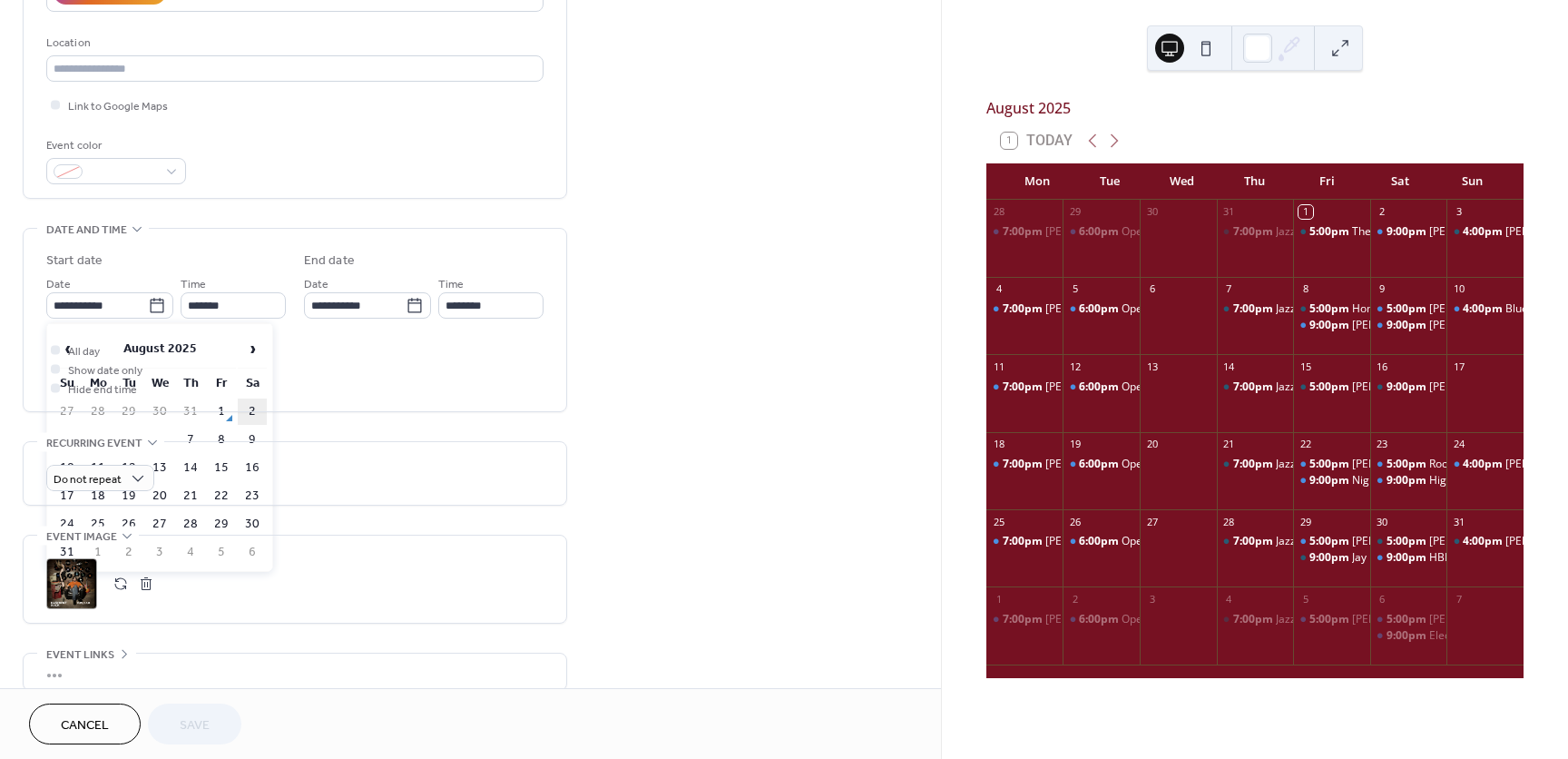 click on "2" at bounding box center (252, 411) 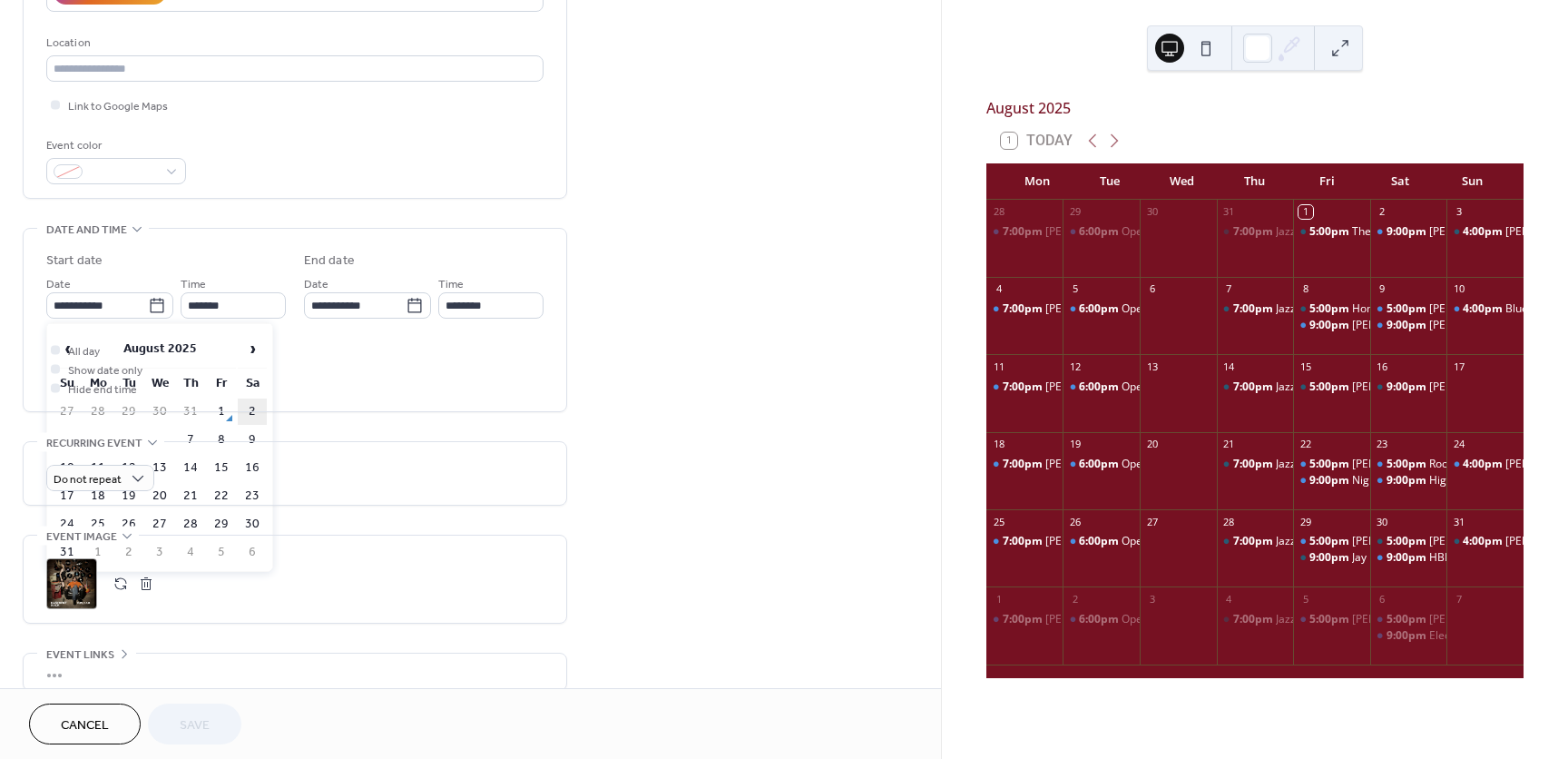 type on "**********" 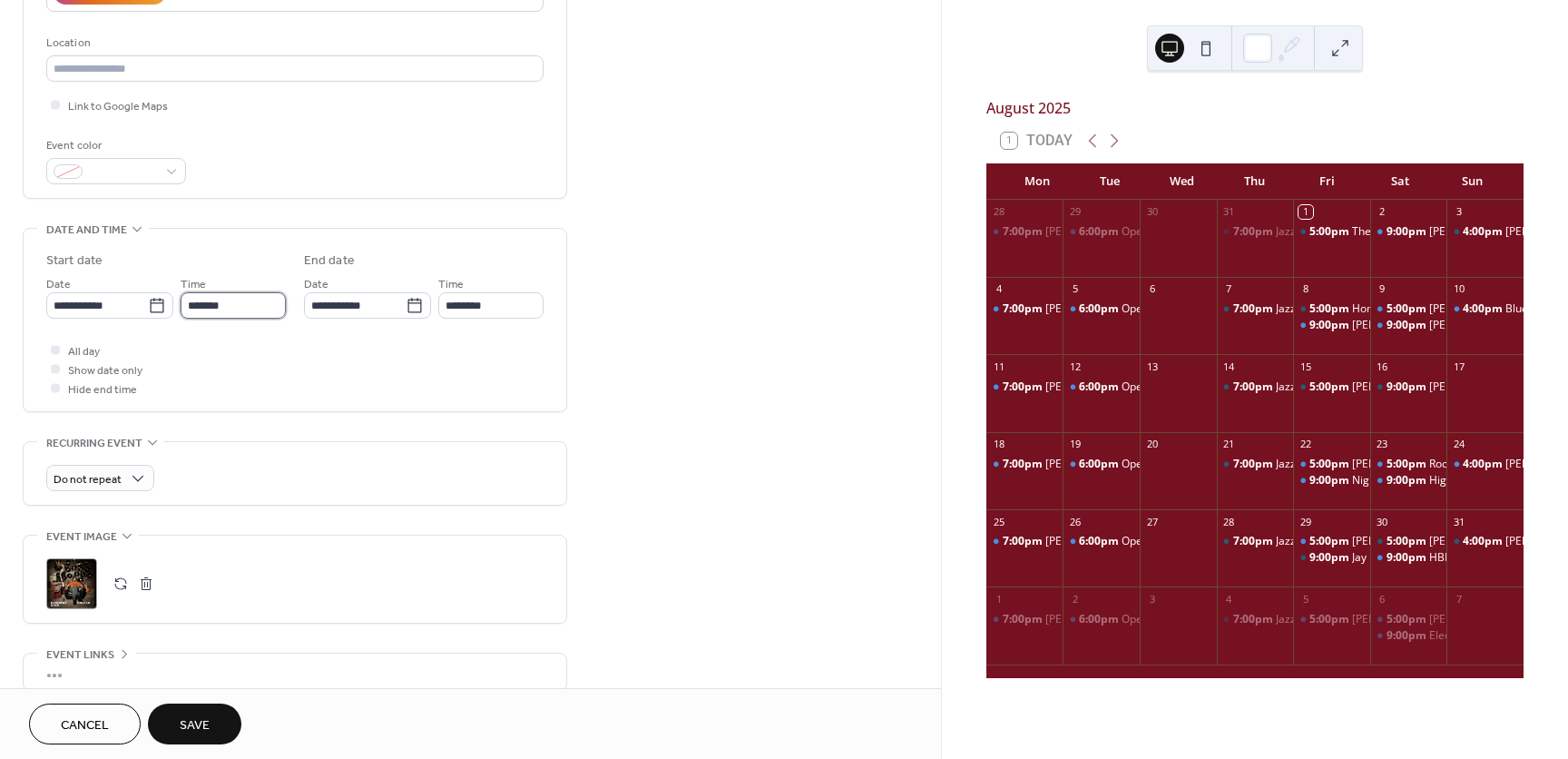 click on "*******" at bounding box center [233, 305] 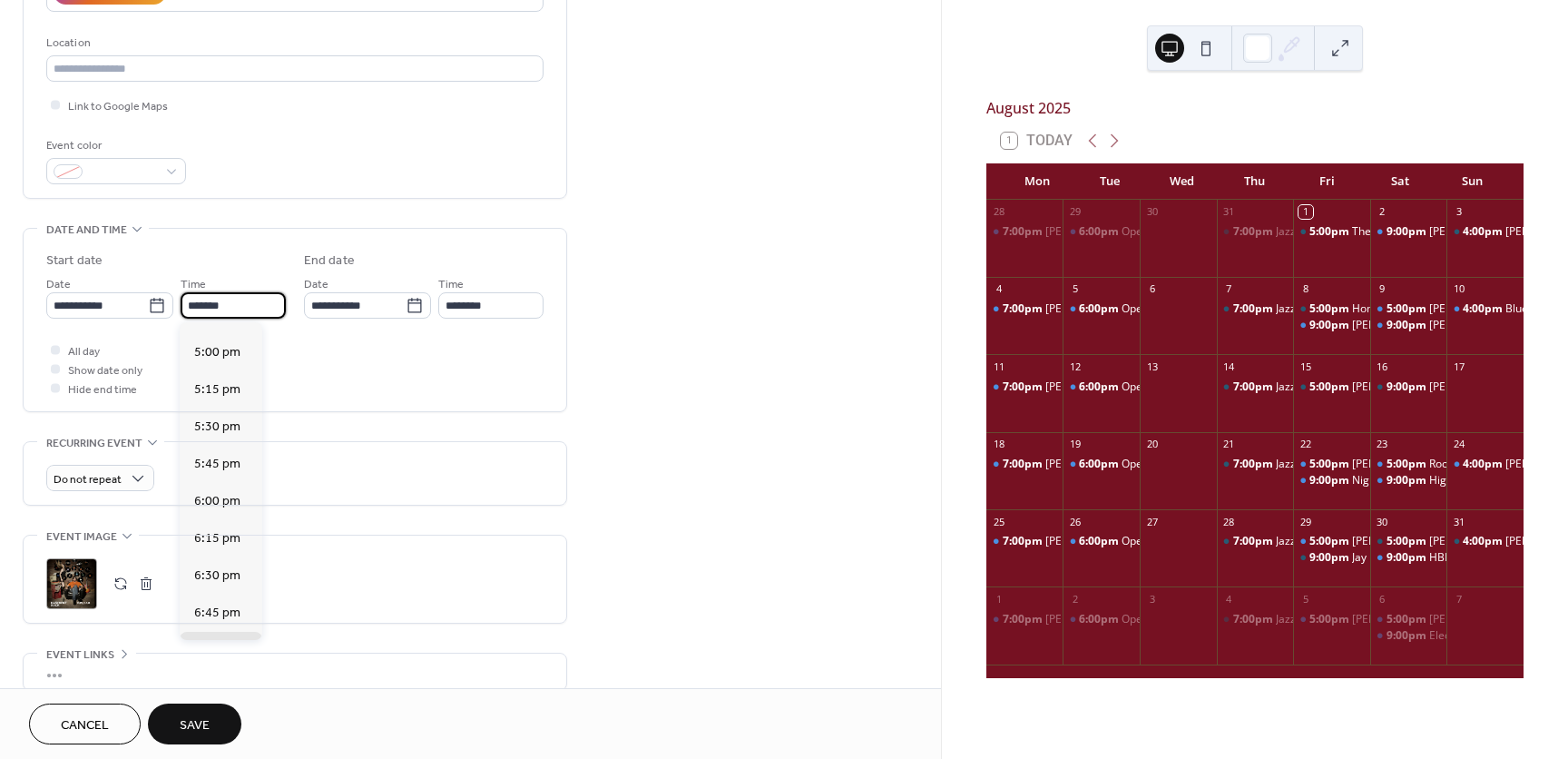 scroll, scrollTop: 2466, scrollLeft: 0, axis: vertical 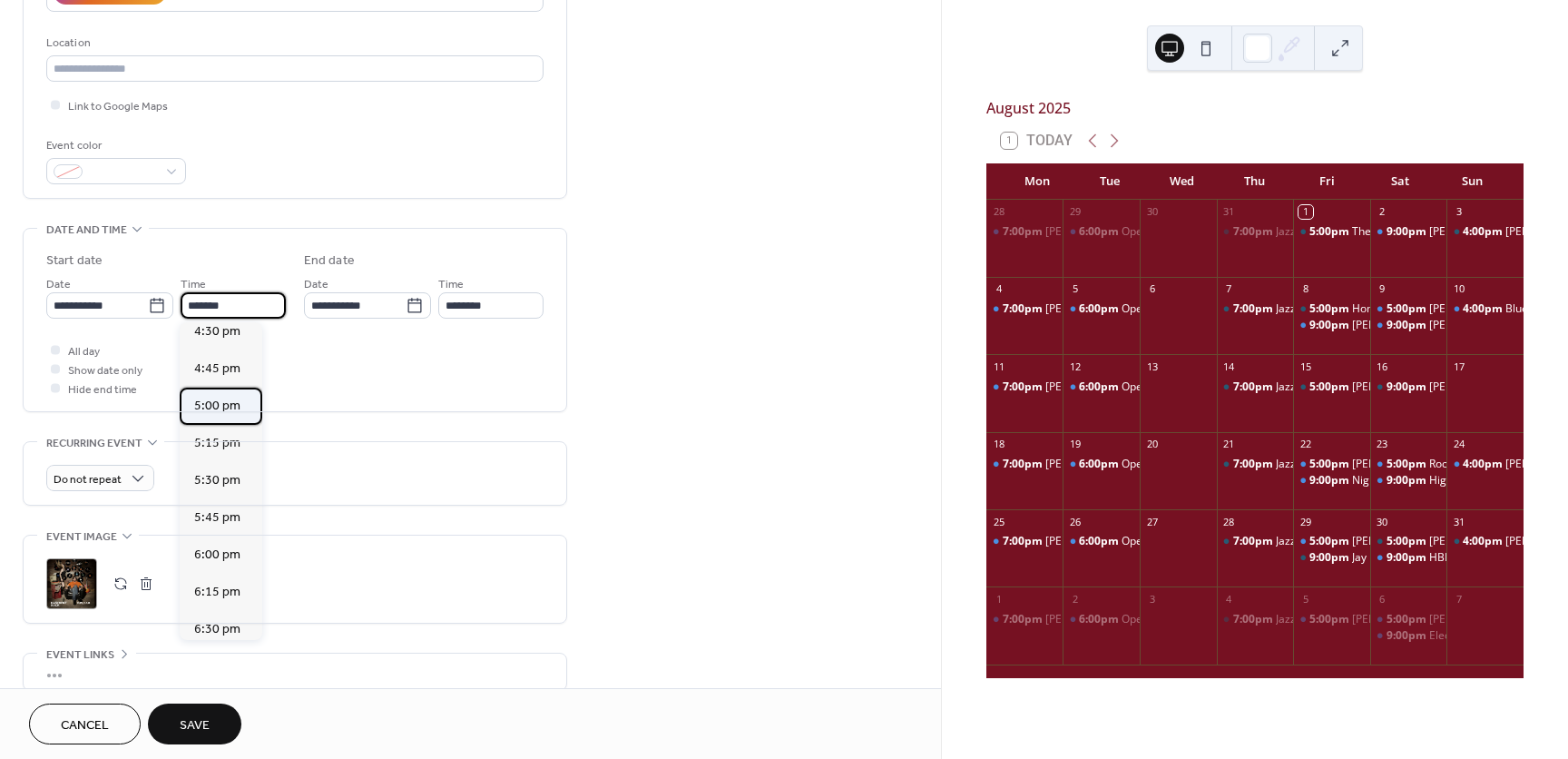 click on "5:00 pm" at bounding box center (217, 406) 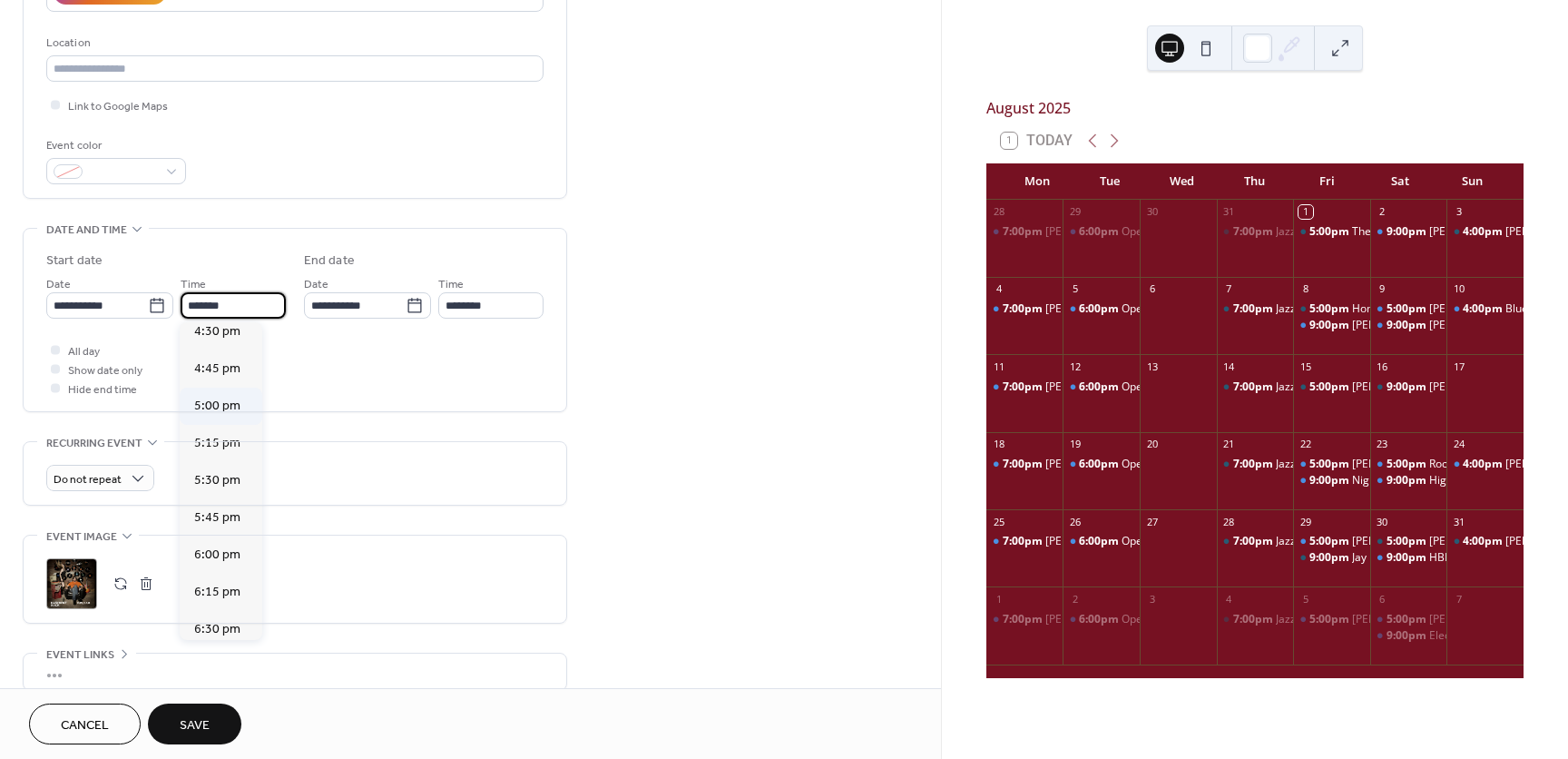 type on "*******" 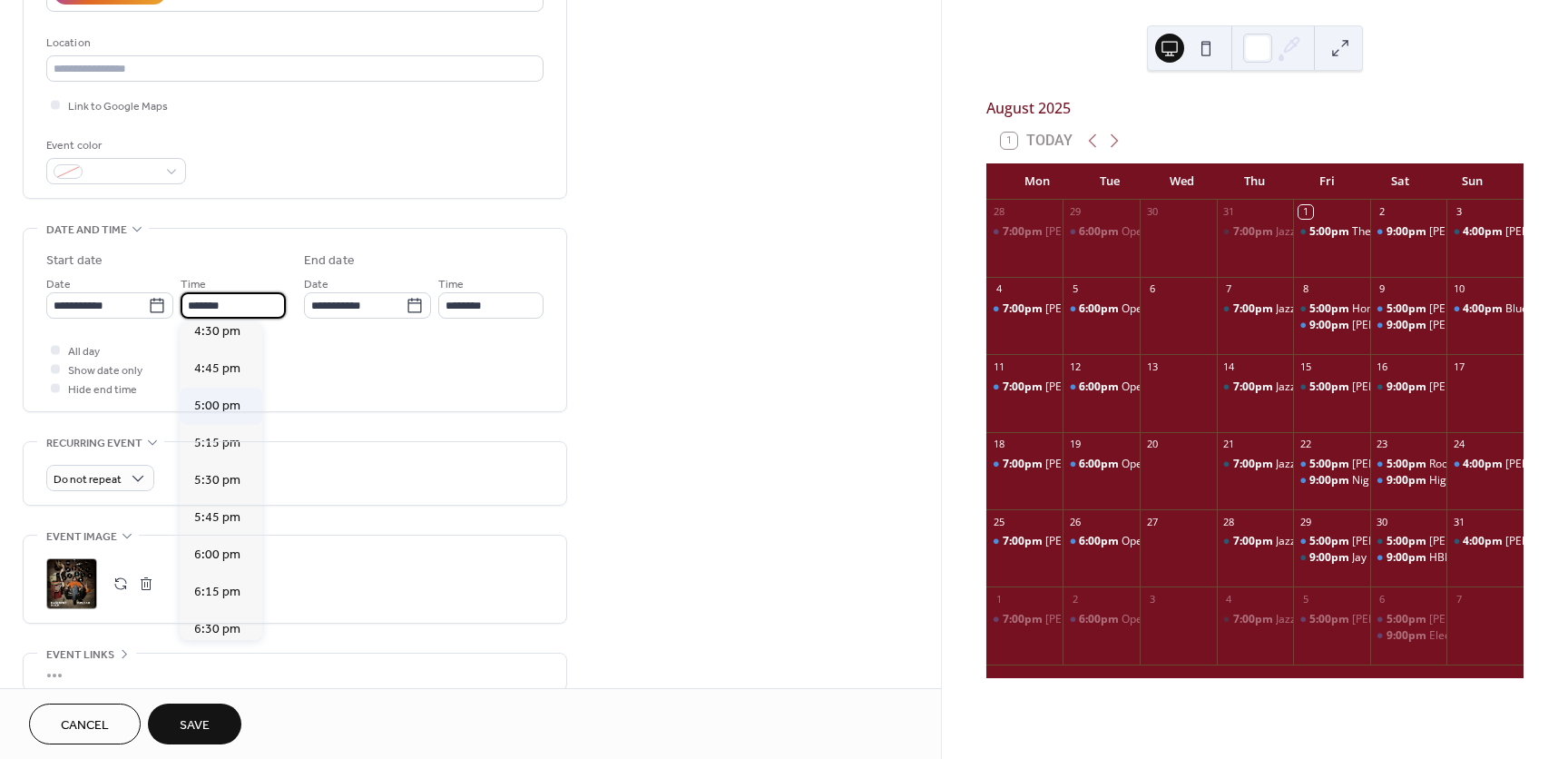 type on "*******" 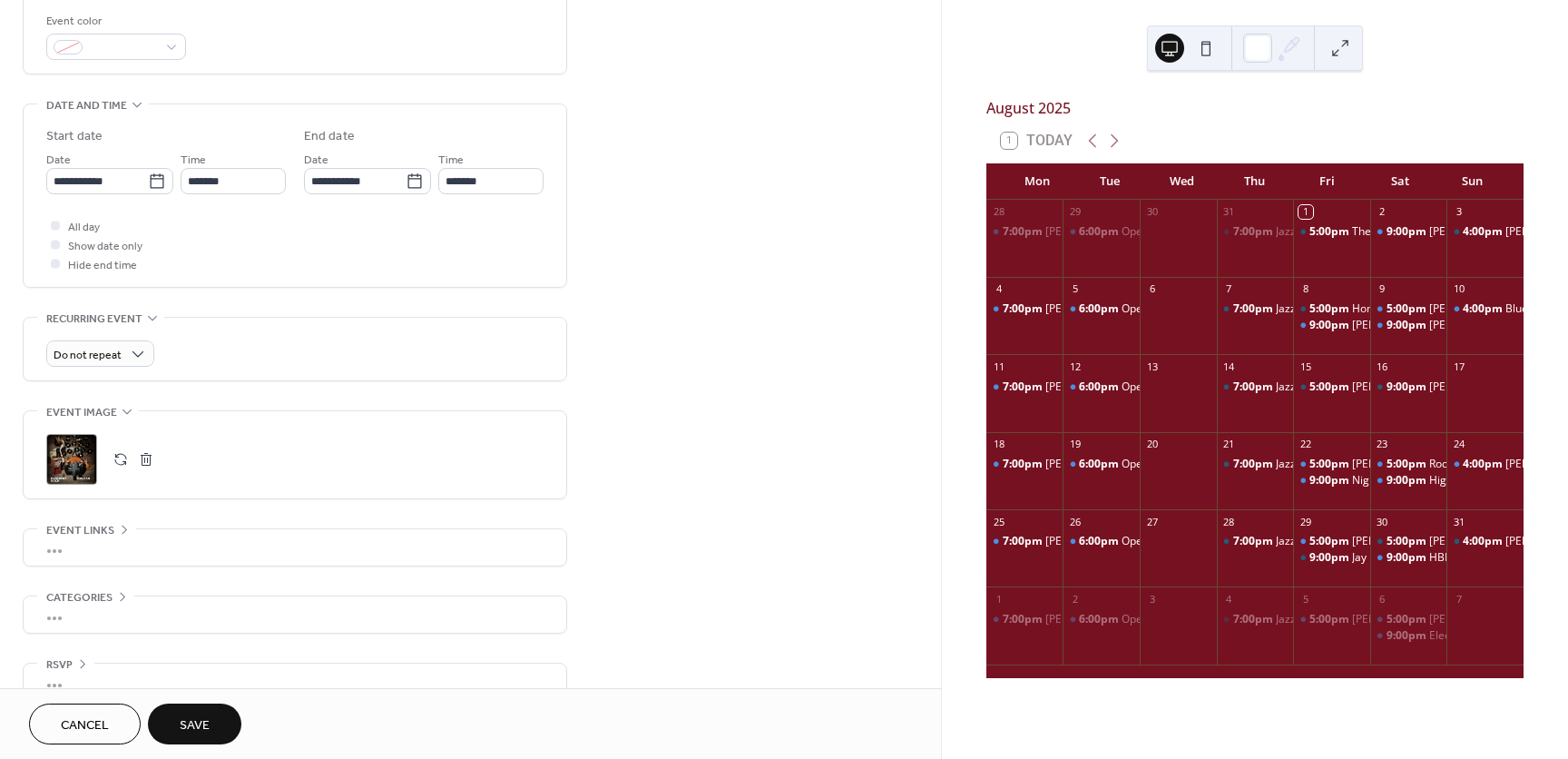 scroll, scrollTop: 518, scrollLeft: 0, axis: vertical 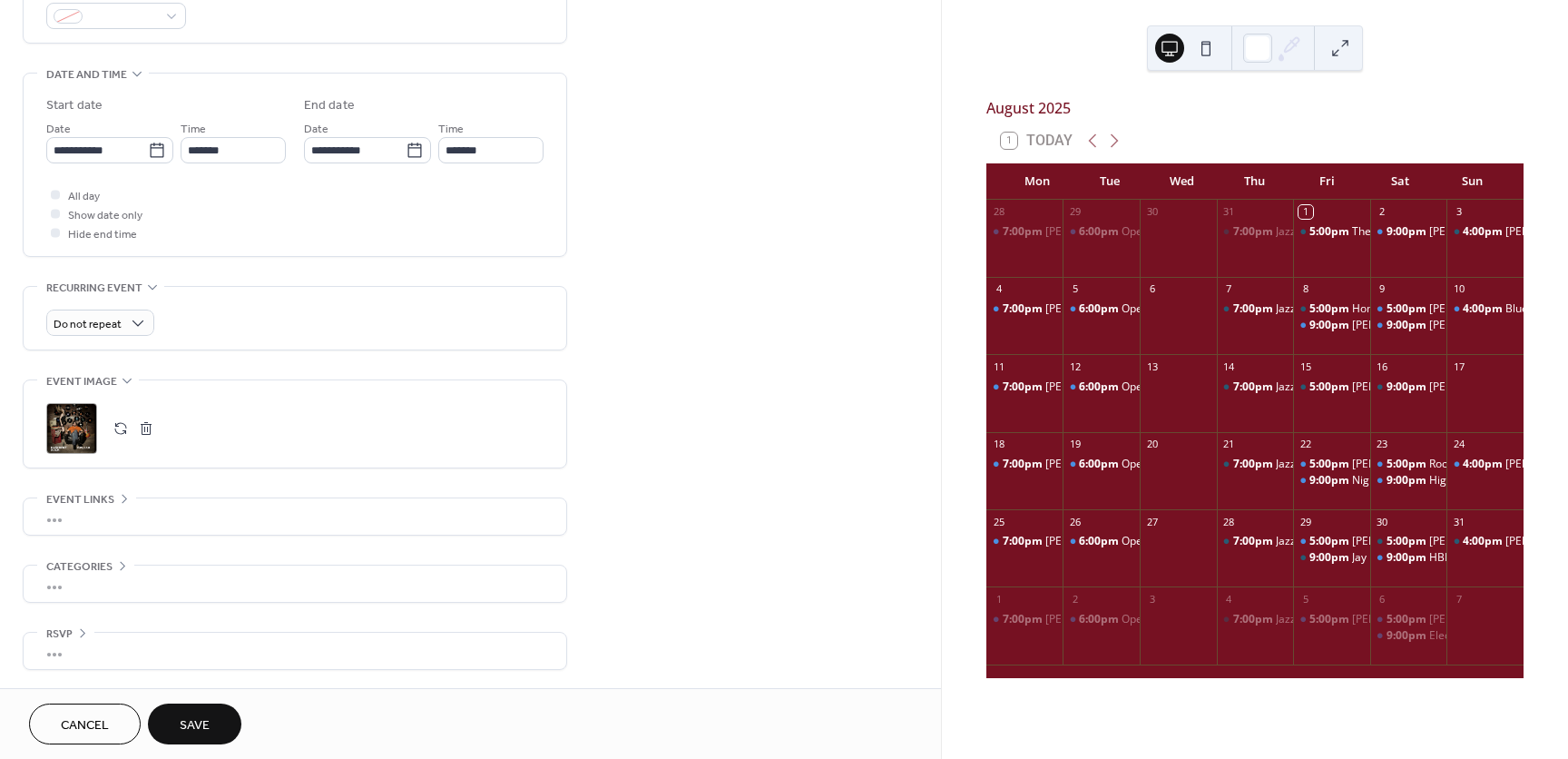 click on "Save" at bounding box center (194, 725) 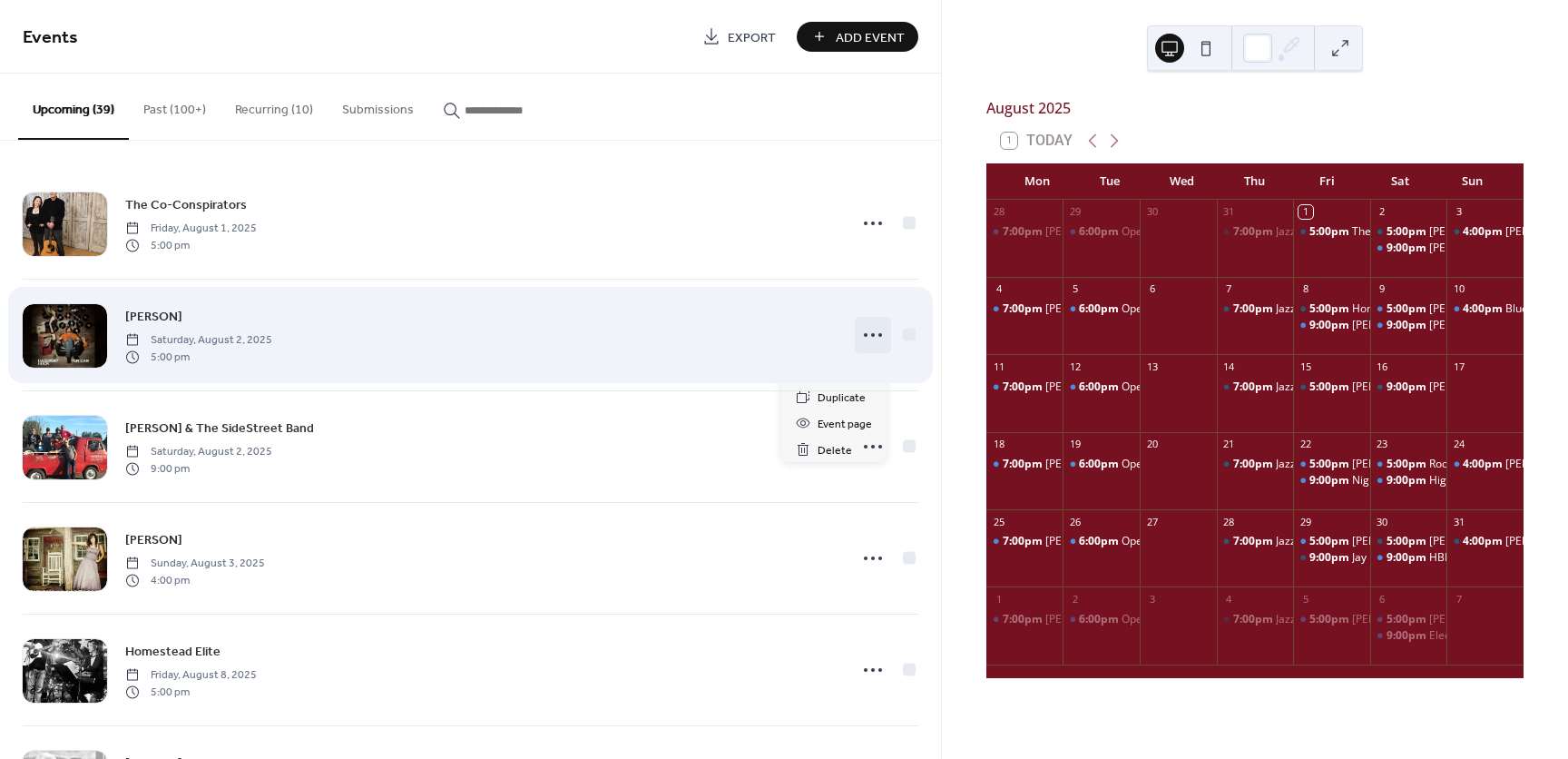click 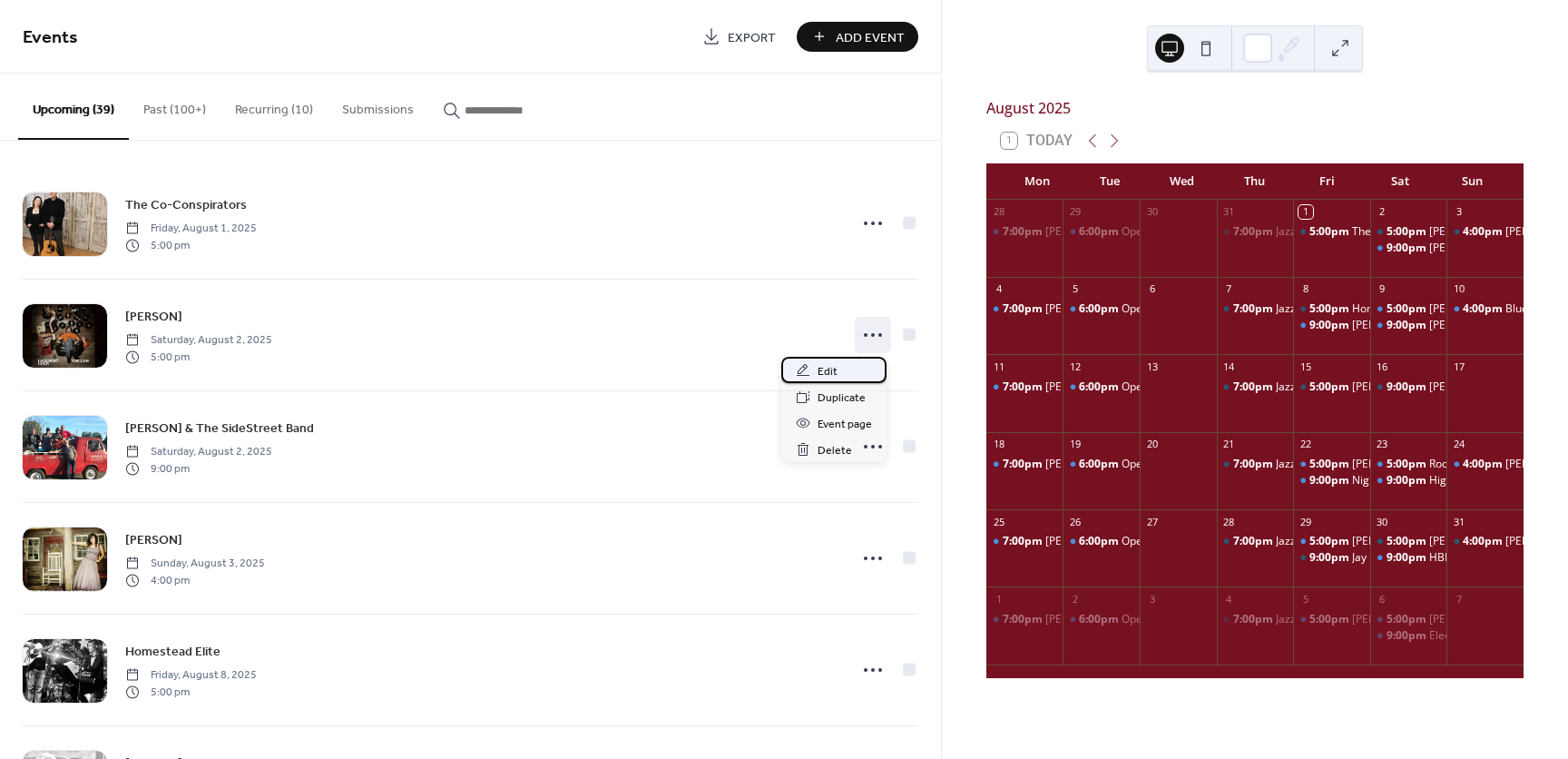 click on "Edit" at bounding box center (828, 371) 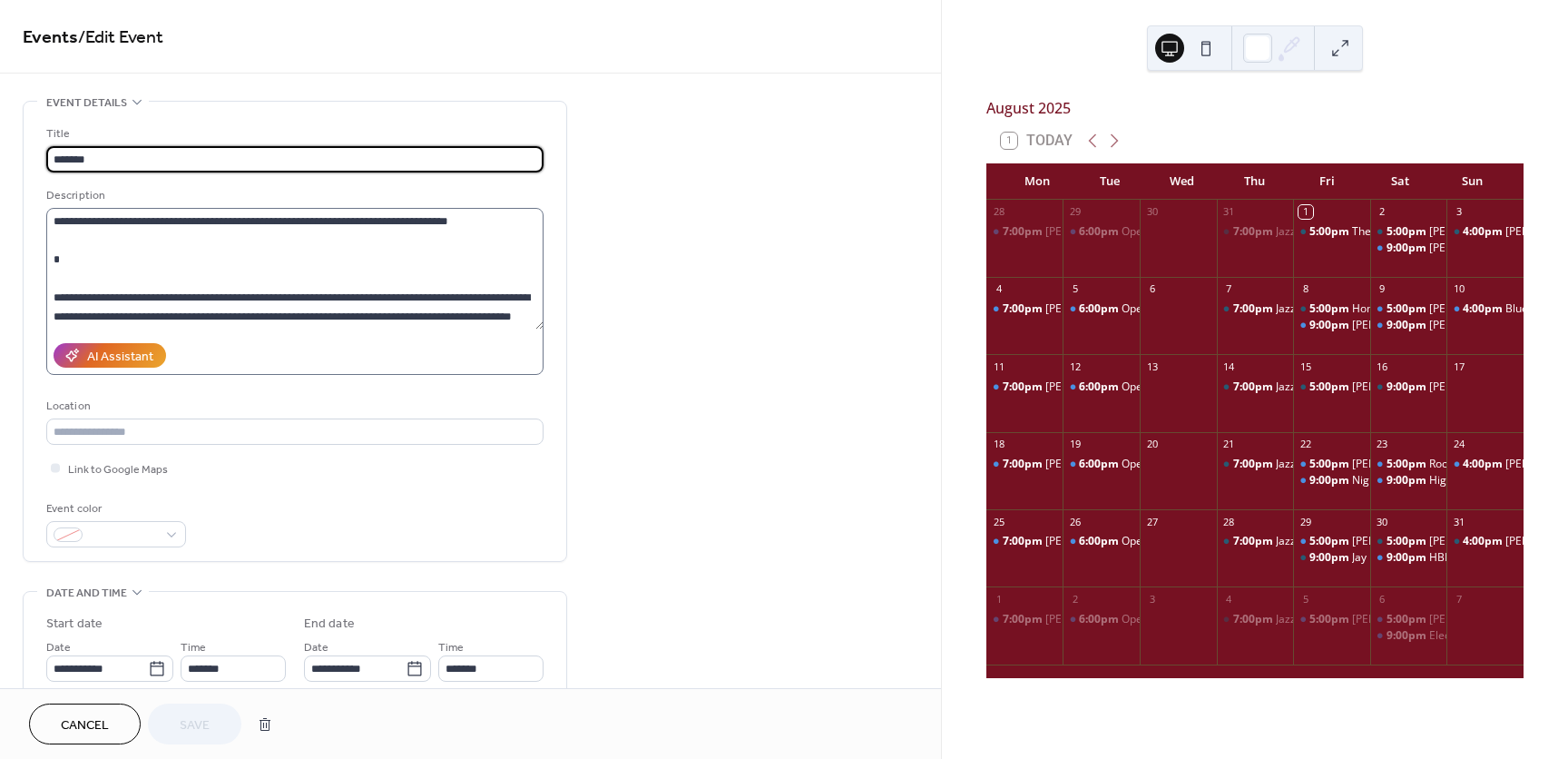 scroll, scrollTop: 191, scrollLeft: 0, axis: vertical 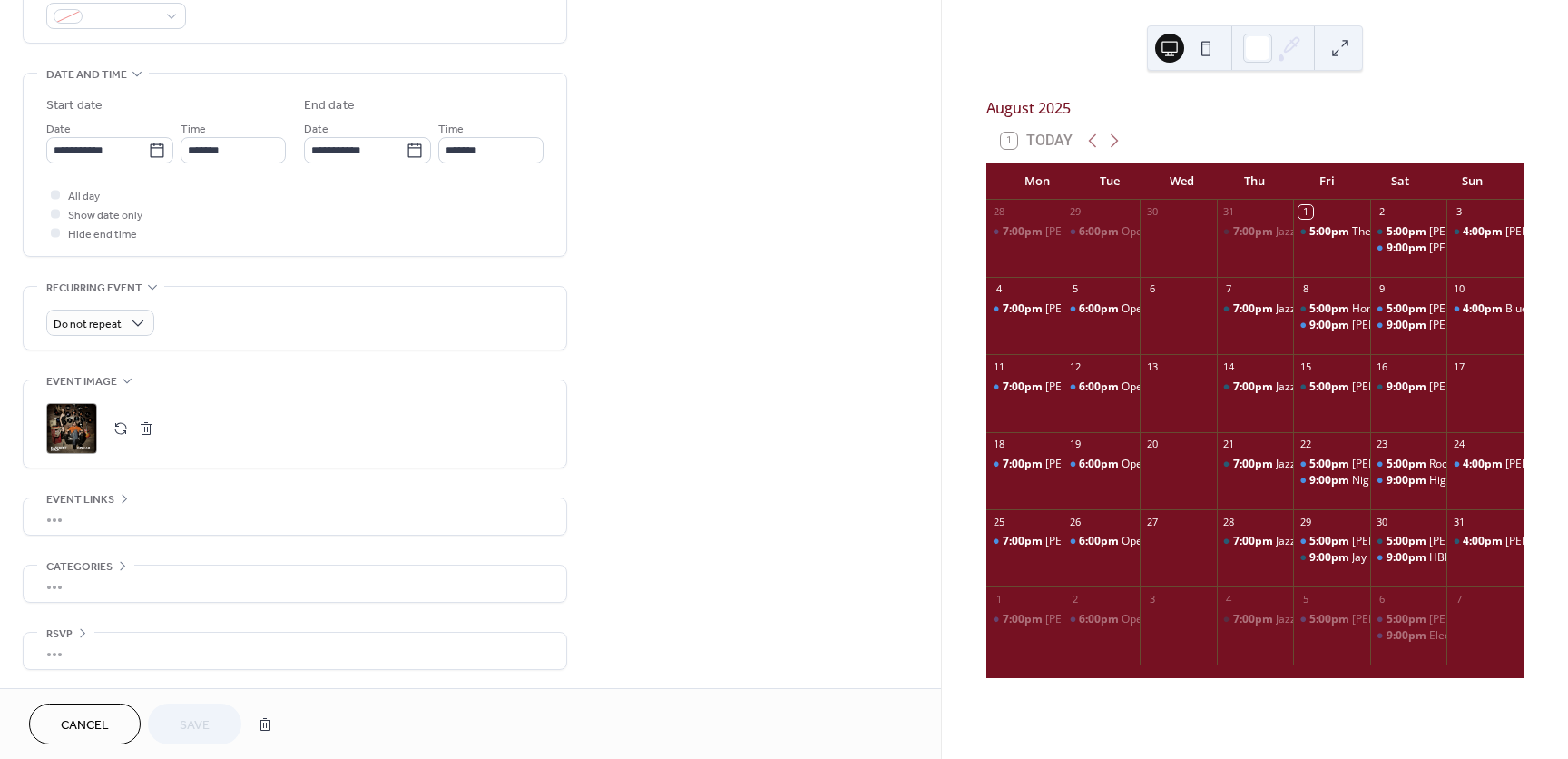 click on "•••" at bounding box center (295, 517) 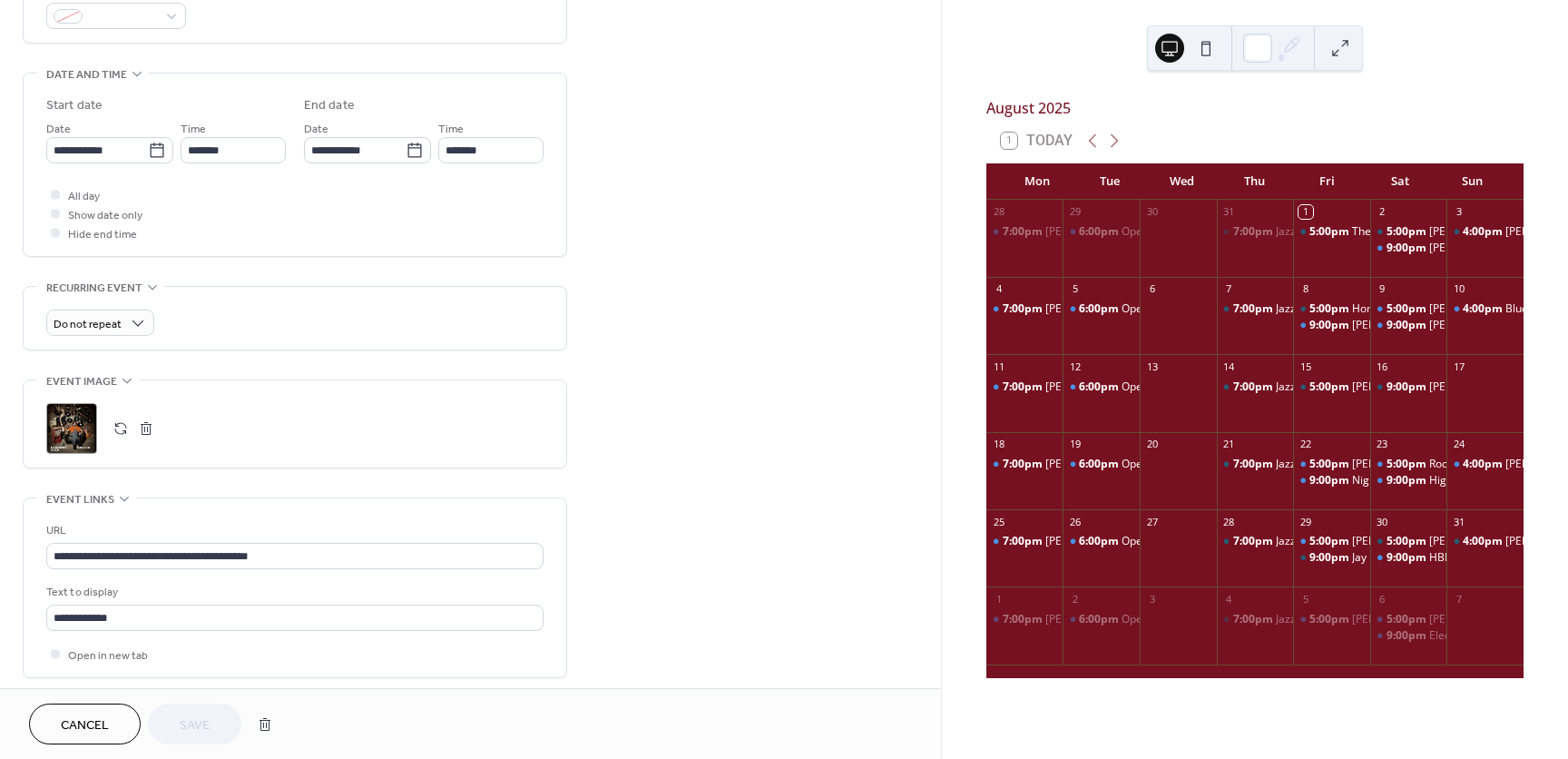 scroll, scrollTop: 518, scrollLeft: 0, axis: vertical 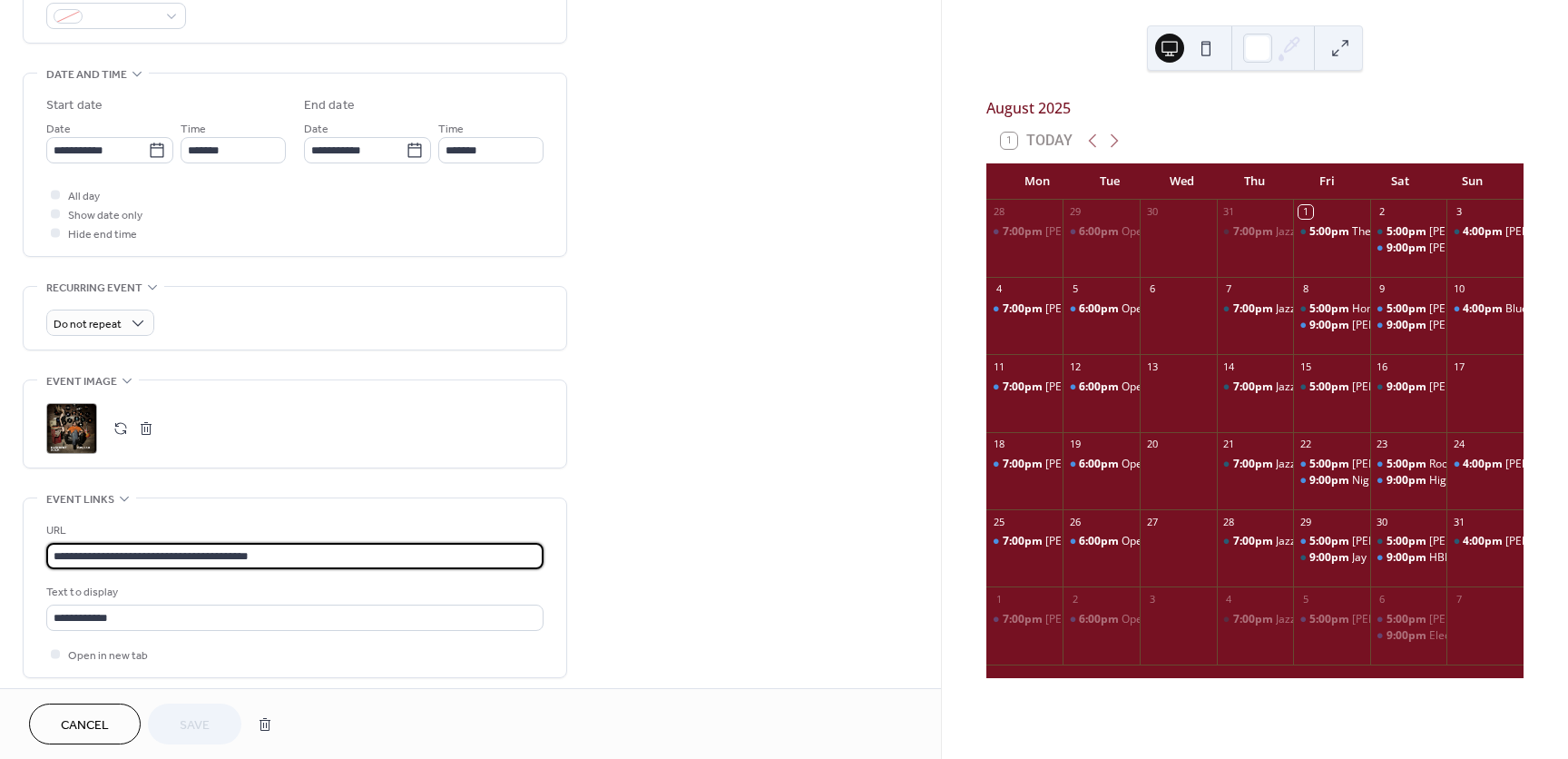 drag, startPoint x: 336, startPoint y: 557, endPoint x: -87, endPoint y: 535, distance: 423.5717 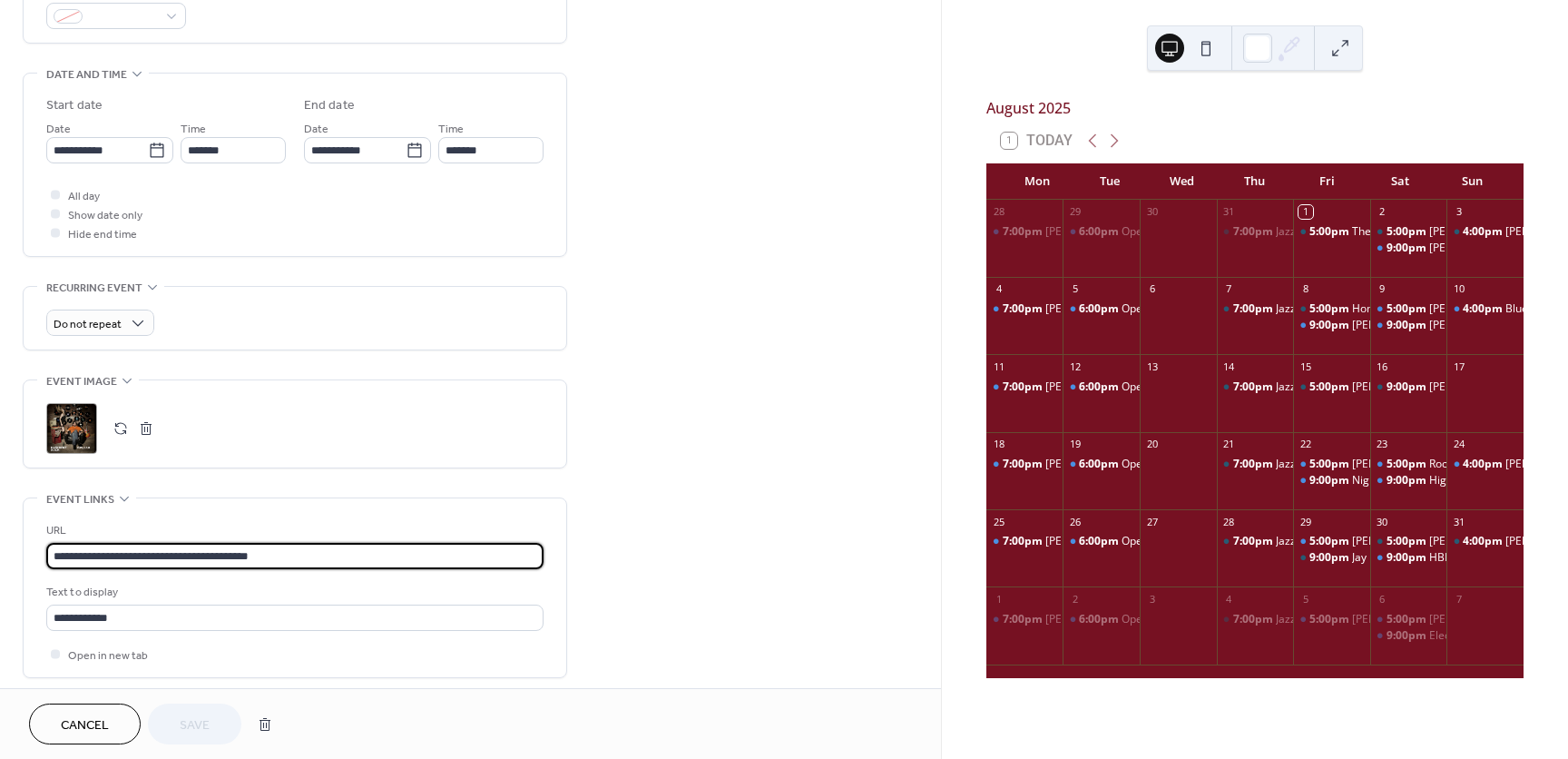 click on "**********" at bounding box center [784, 380] 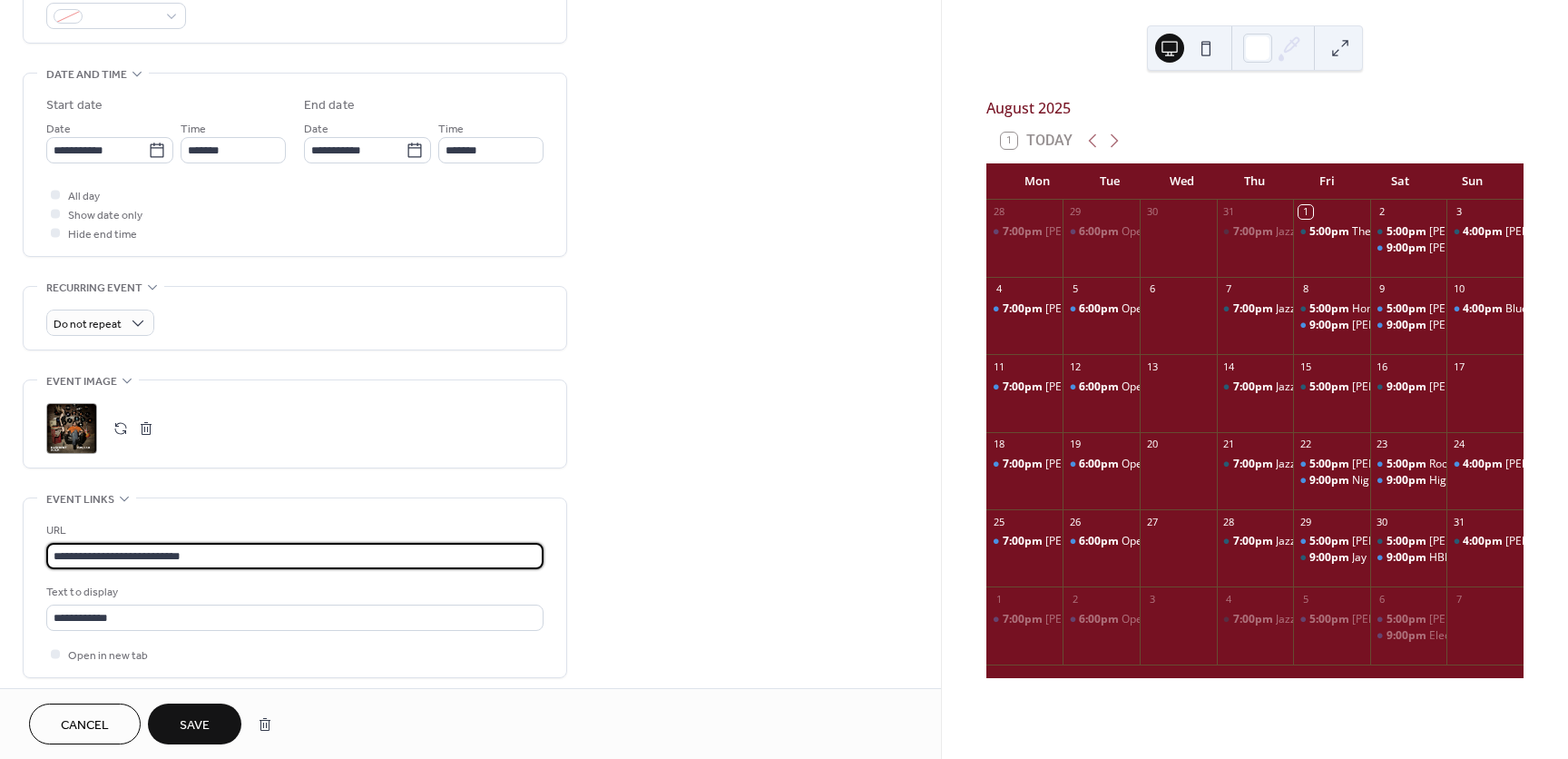 type on "**********" 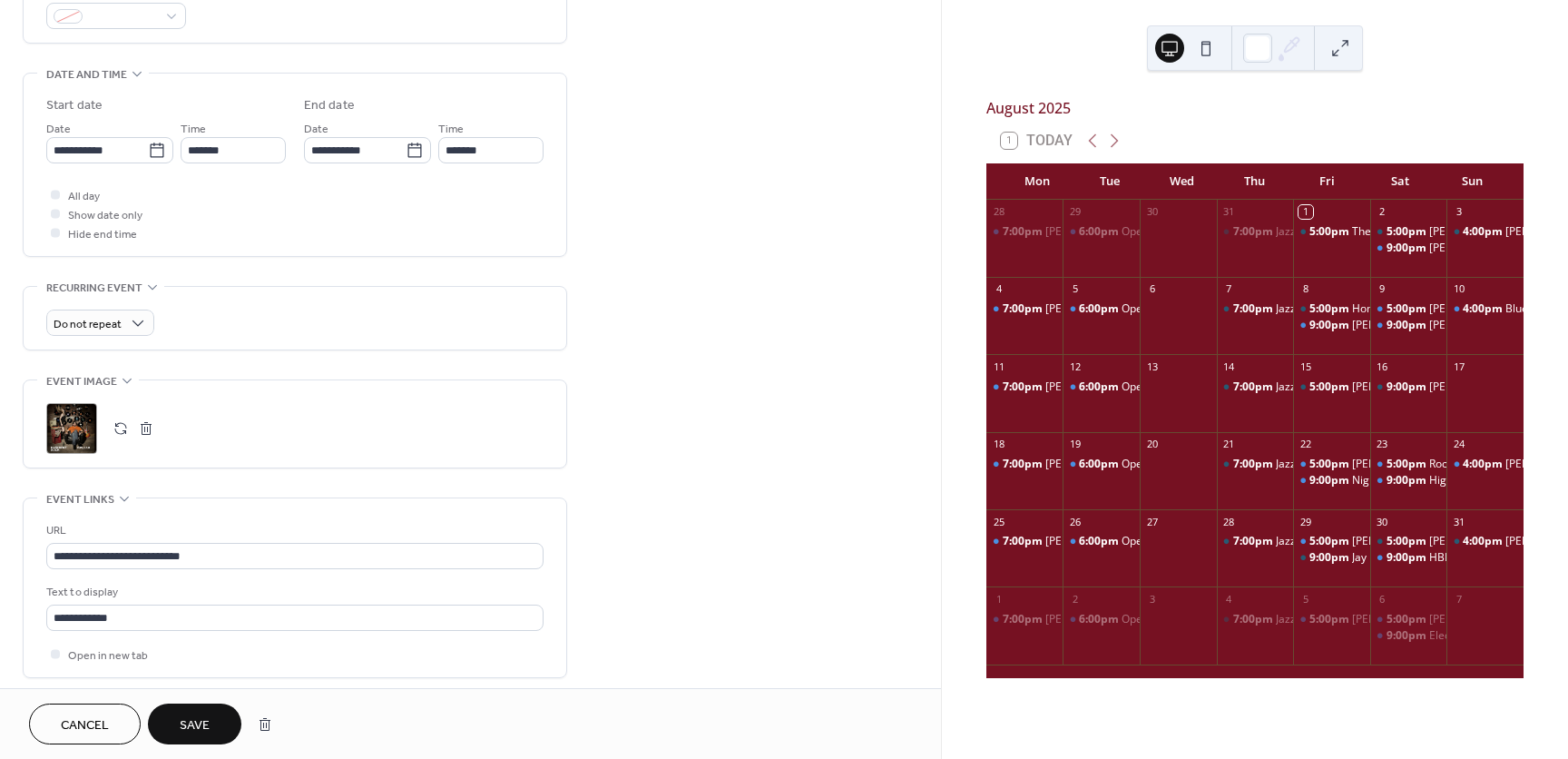 click on "Save" at bounding box center [194, 725] 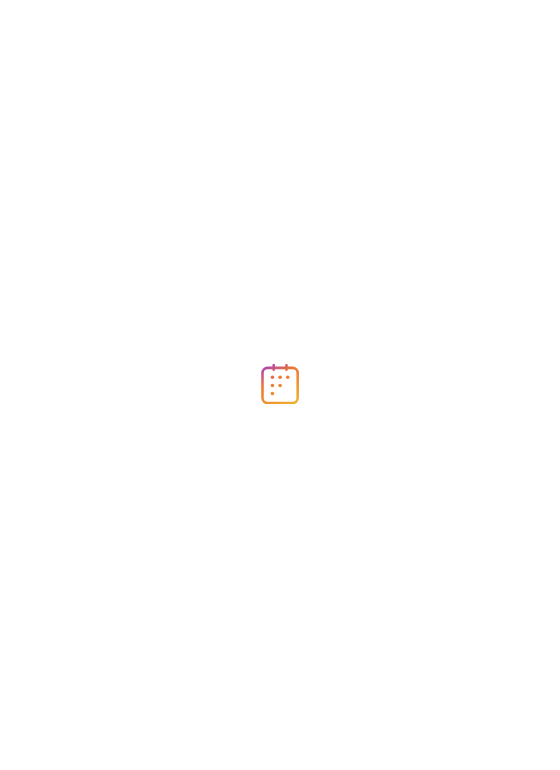 scroll, scrollTop: 0, scrollLeft: 0, axis: both 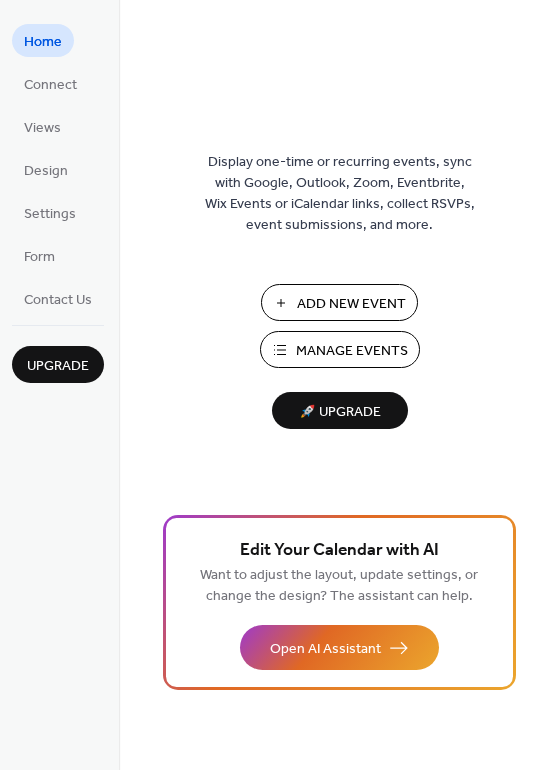 click on "Manage Events" at bounding box center (352, 351) 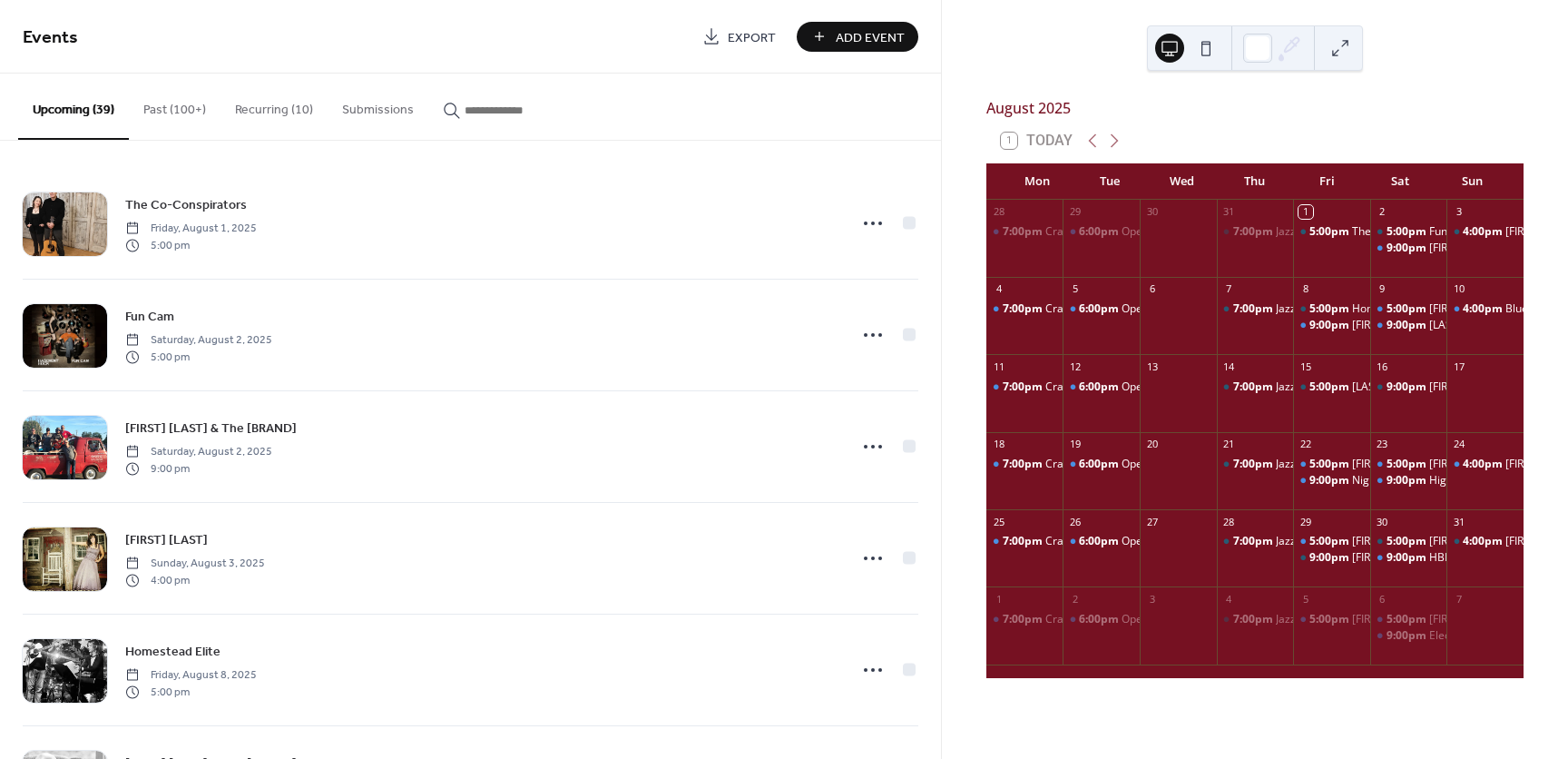 scroll, scrollTop: 0, scrollLeft: 0, axis: both 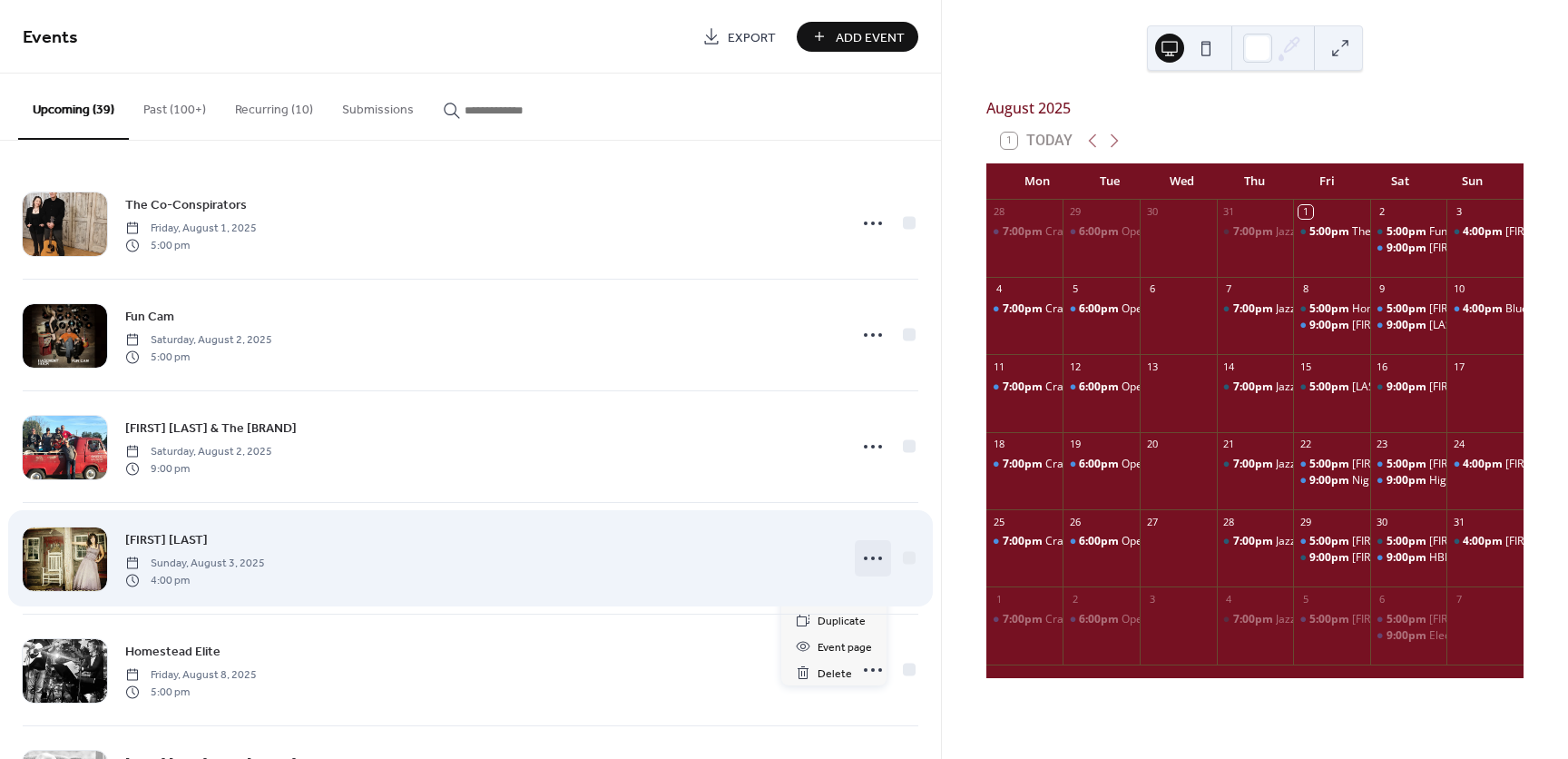 click 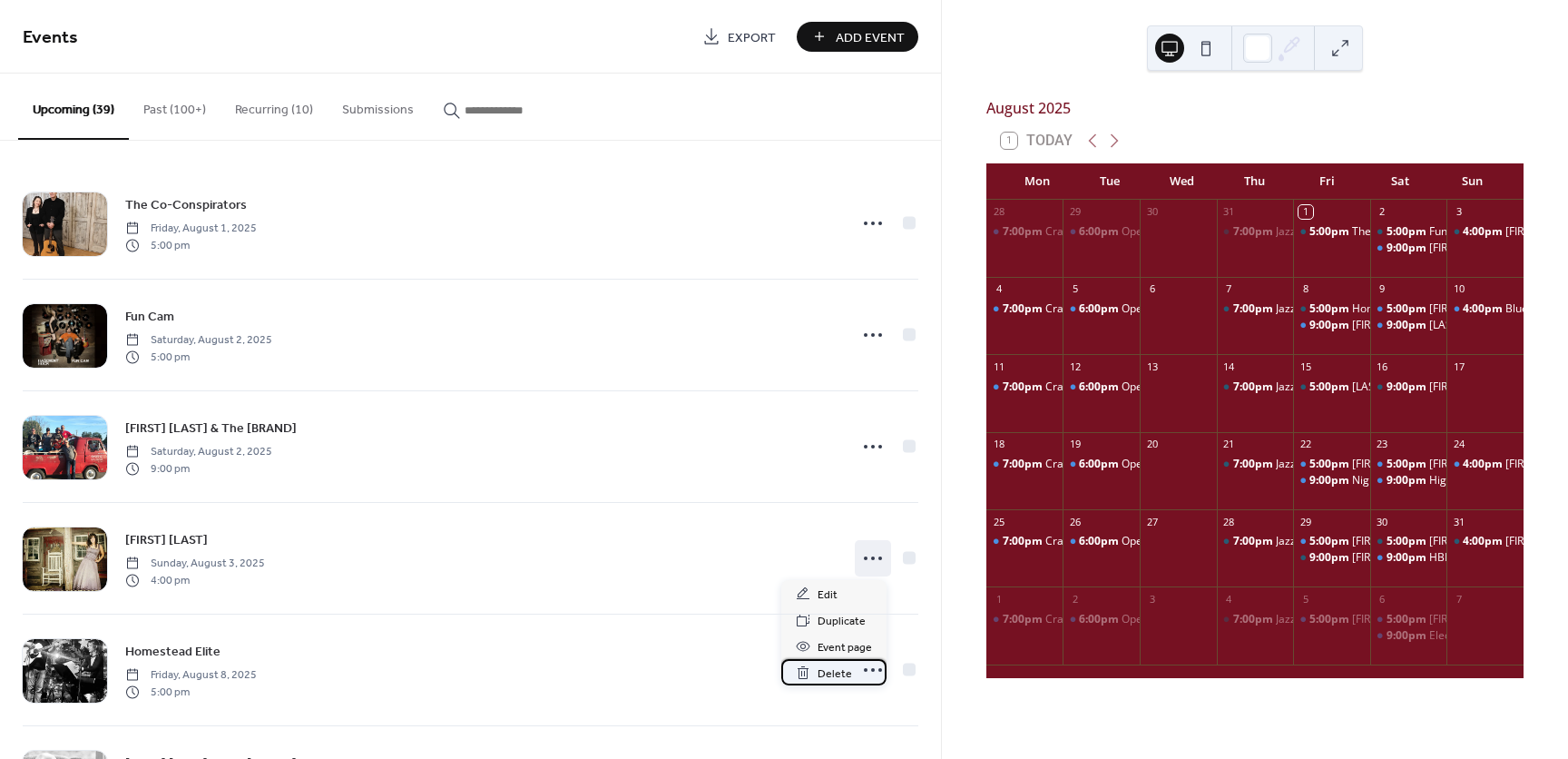 click on "Delete" at bounding box center [835, 674] 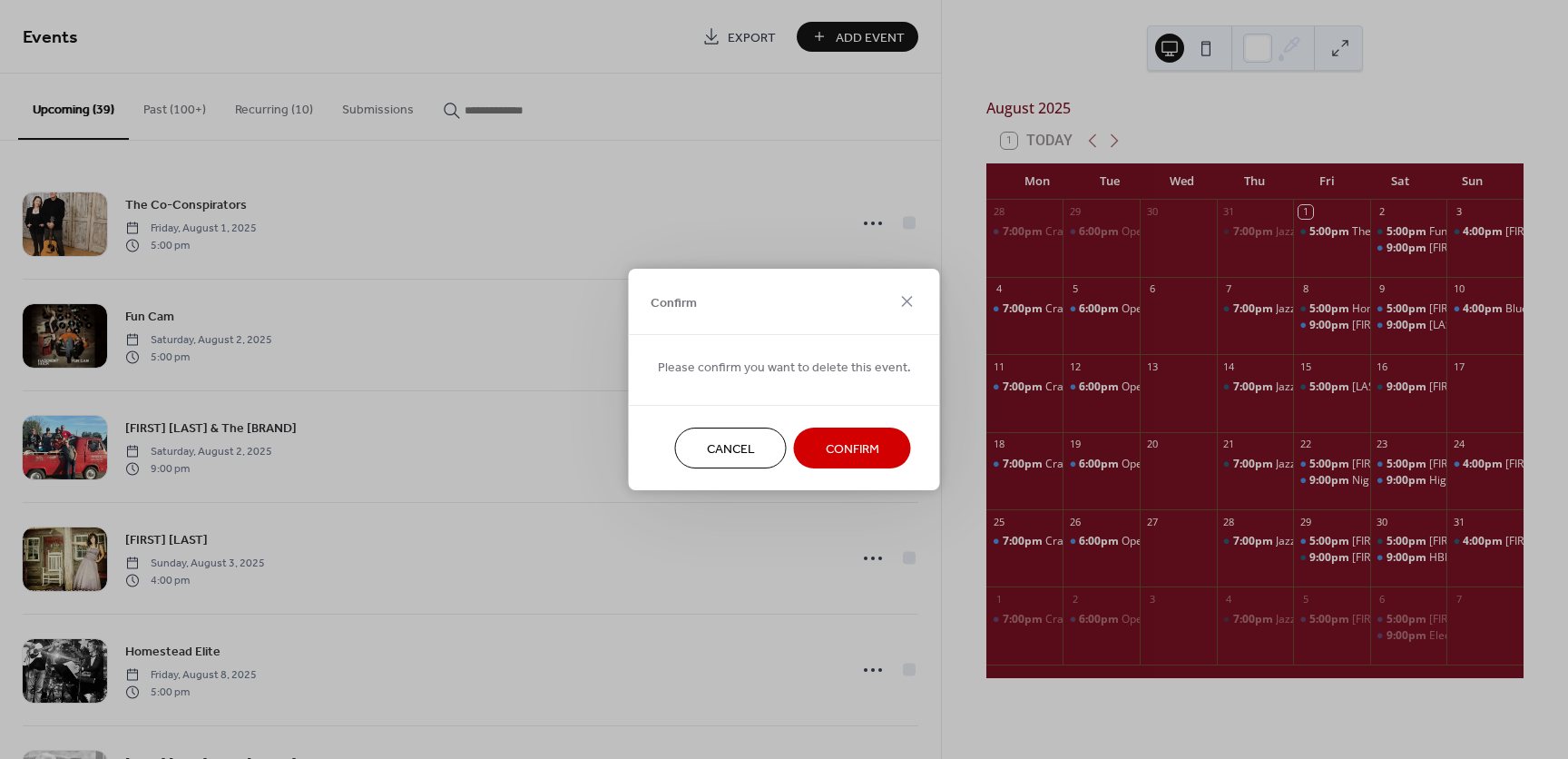 click on "Confirm" at bounding box center [852, 448] 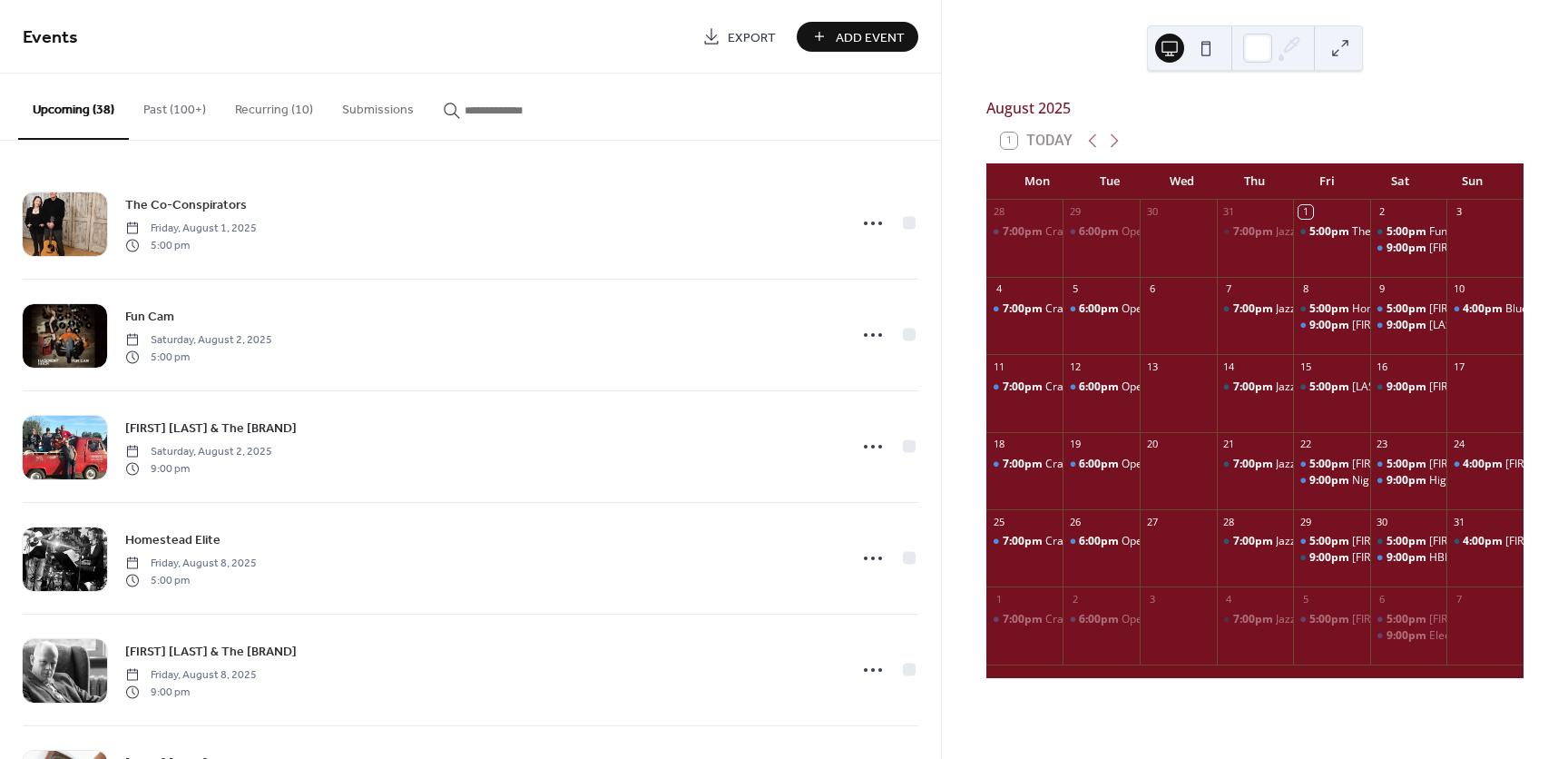 click at bounding box center [519, 110] 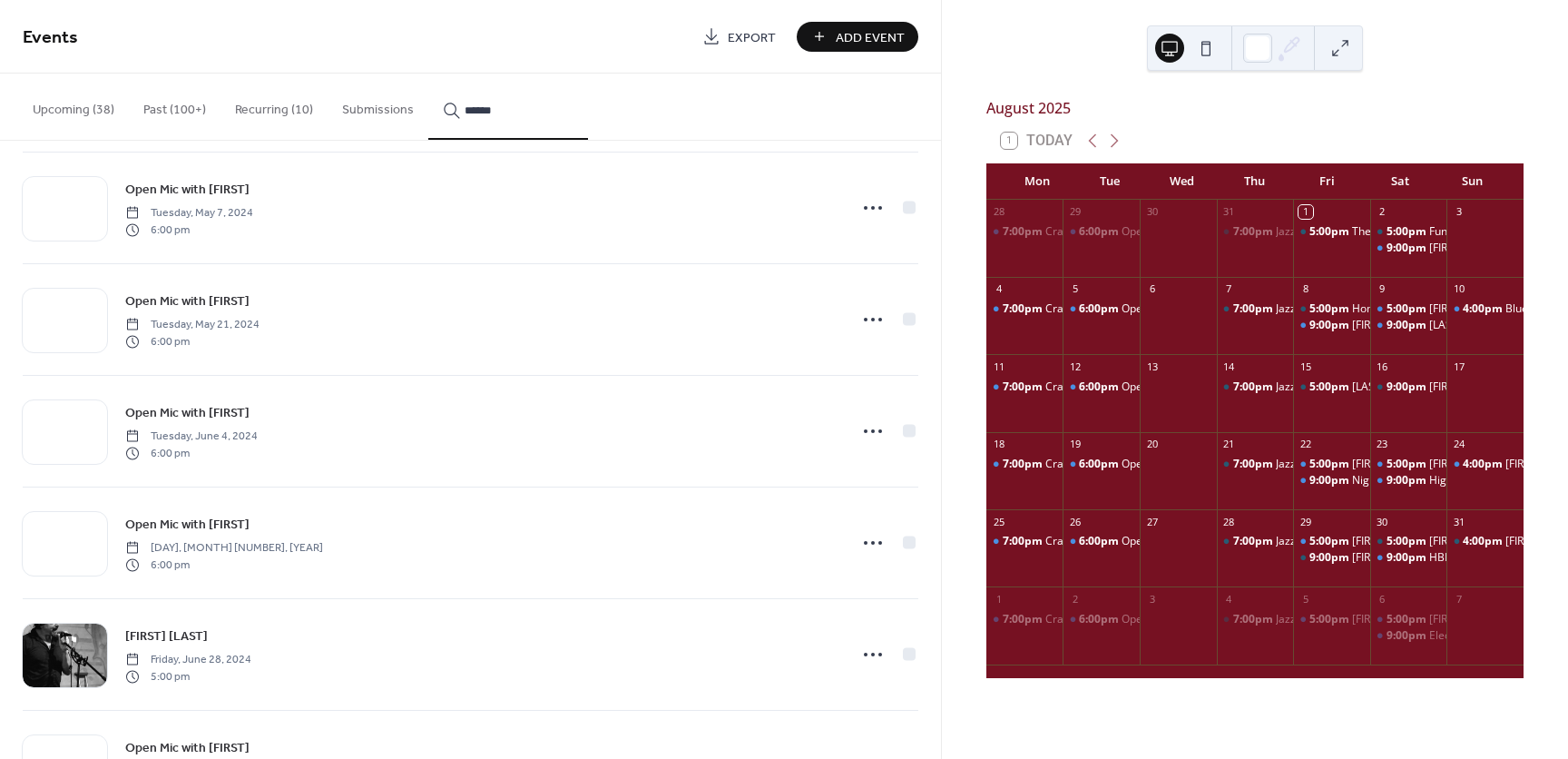 scroll, scrollTop: 2542, scrollLeft: 0, axis: vertical 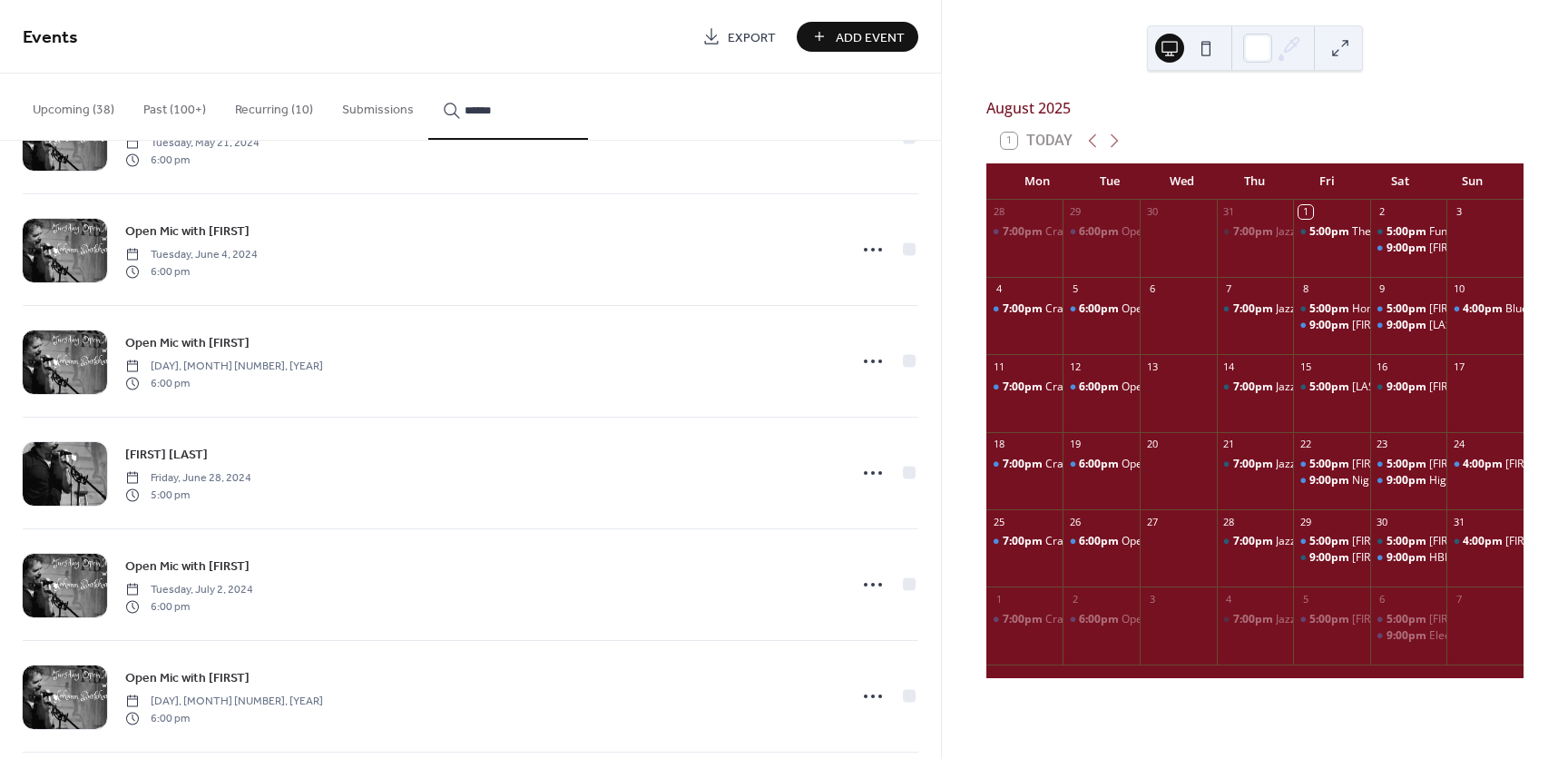 type on "******" 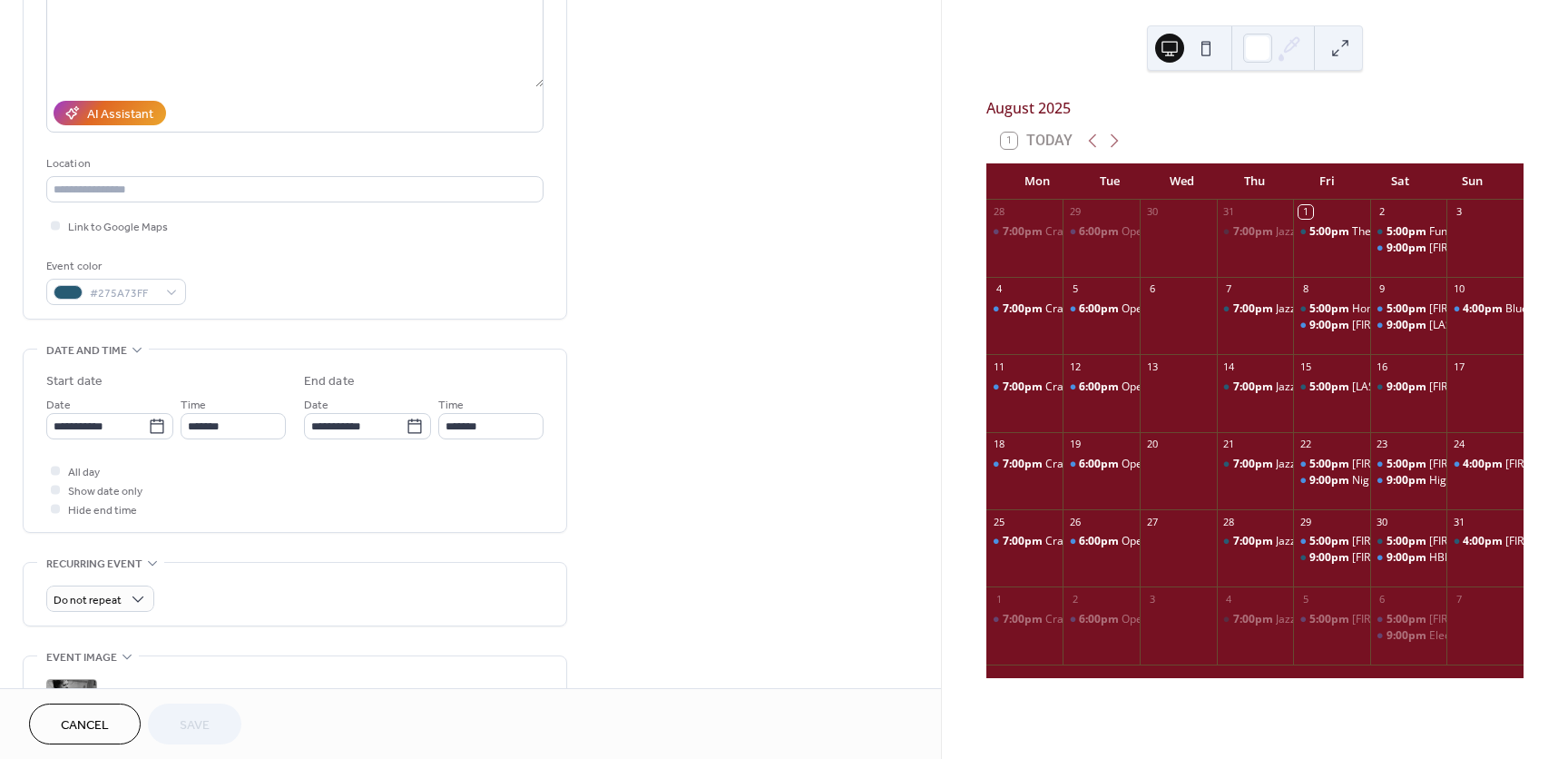 scroll, scrollTop: 272, scrollLeft: 0, axis: vertical 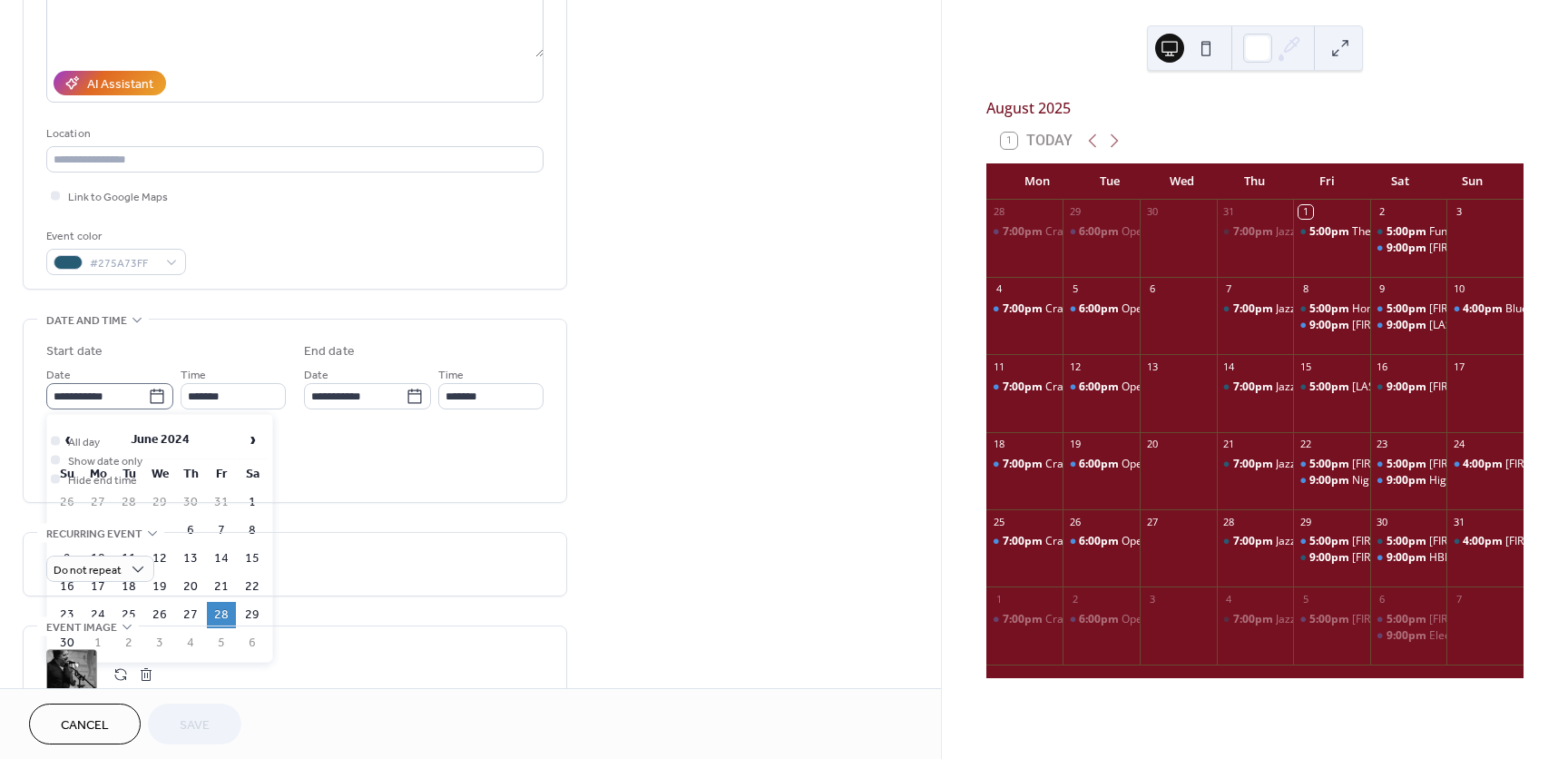 click 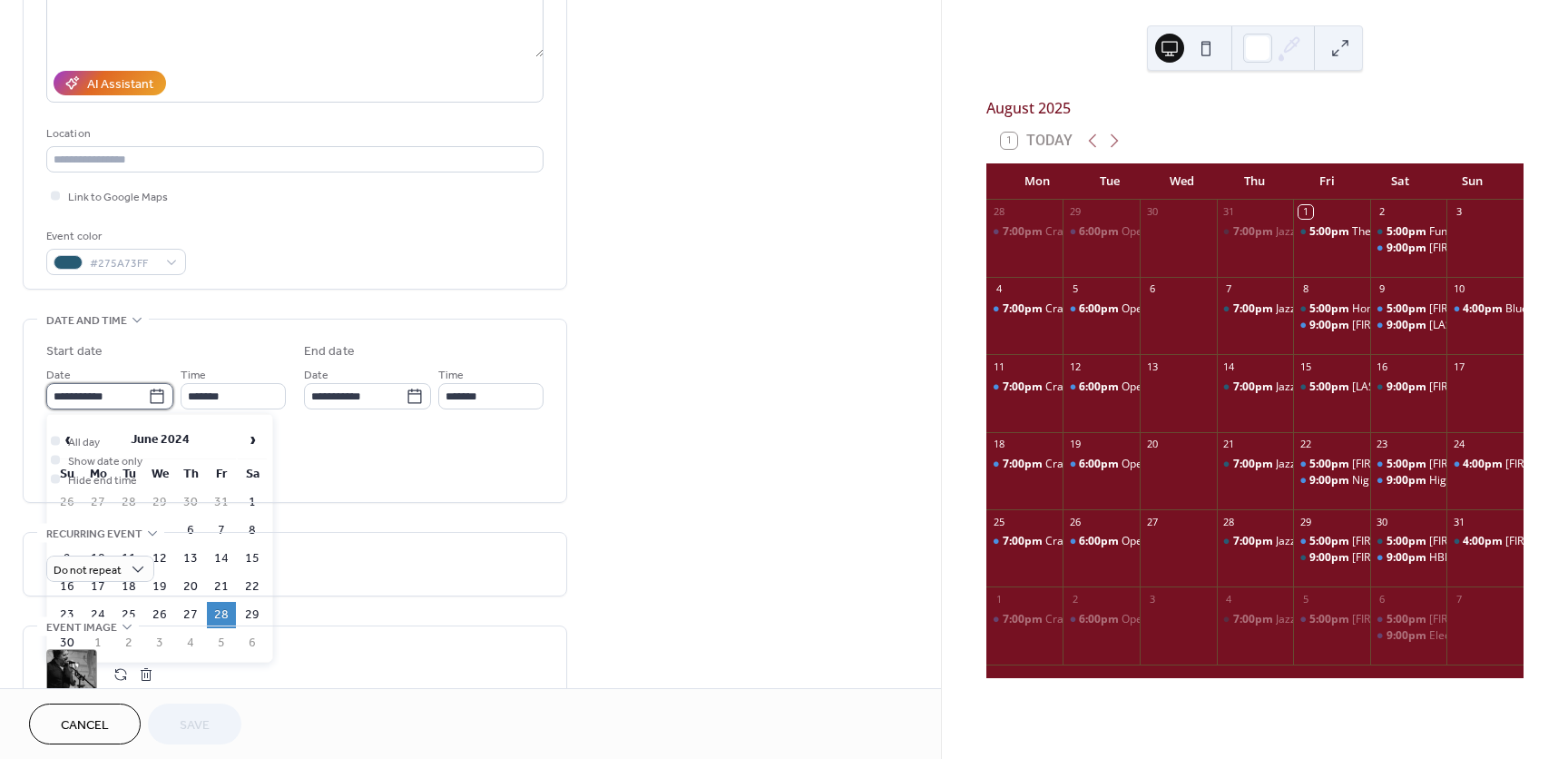 click on "**********" at bounding box center (97, 396) 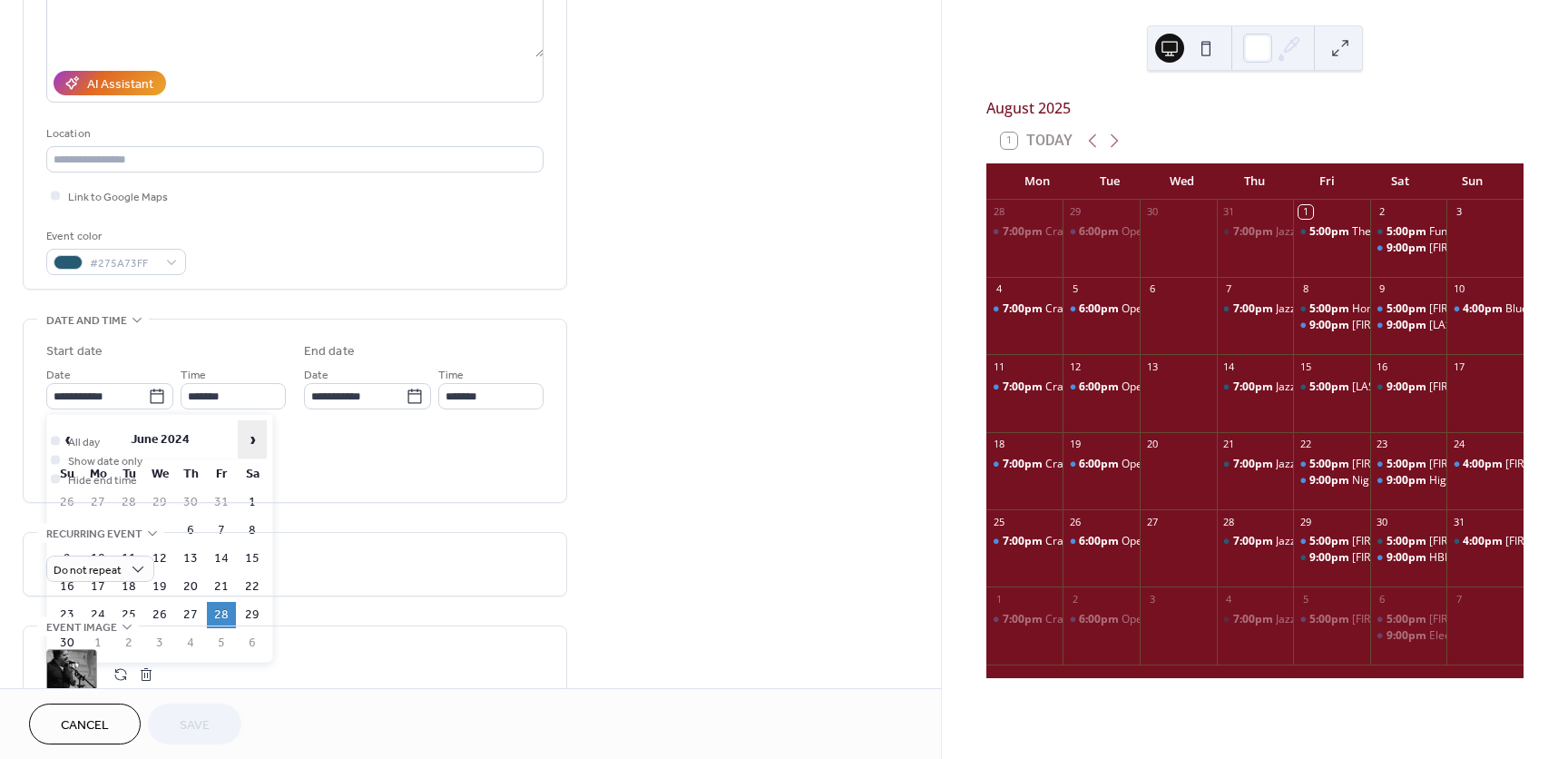 click on "›" at bounding box center (252, 439) 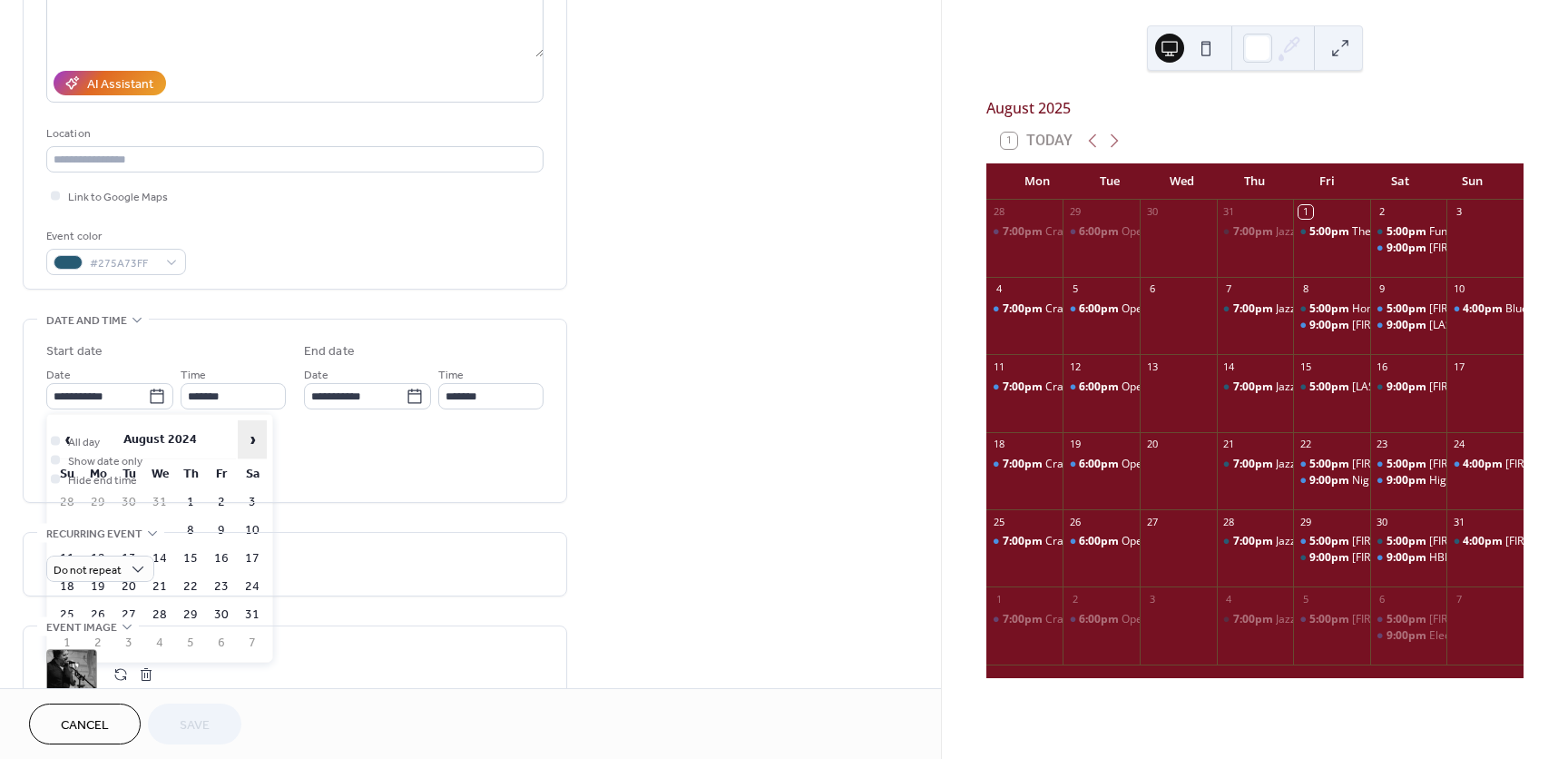 click on "›" at bounding box center (252, 439) 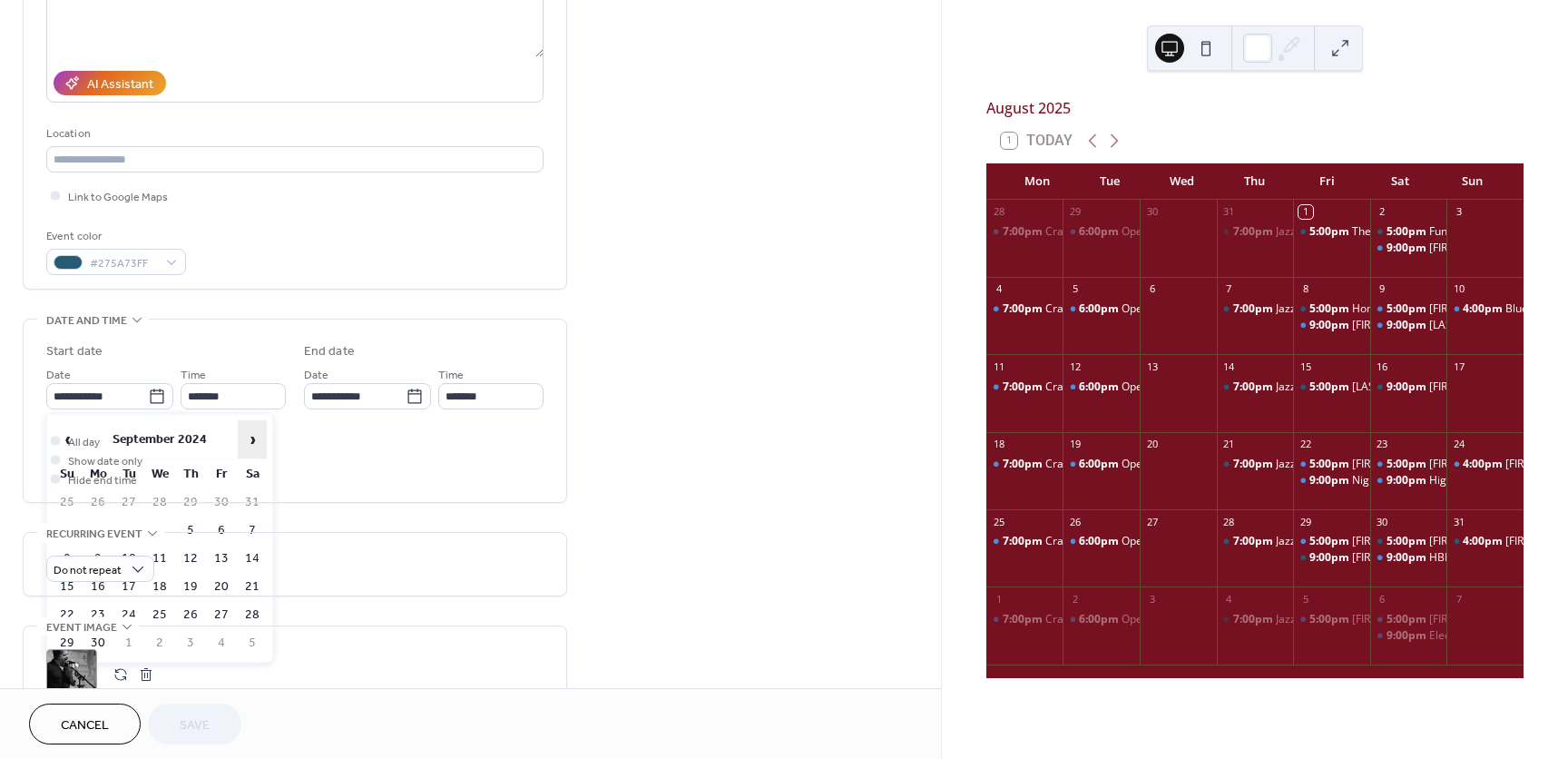 click on "›" at bounding box center (252, 439) 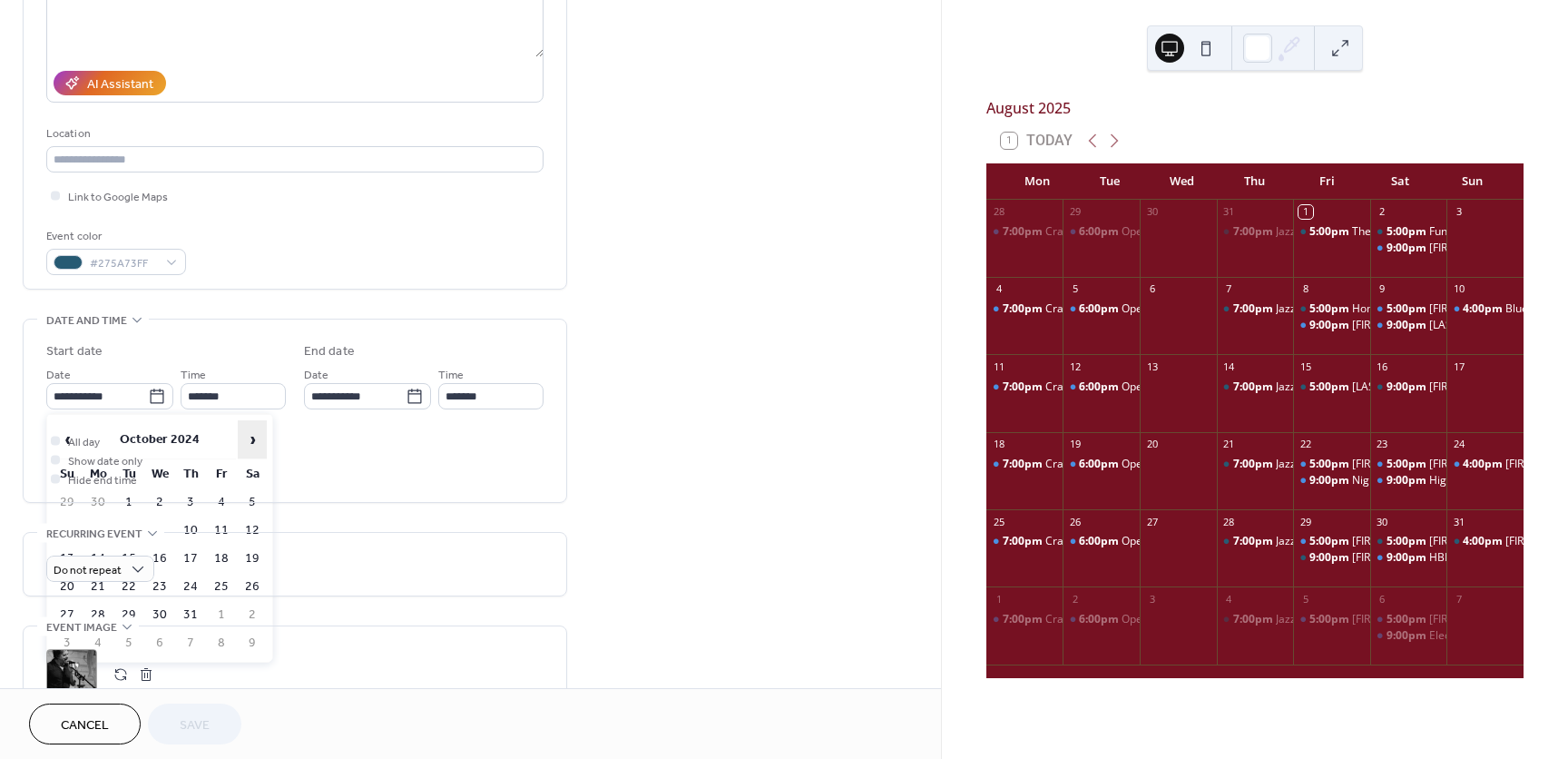 click on "›" at bounding box center (252, 439) 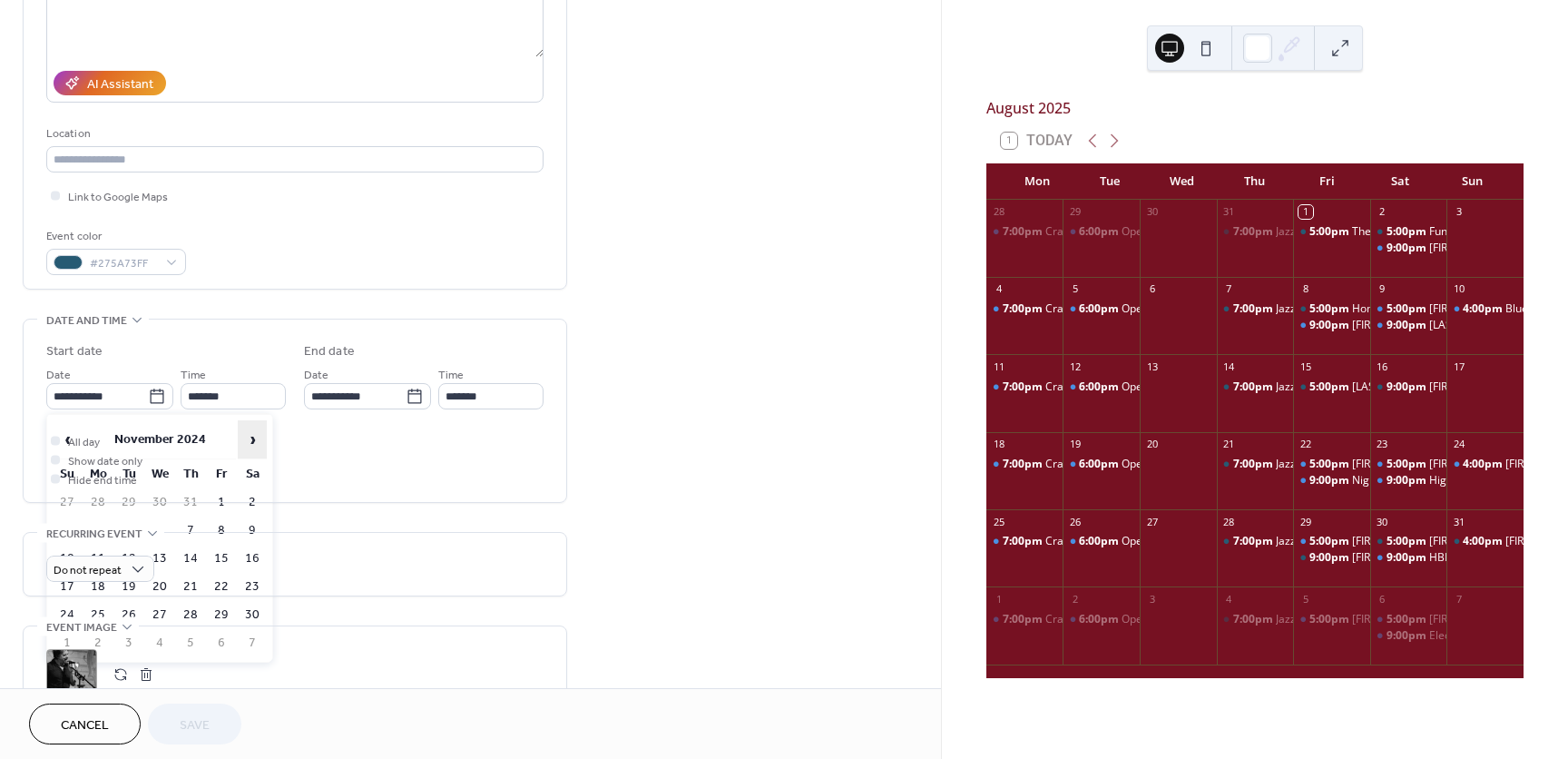 click on "›" at bounding box center [252, 439] 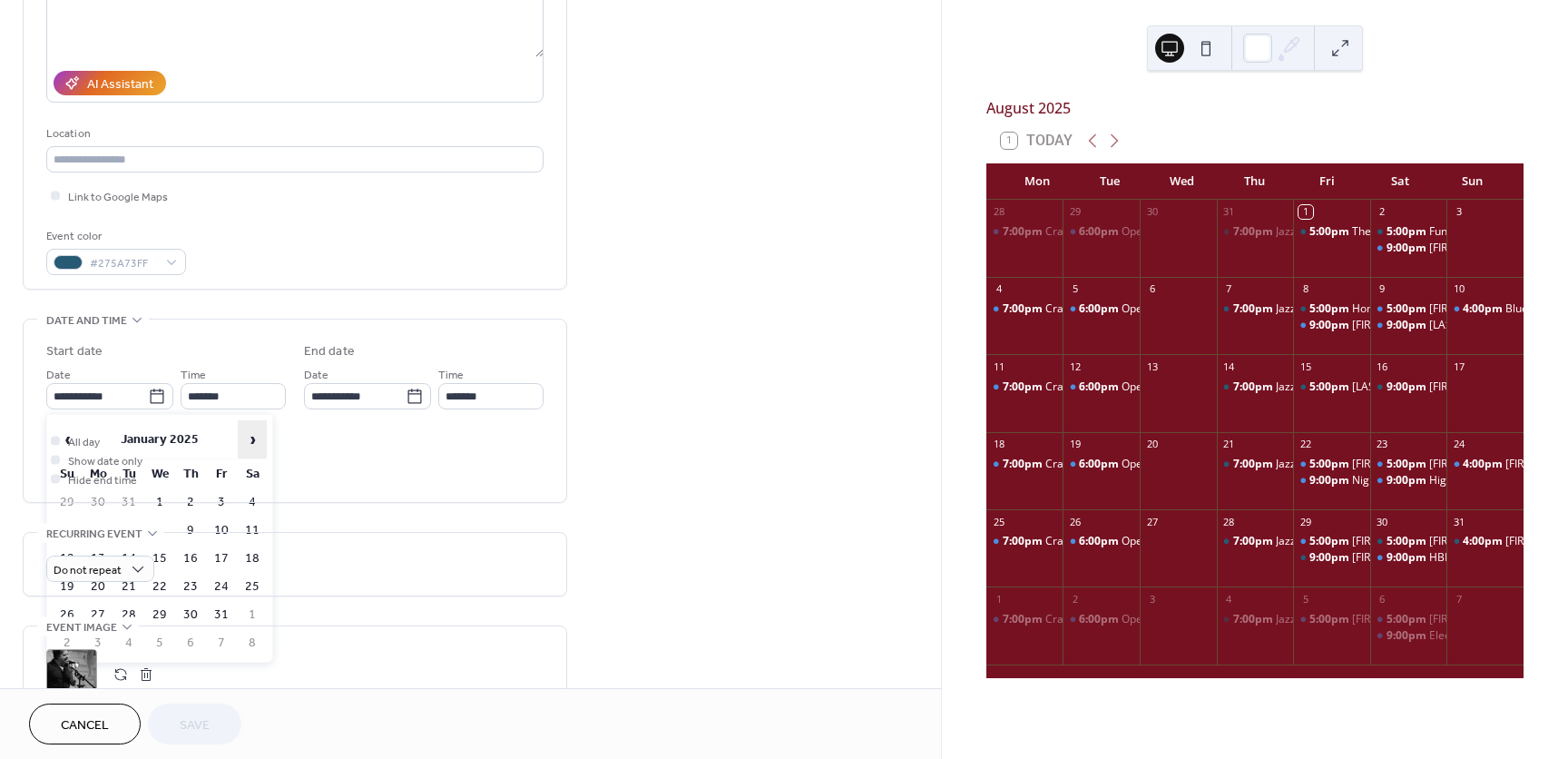 click on "›" at bounding box center [252, 439] 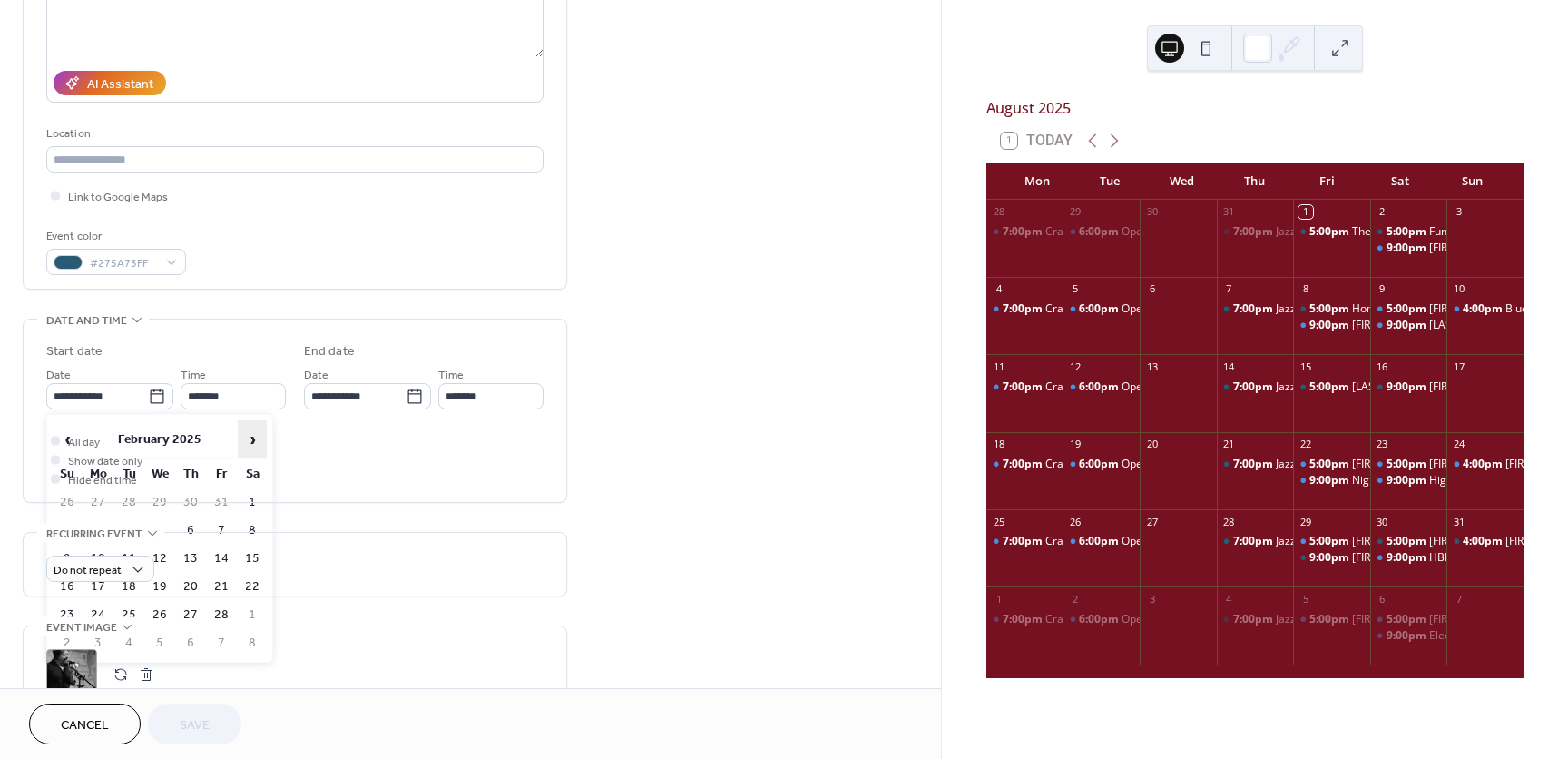 click on "›" at bounding box center [252, 439] 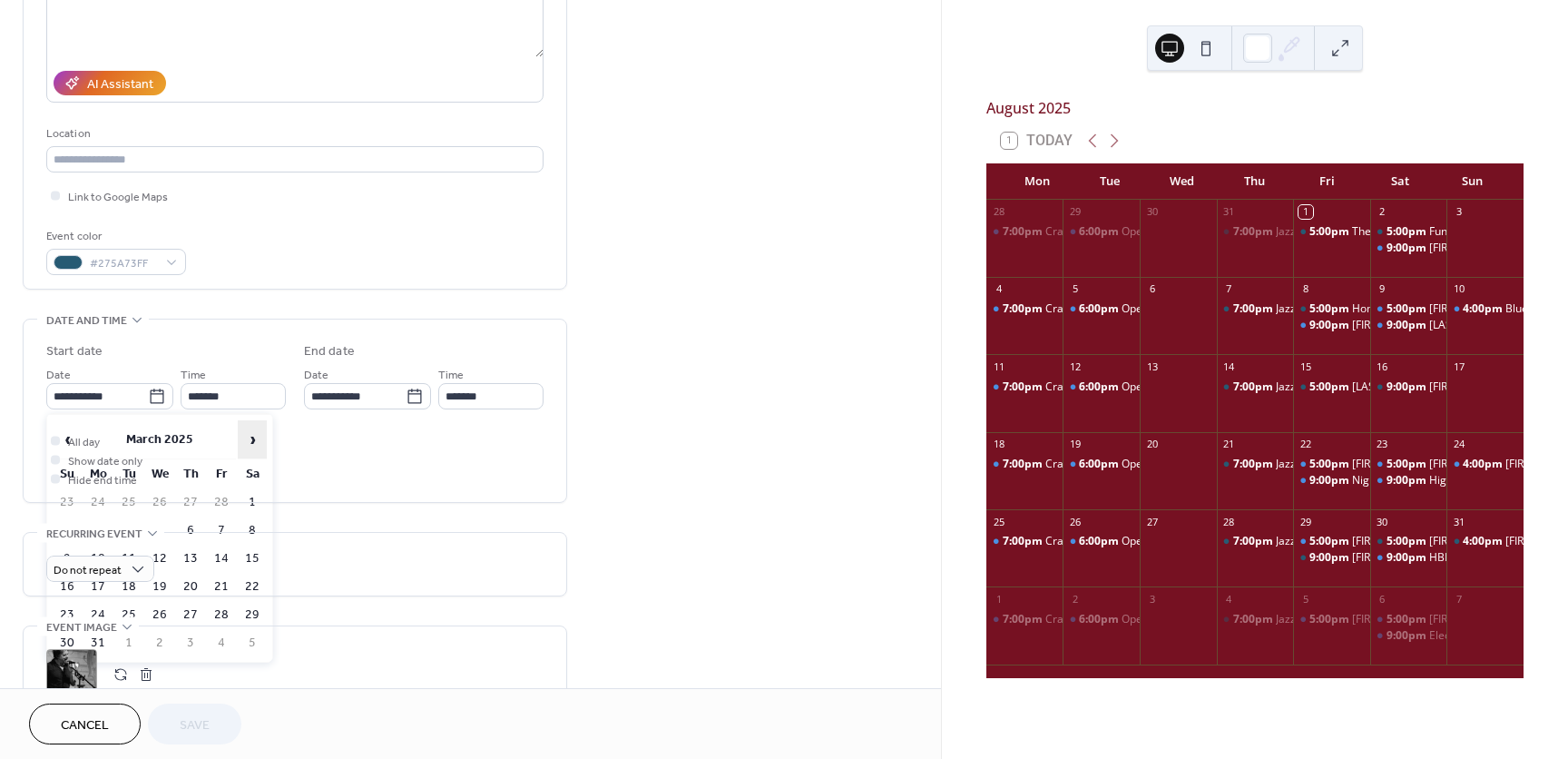 click on "›" at bounding box center [252, 439] 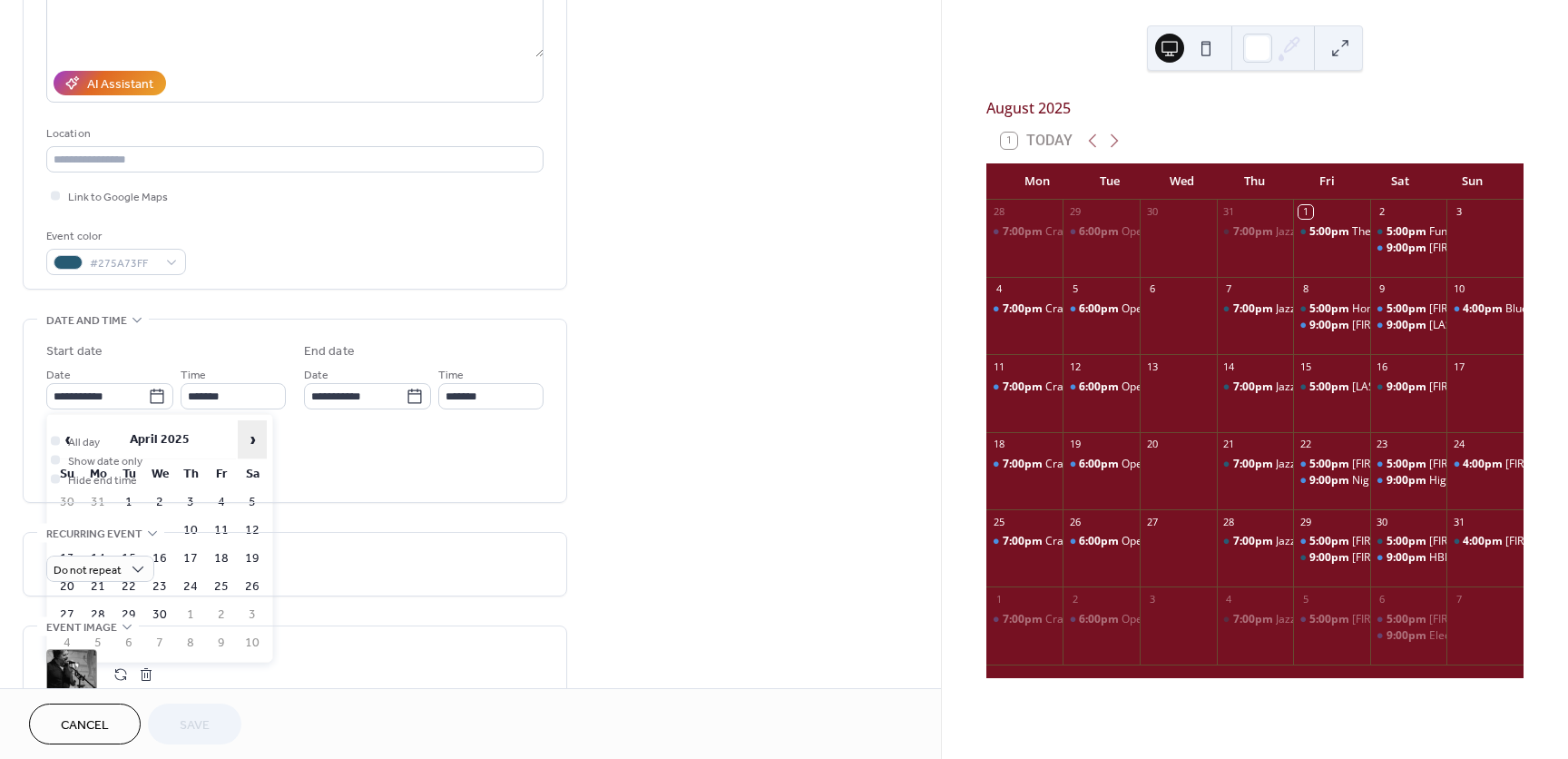 click on "›" at bounding box center (252, 439) 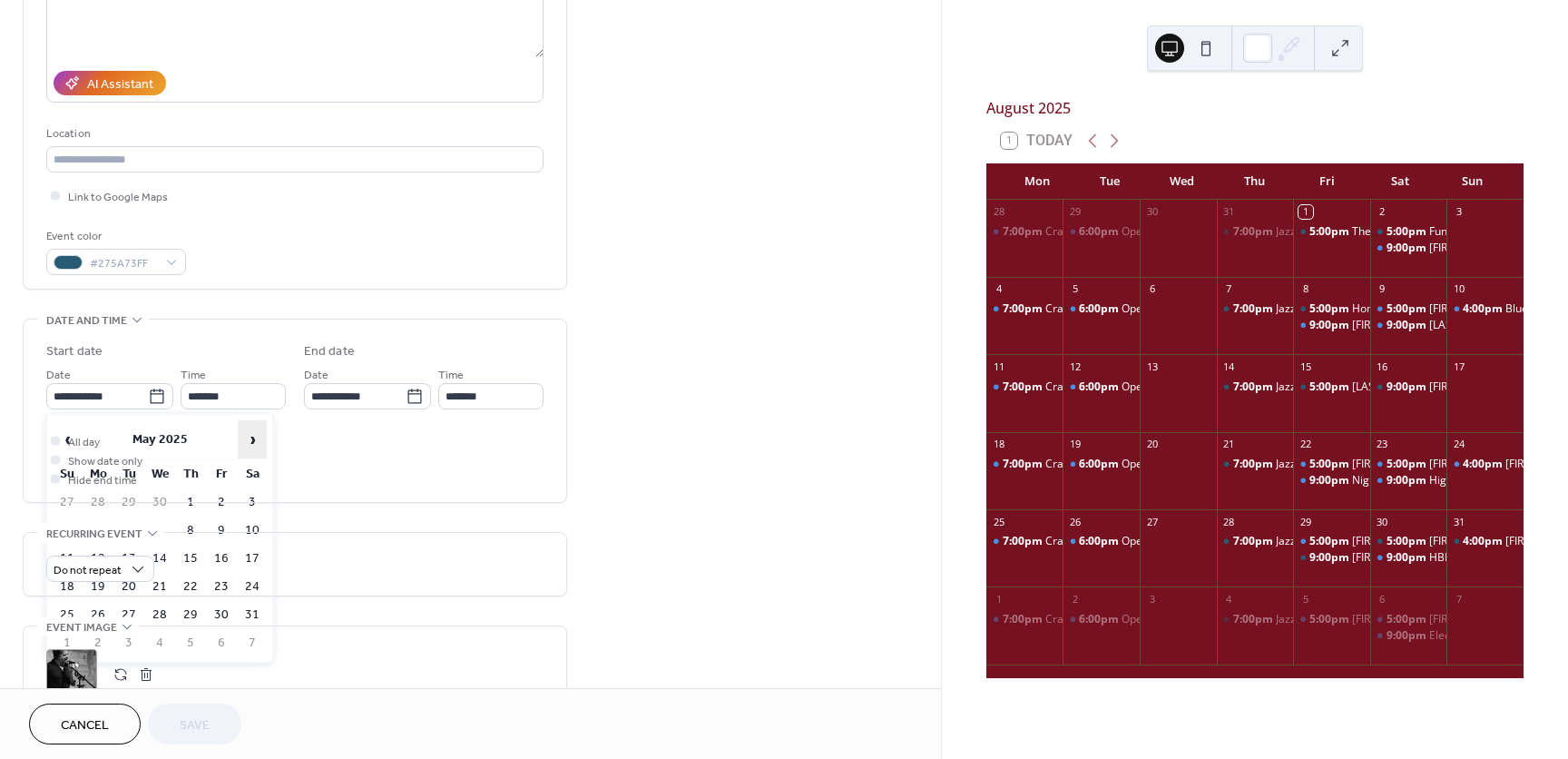 click on "›" at bounding box center [252, 439] 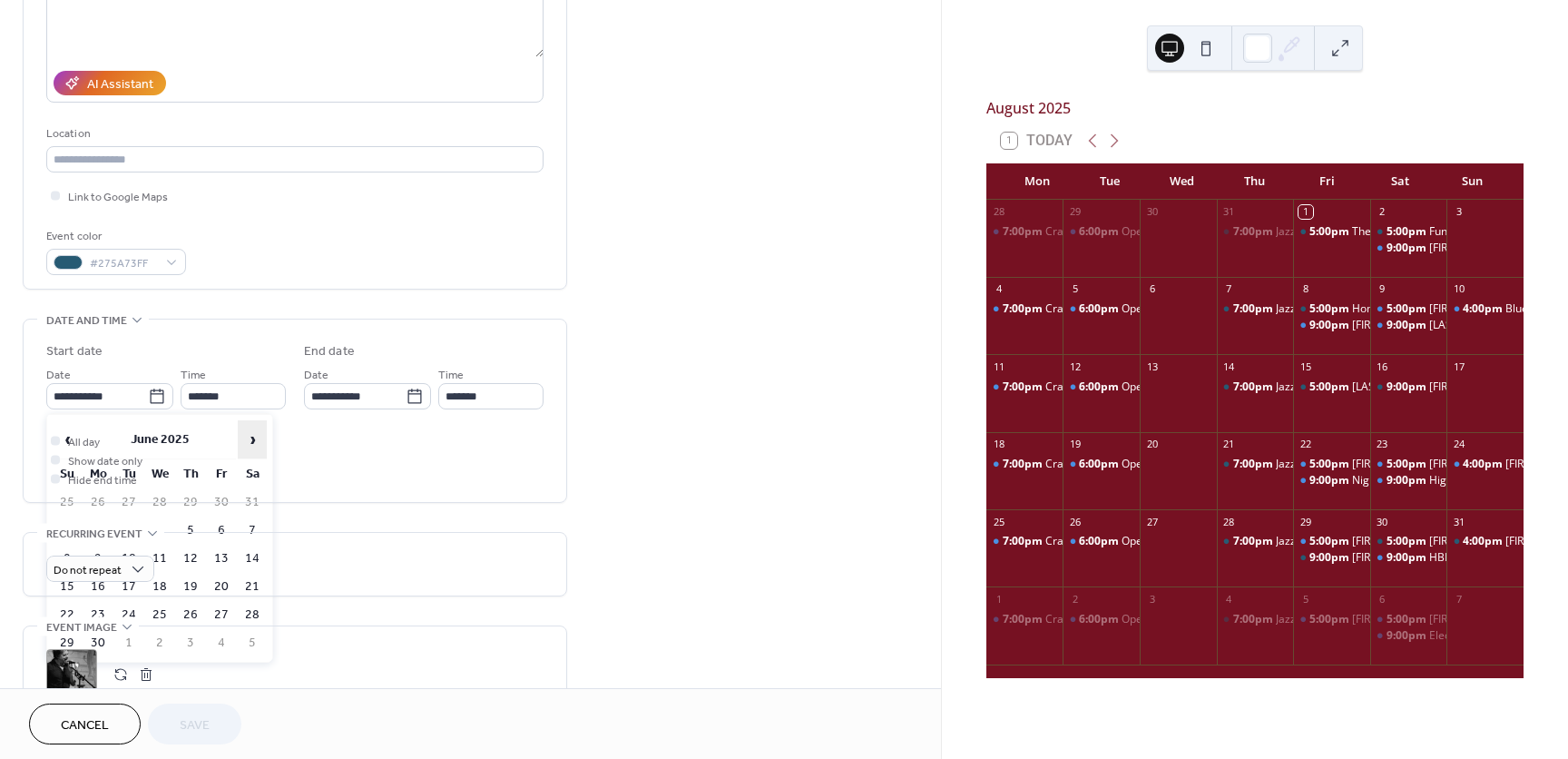 click on "›" at bounding box center [252, 439] 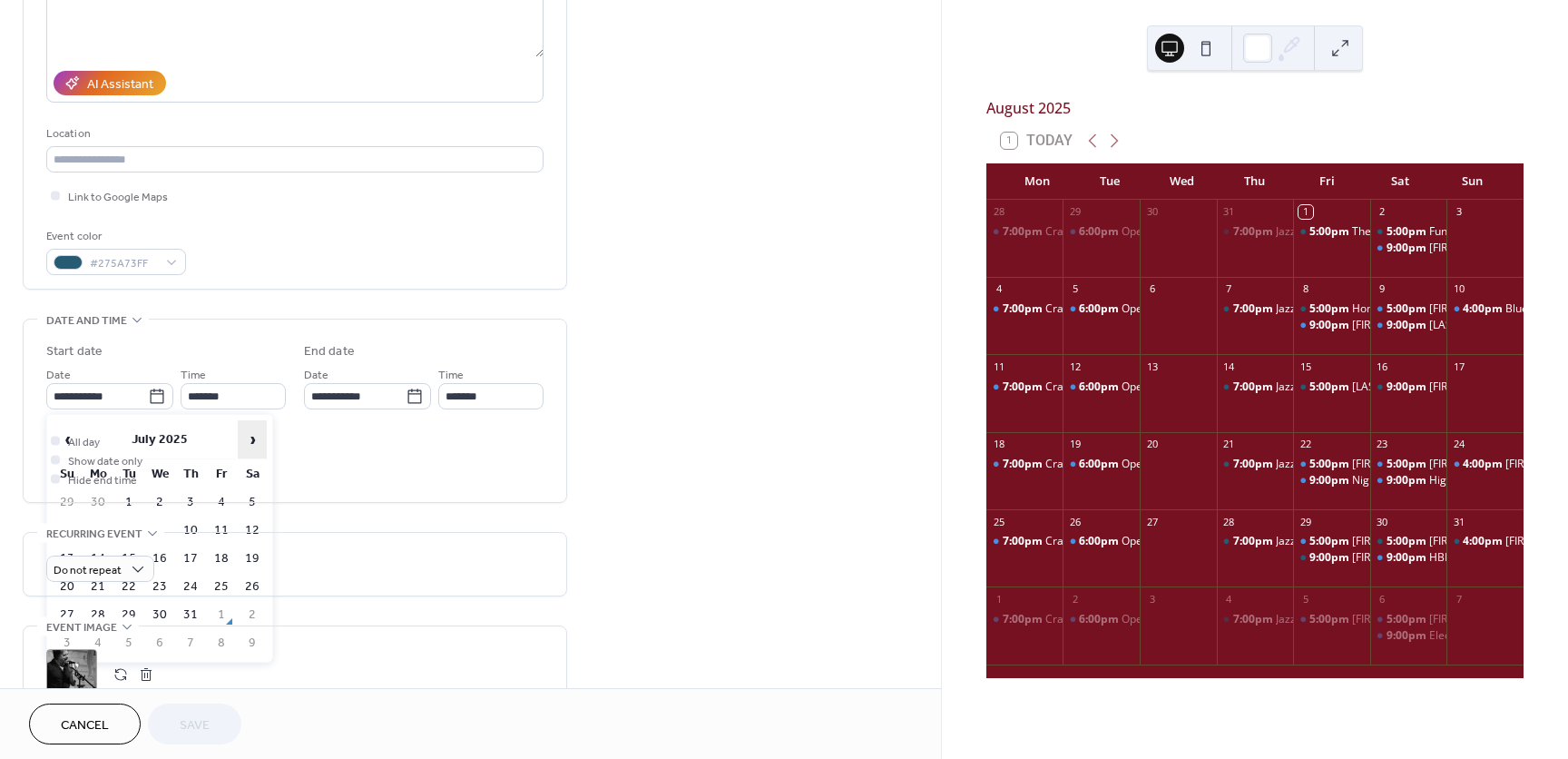 click on "›" at bounding box center (252, 439) 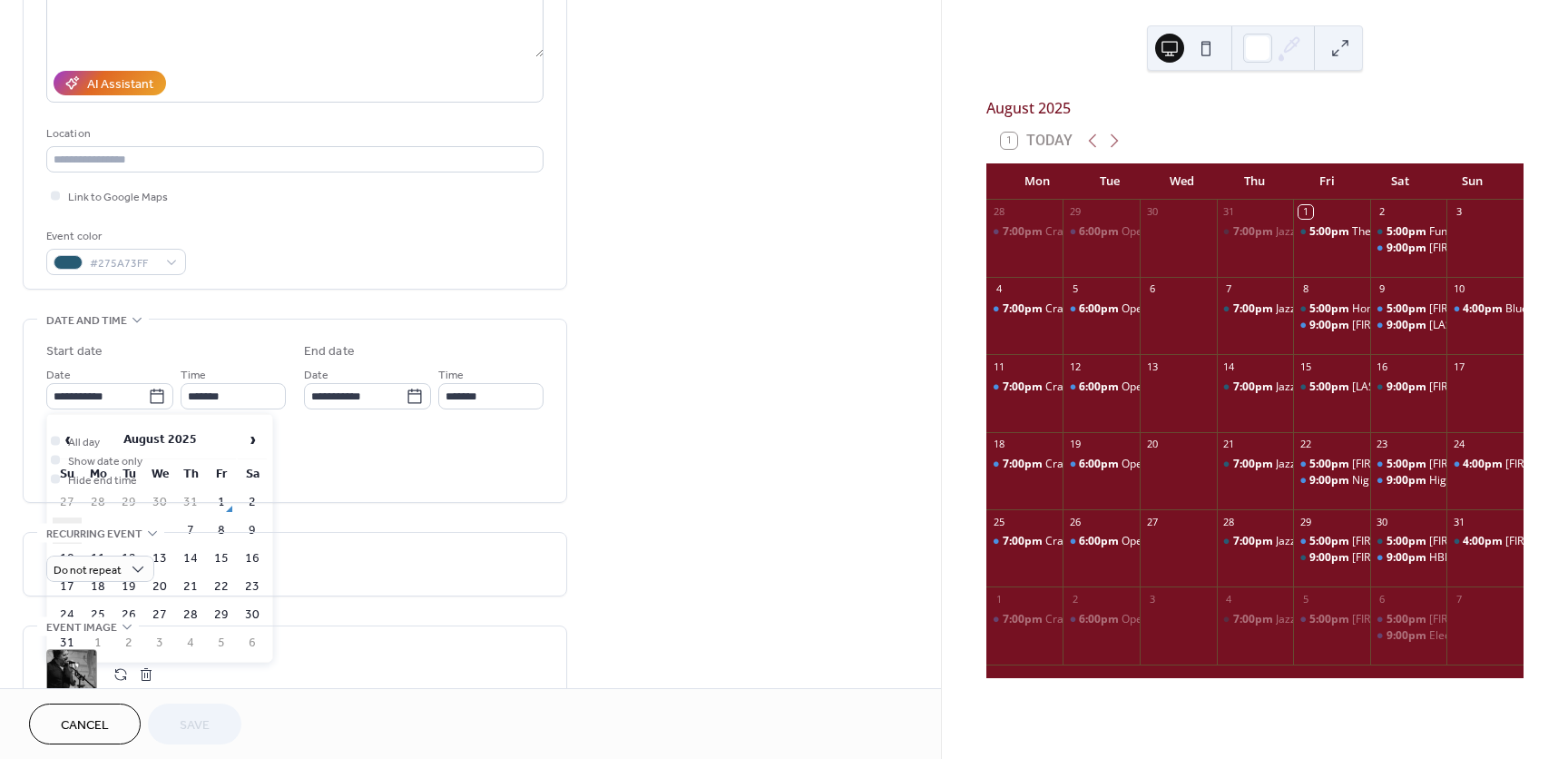click on "3" at bounding box center [67, 530] 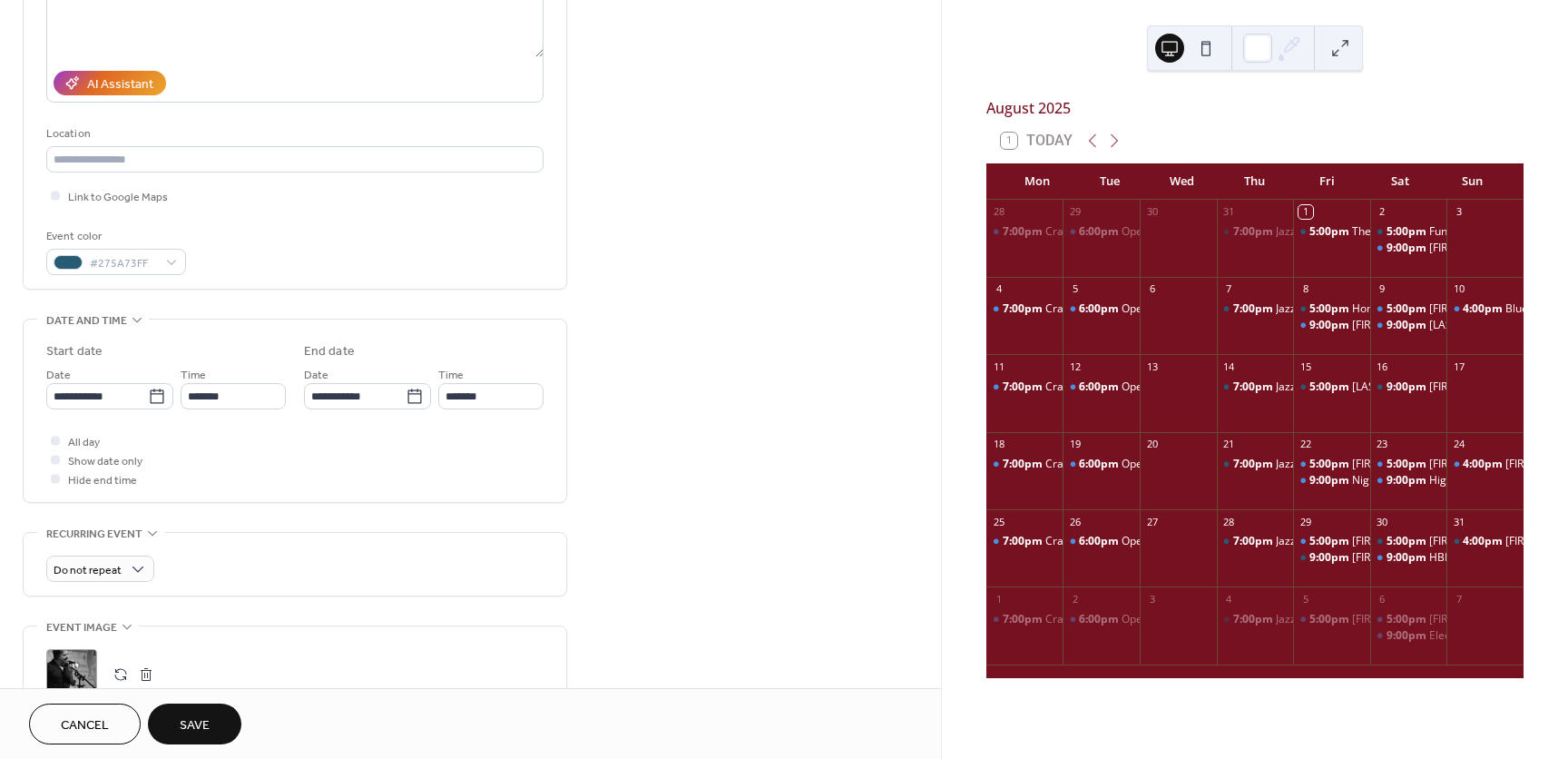 type on "**********" 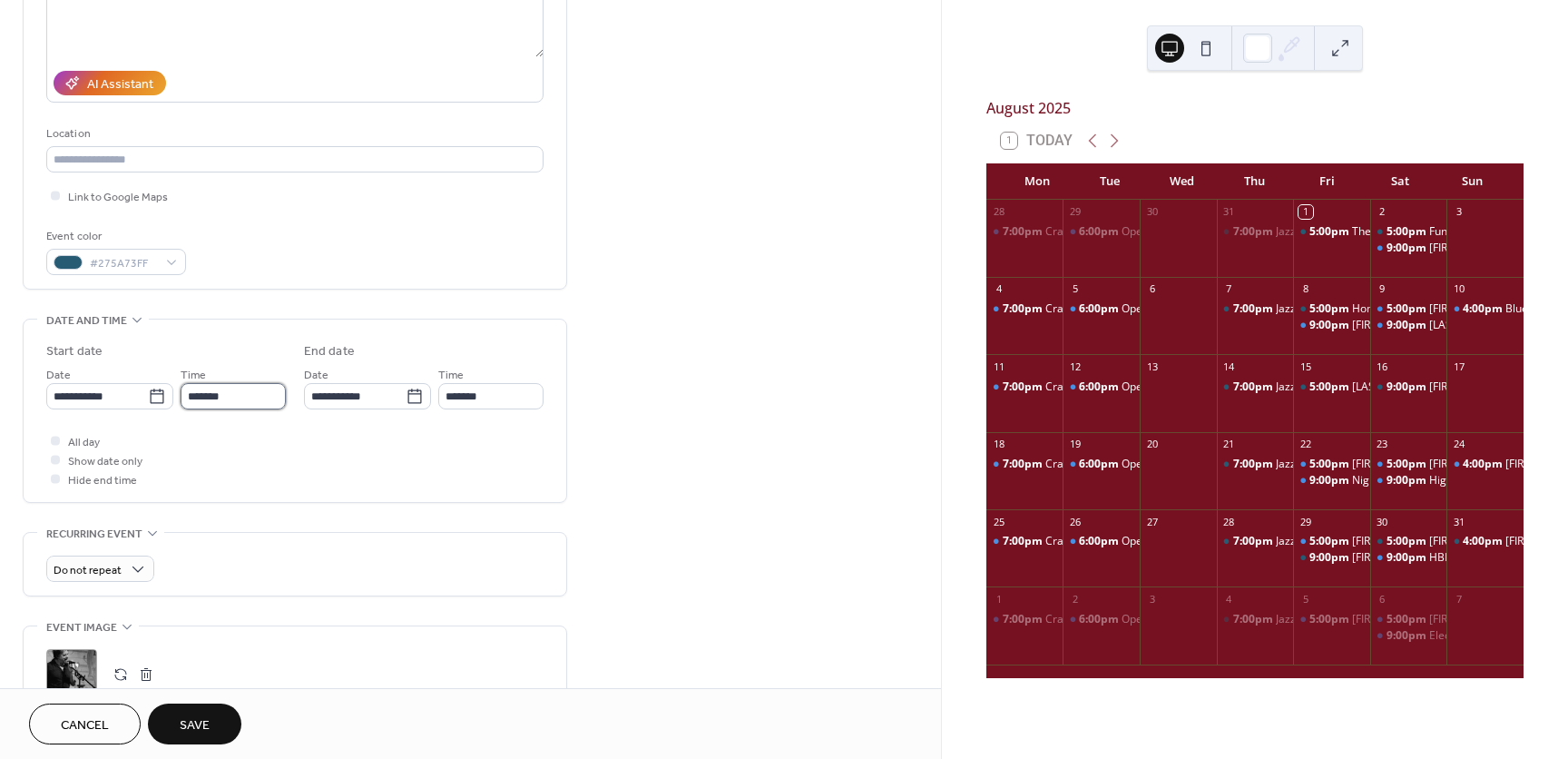 click on "*******" at bounding box center [233, 396] 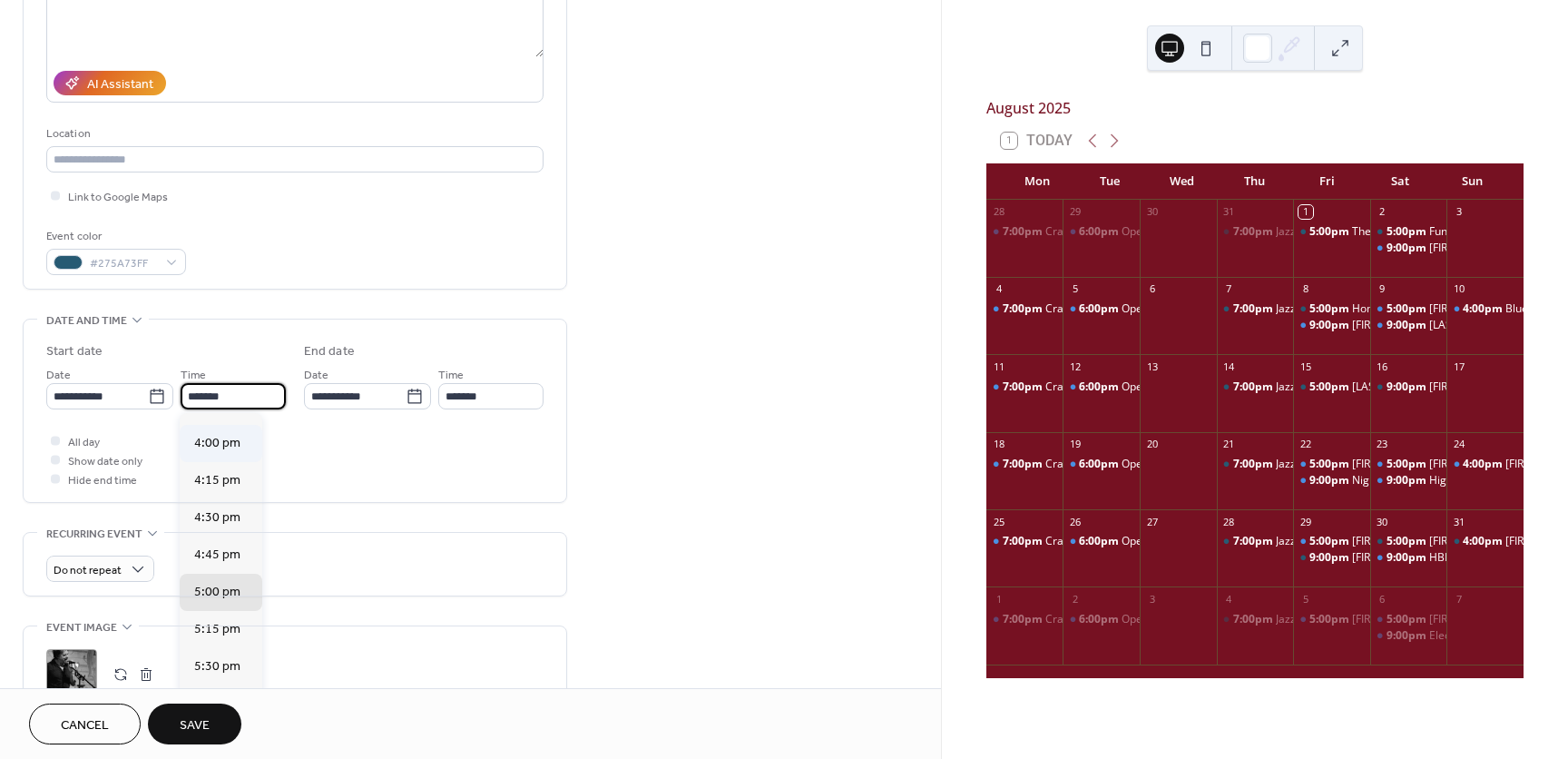 scroll, scrollTop: 2350, scrollLeft: 0, axis: vertical 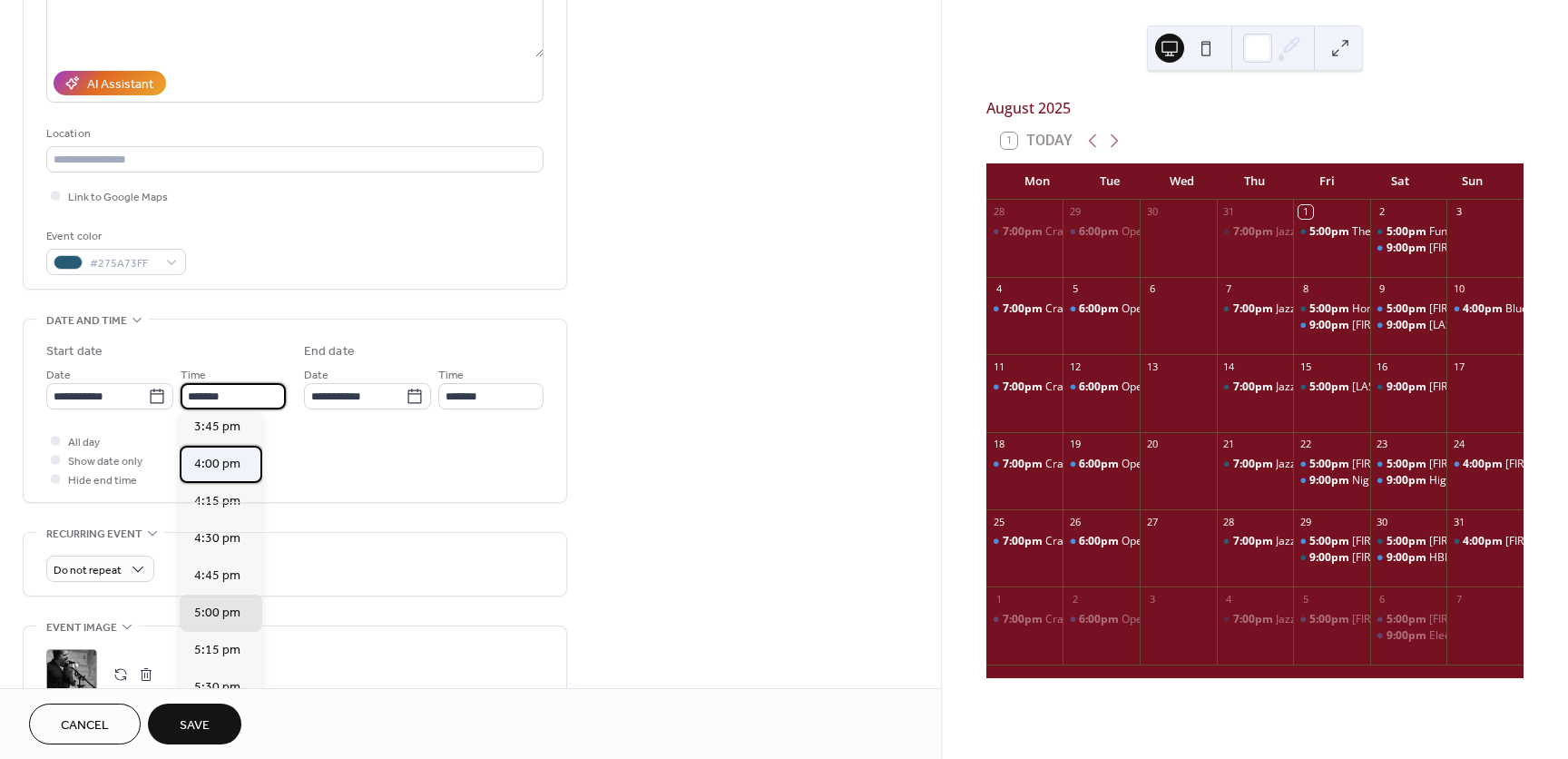 click on "4:00 pm" at bounding box center (217, 464) 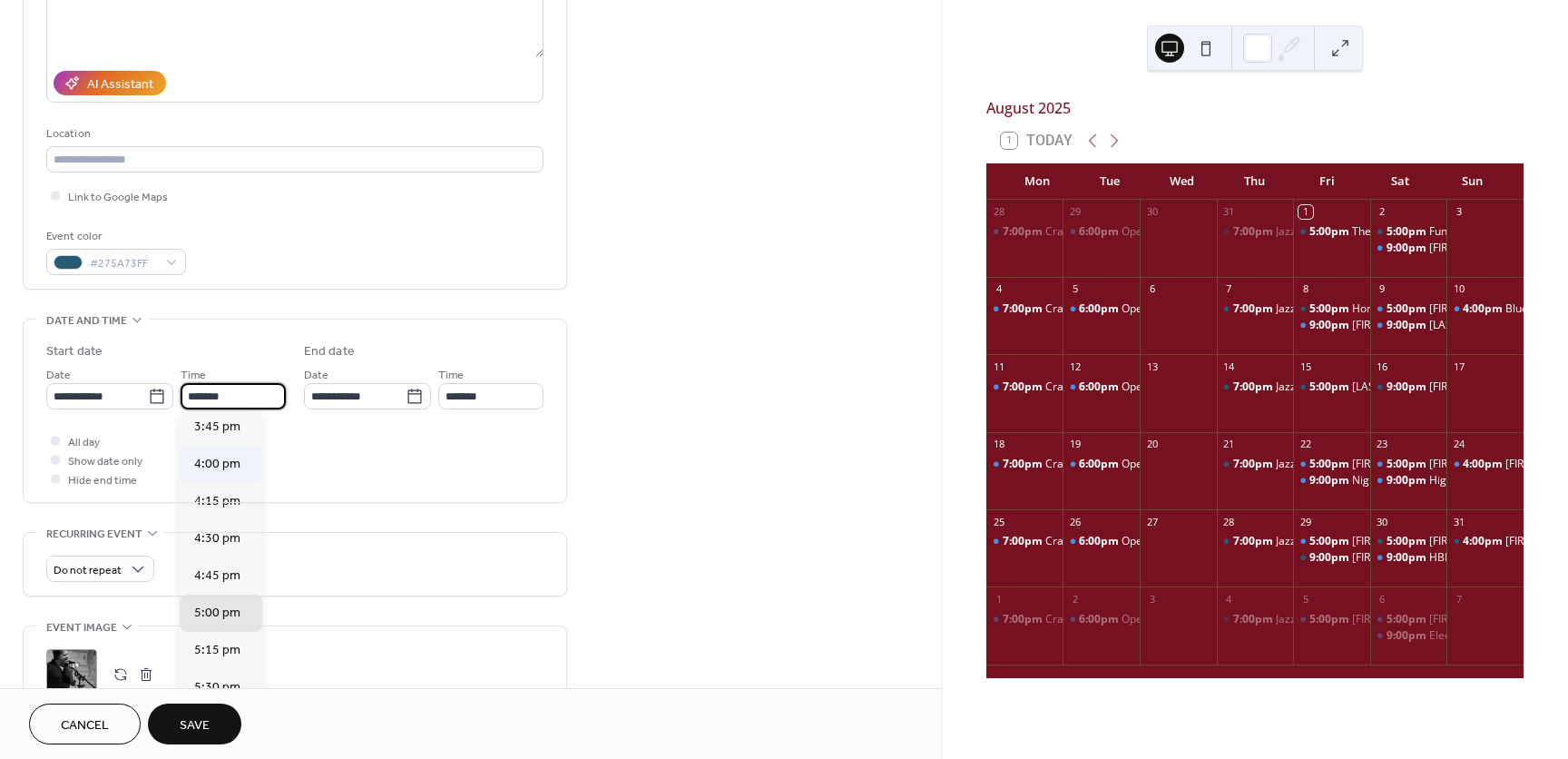 type on "*******" 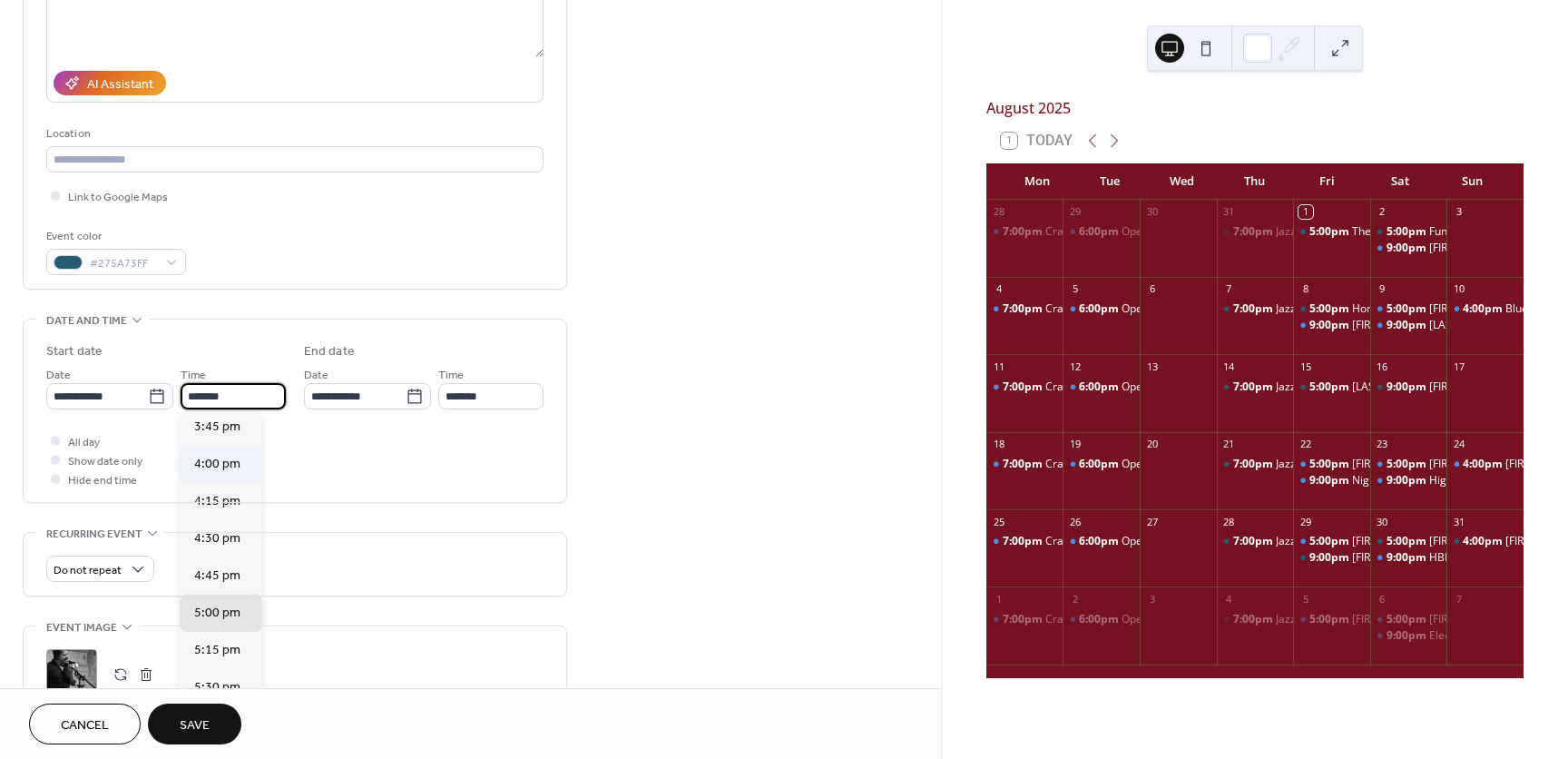 type on "*******" 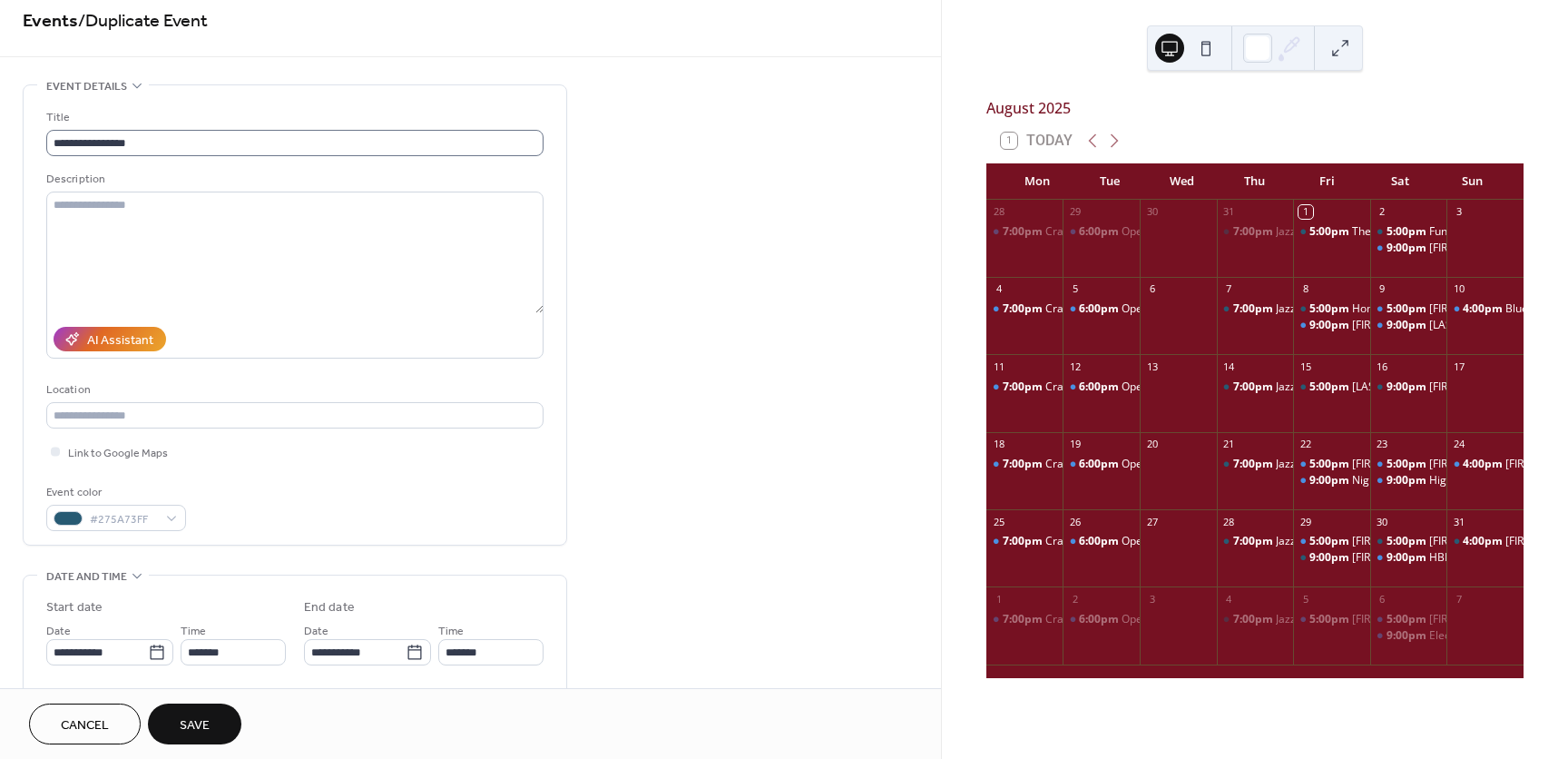 scroll, scrollTop: 0, scrollLeft: 0, axis: both 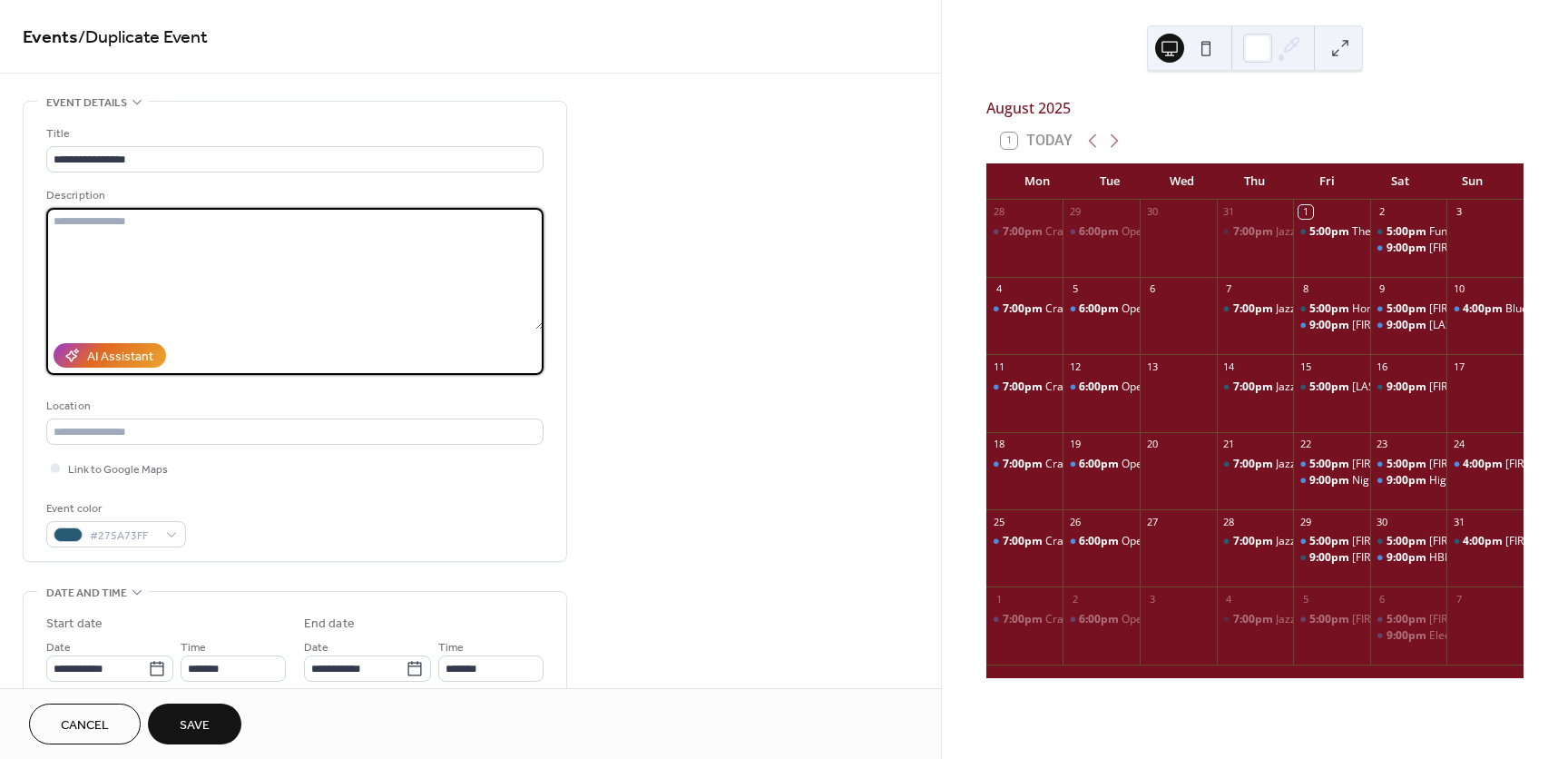click at bounding box center (295, 269) 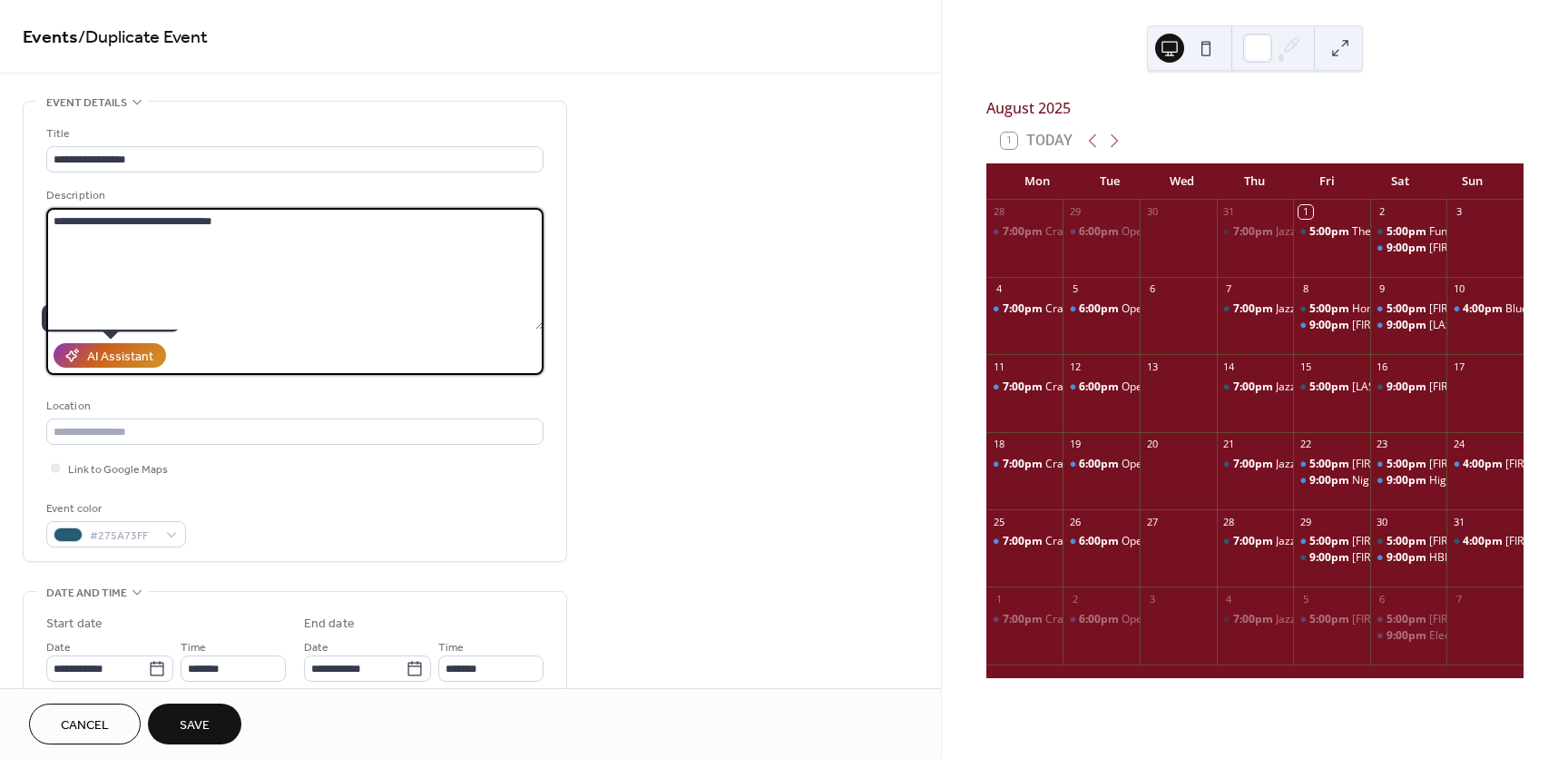 type on "**********" 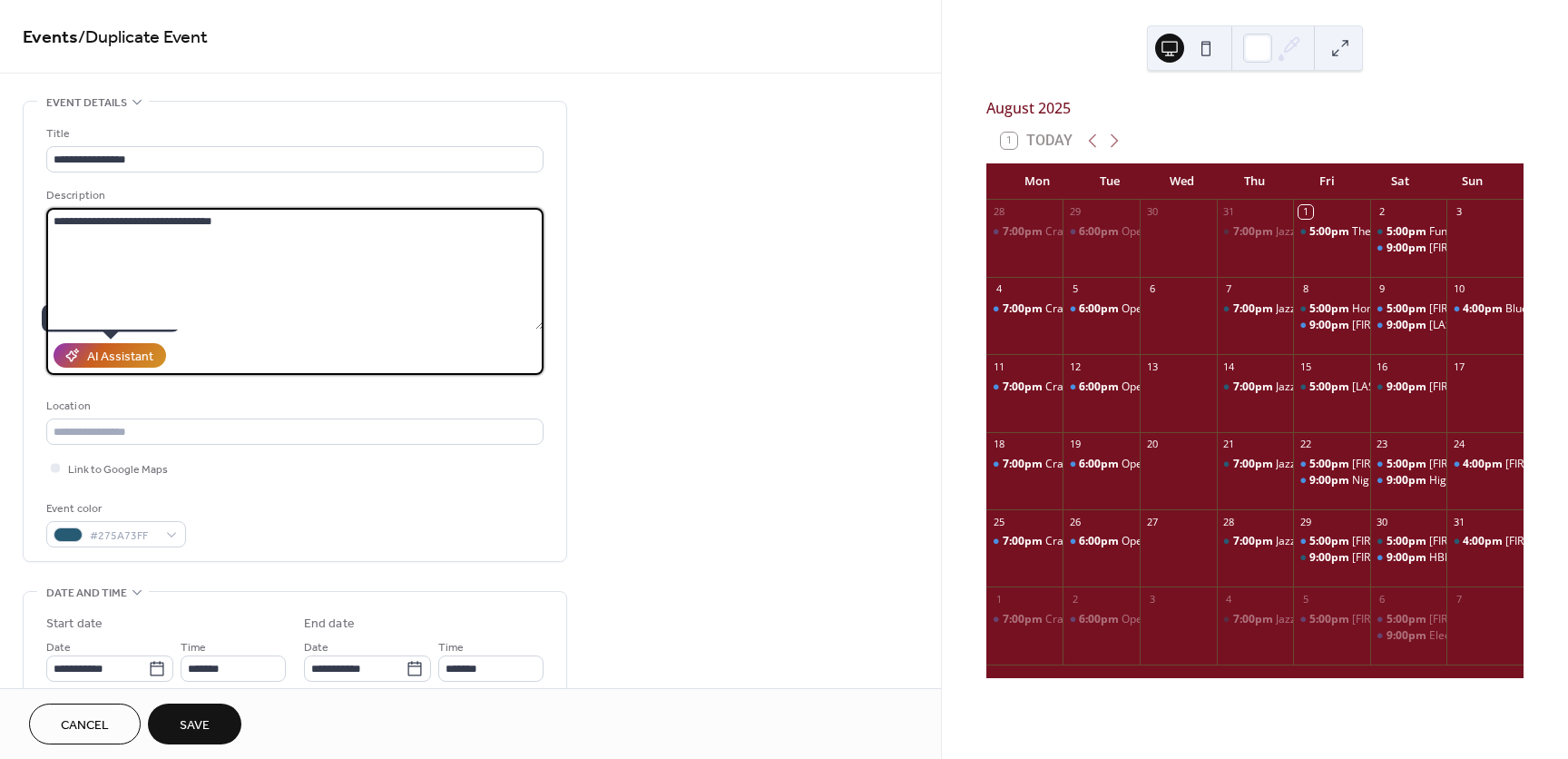 click on "AI Assistant" at bounding box center [120, 357] 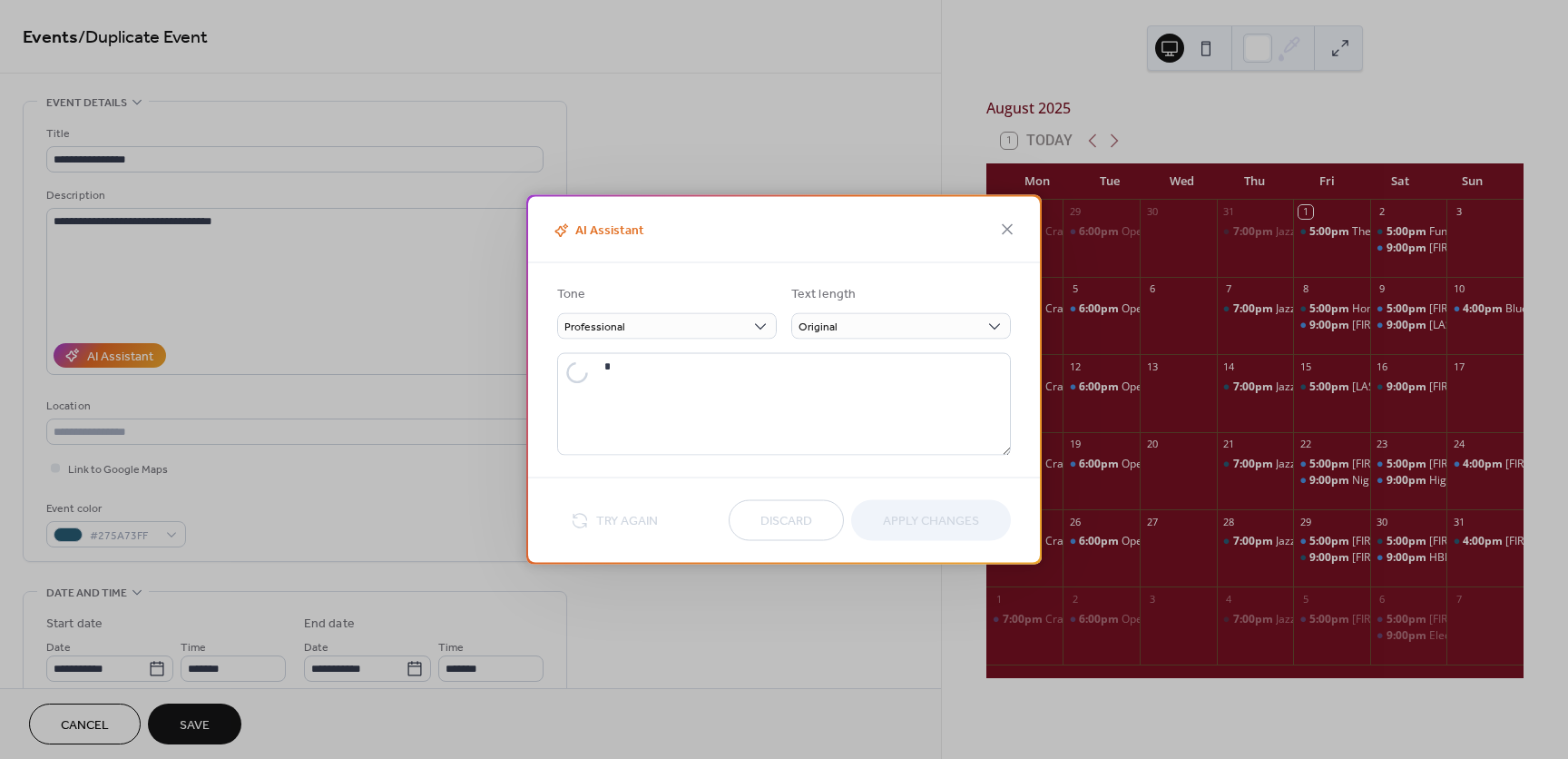 type on "**********" 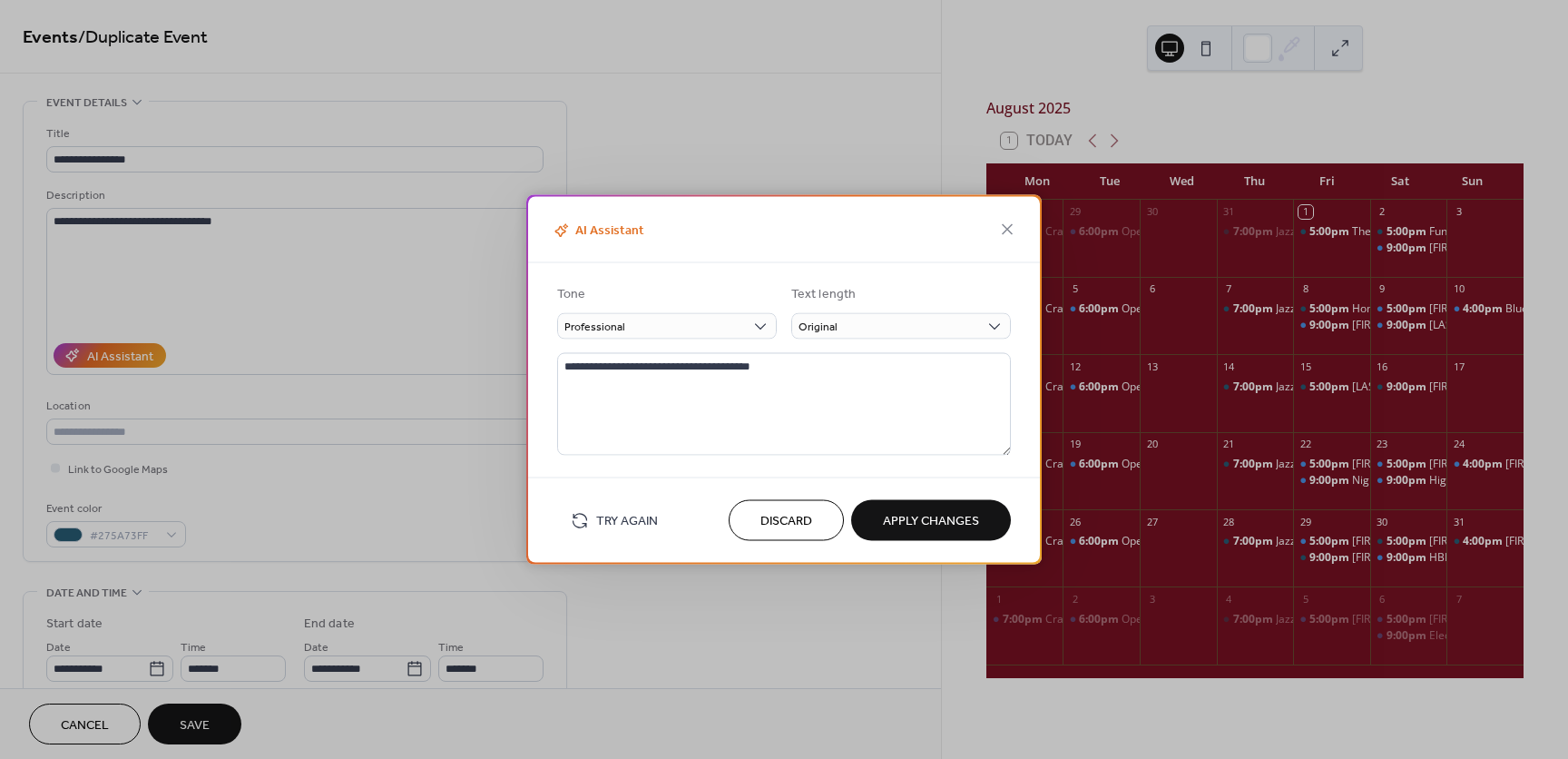 click on "Discard" at bounding box center (786, 521) 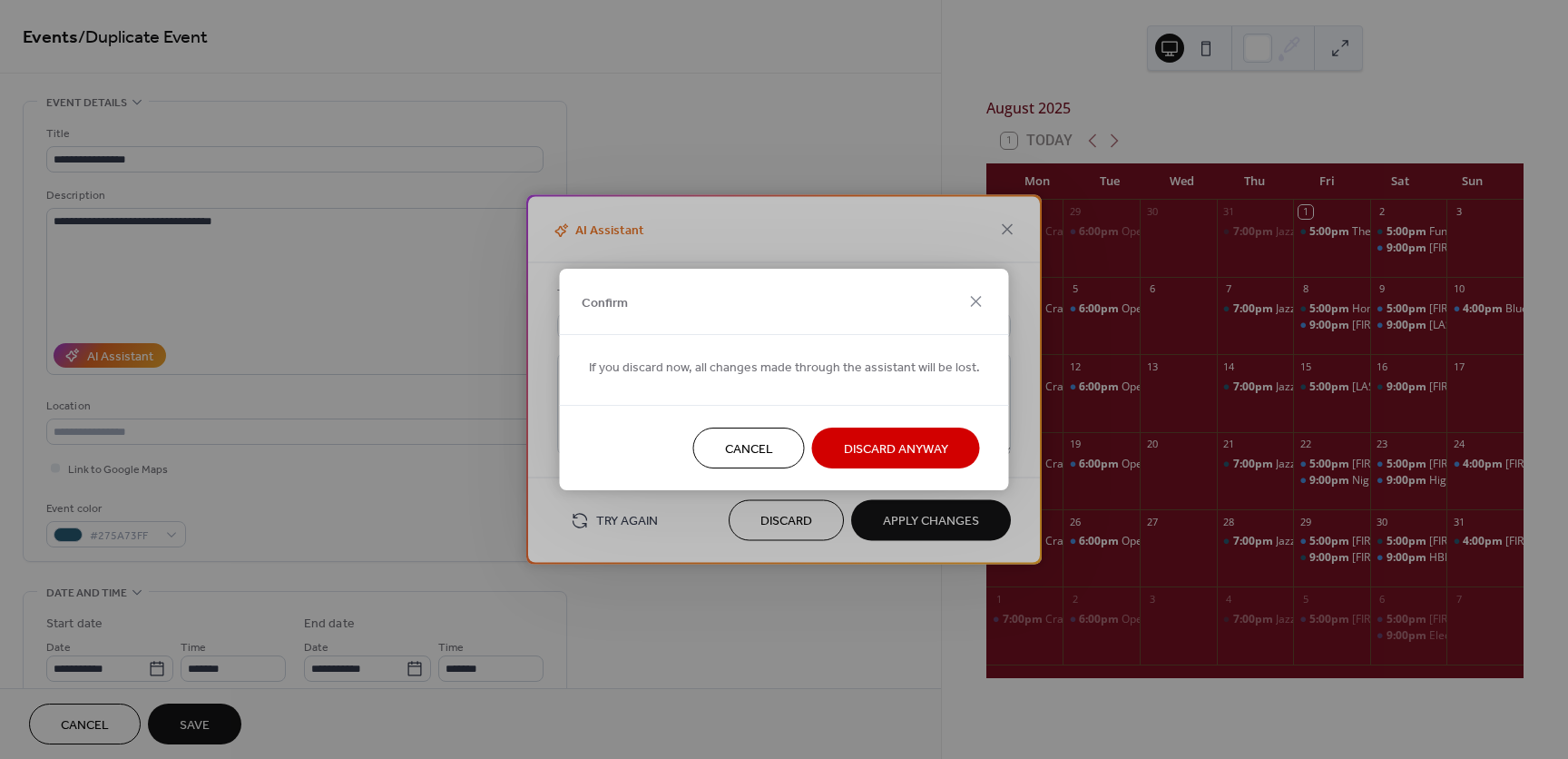 click on "Discard Anyway" at bounding box center (896, 449) 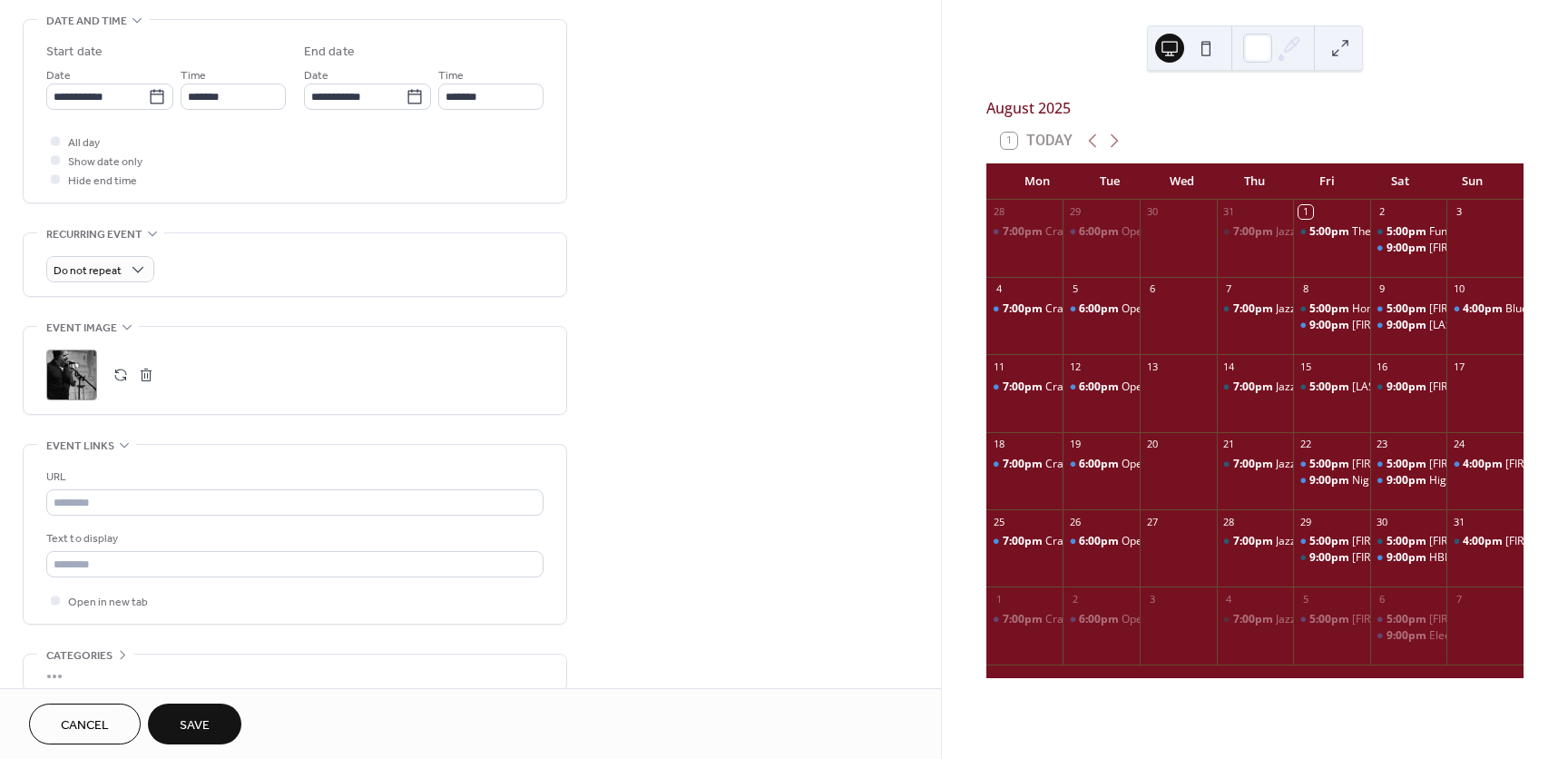 scroll, scrollTop: 298, scrollLeft: 0, axis: vertical 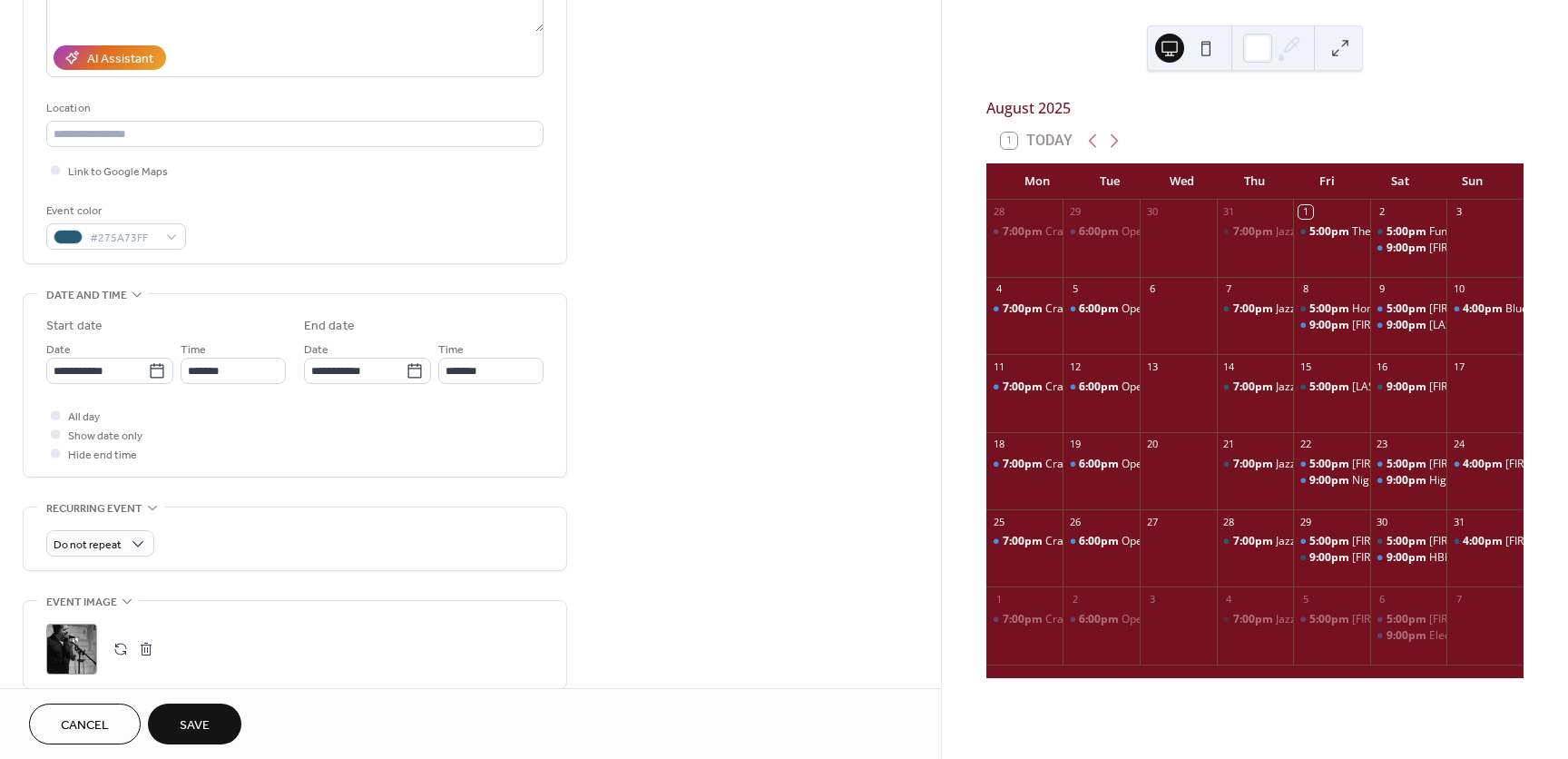click on "Save" at bounding box center [194, 725] 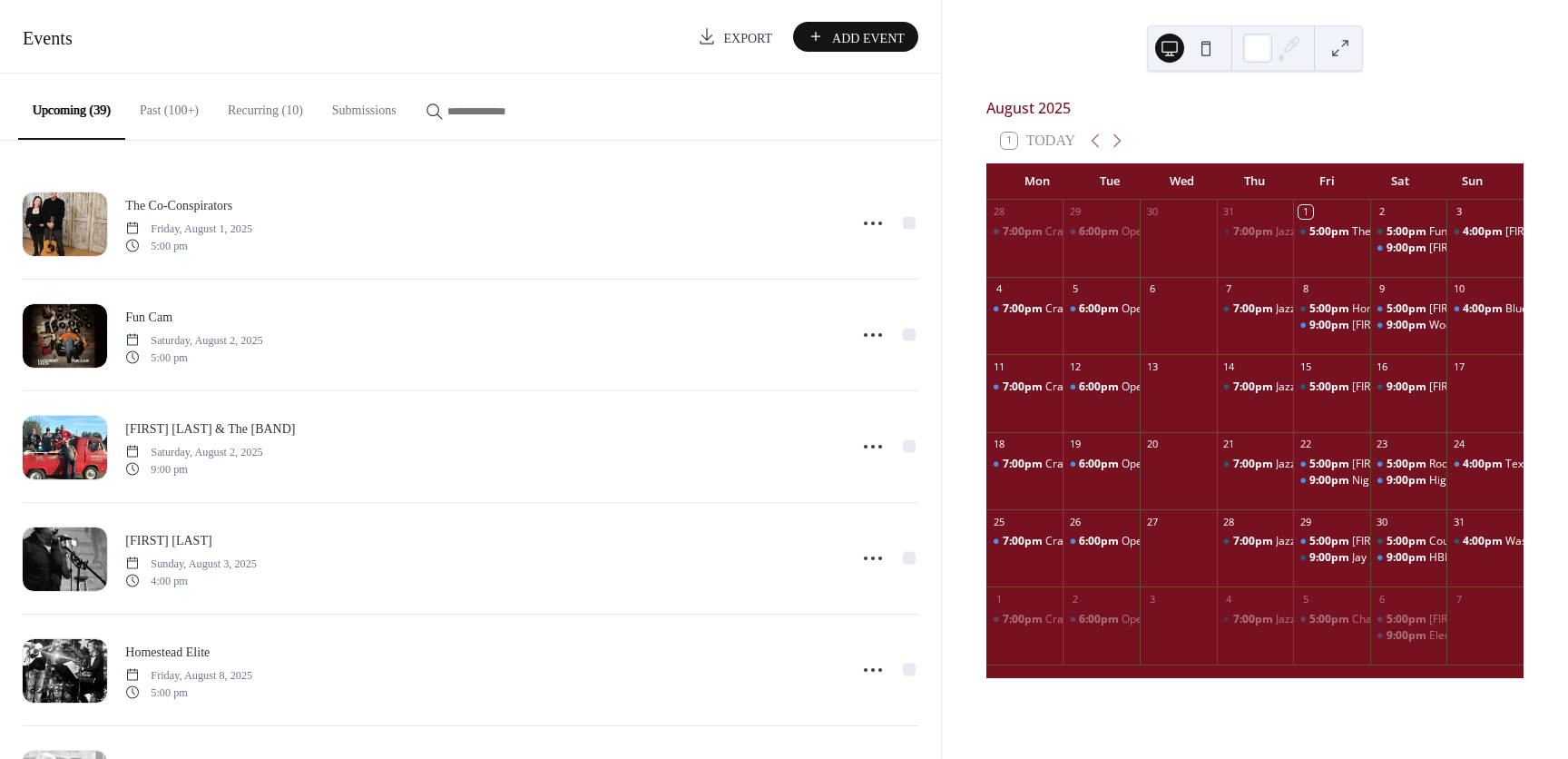 scroll, scrollTop: 0, scrollLeft: 0, axis: both 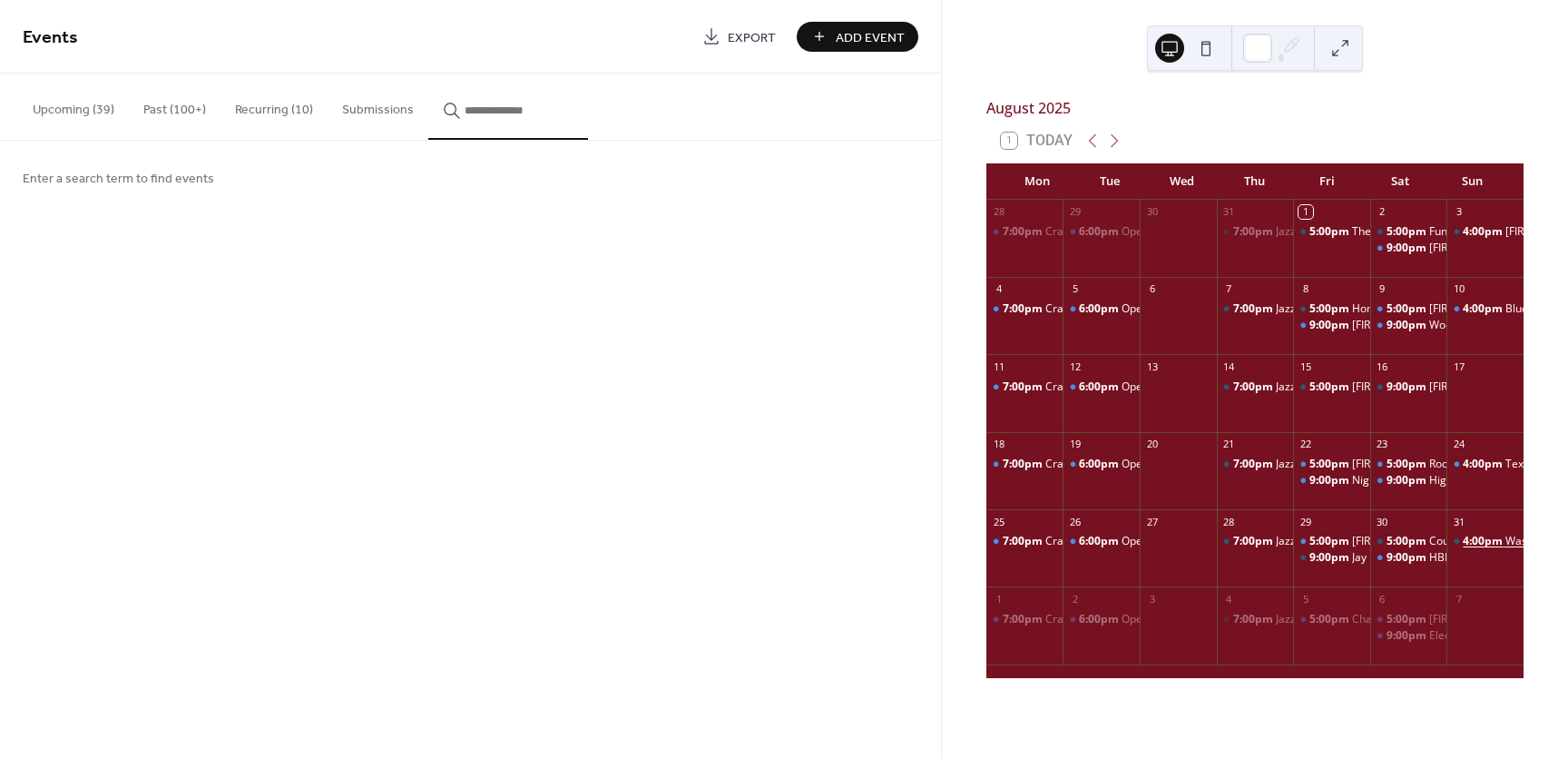 click on "4:00pm" at bounding box center (1484, 541) 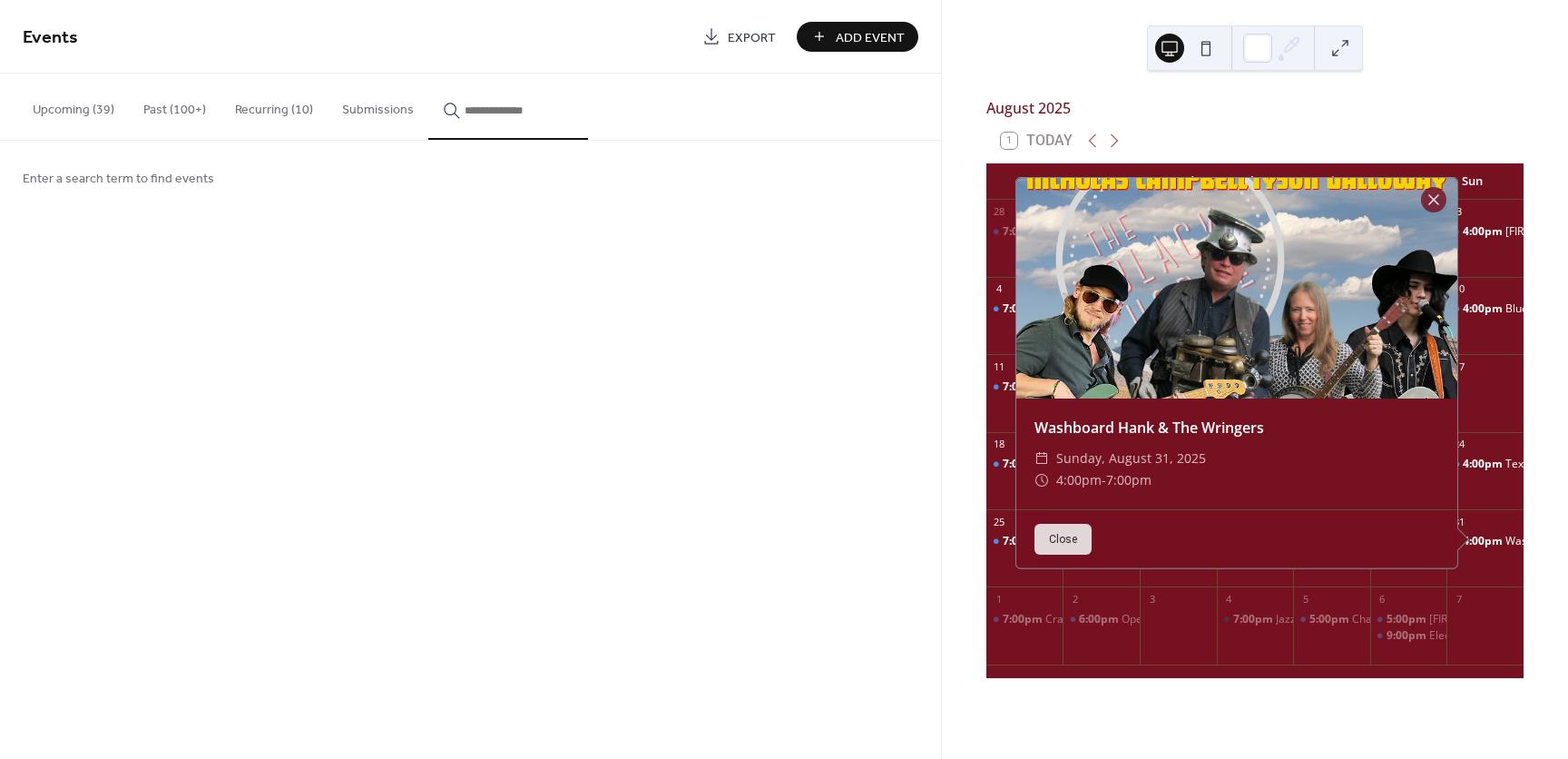 click on "Close" at bounding box center [1063, 539] 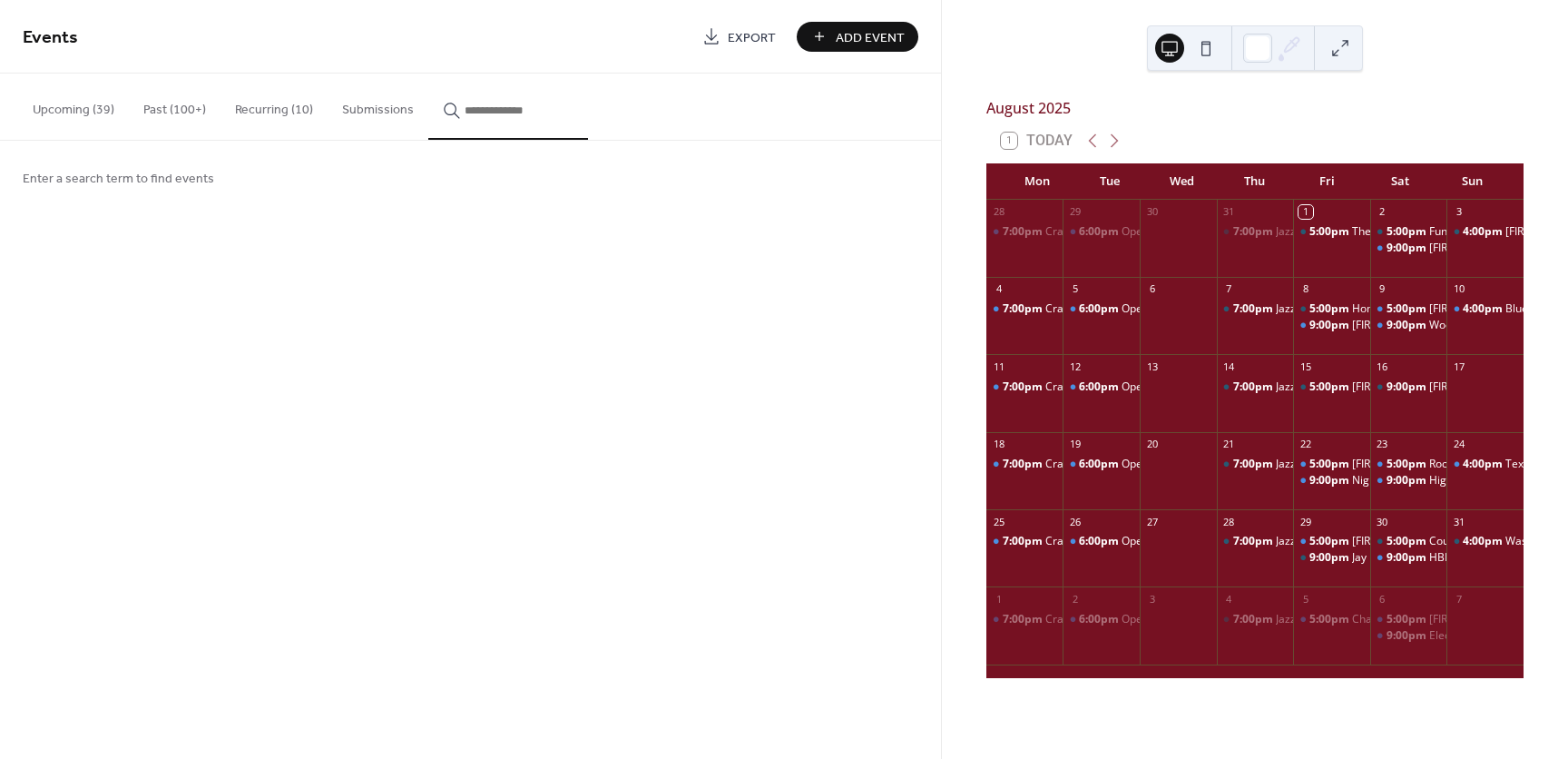 click at bounding box center (519, 110) 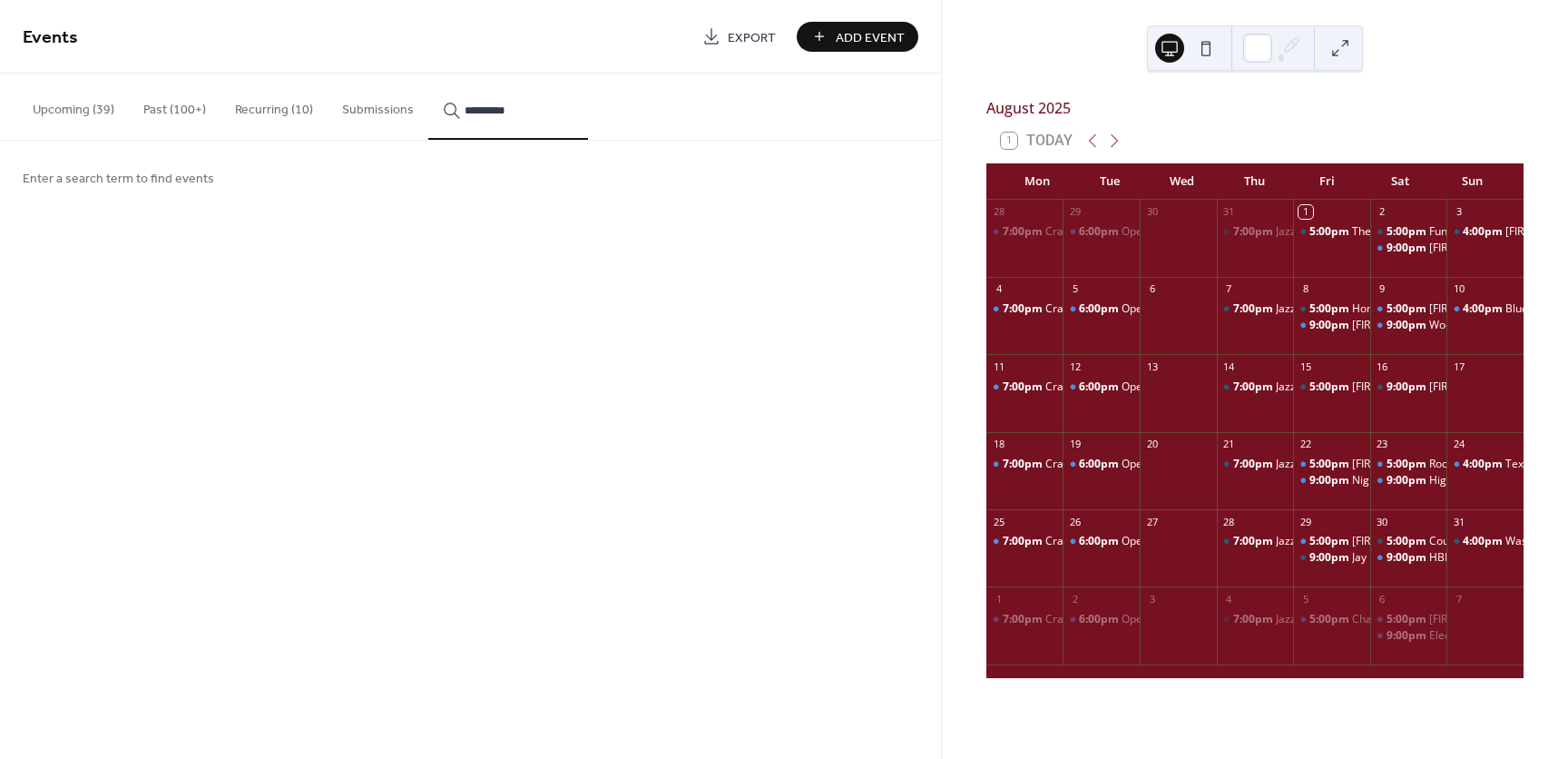 click on "*********" at bounding box center [519, 110] 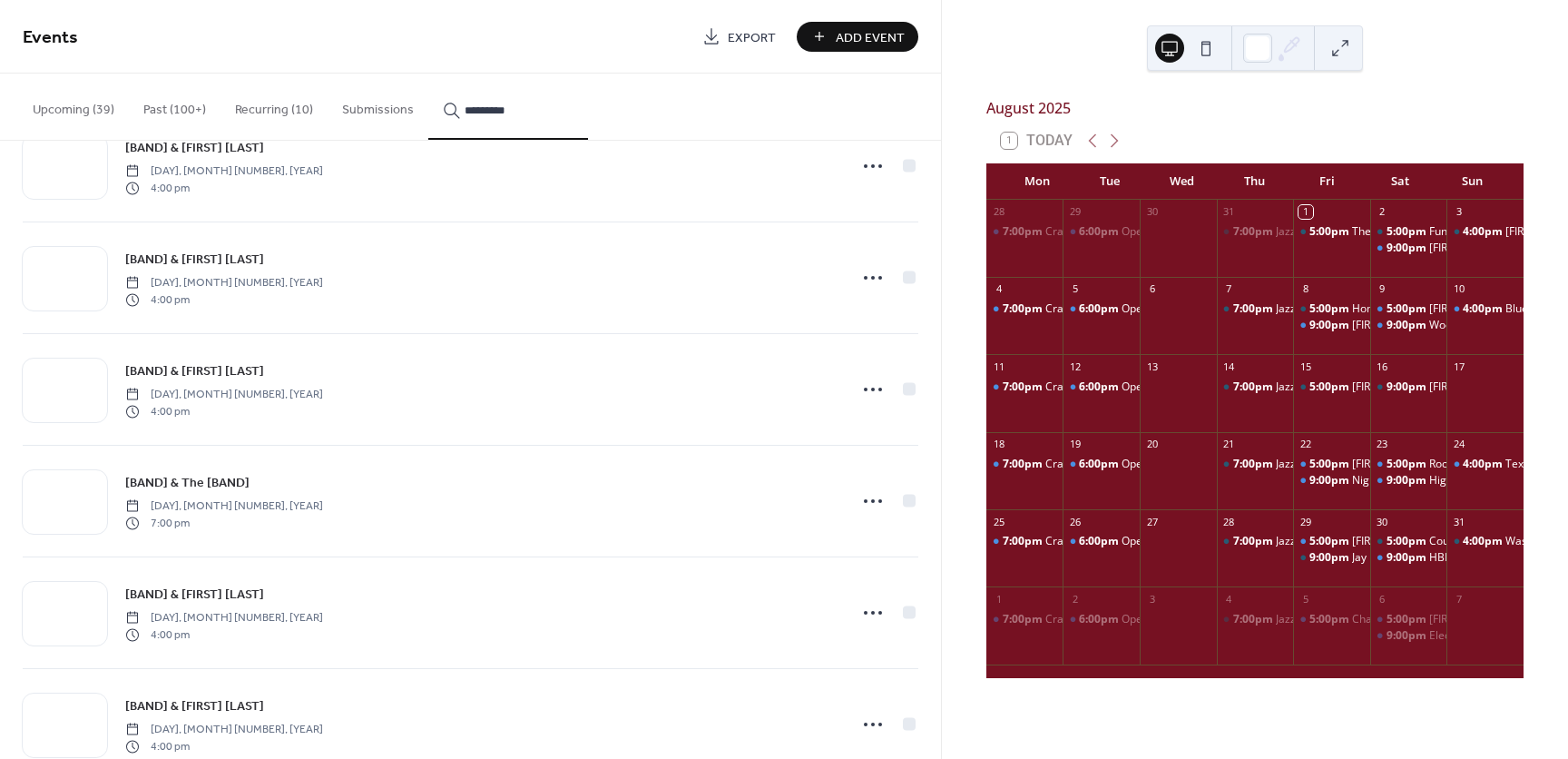 scroll, scrollTop: 2785, scrollLeft: 0, axis: vertical 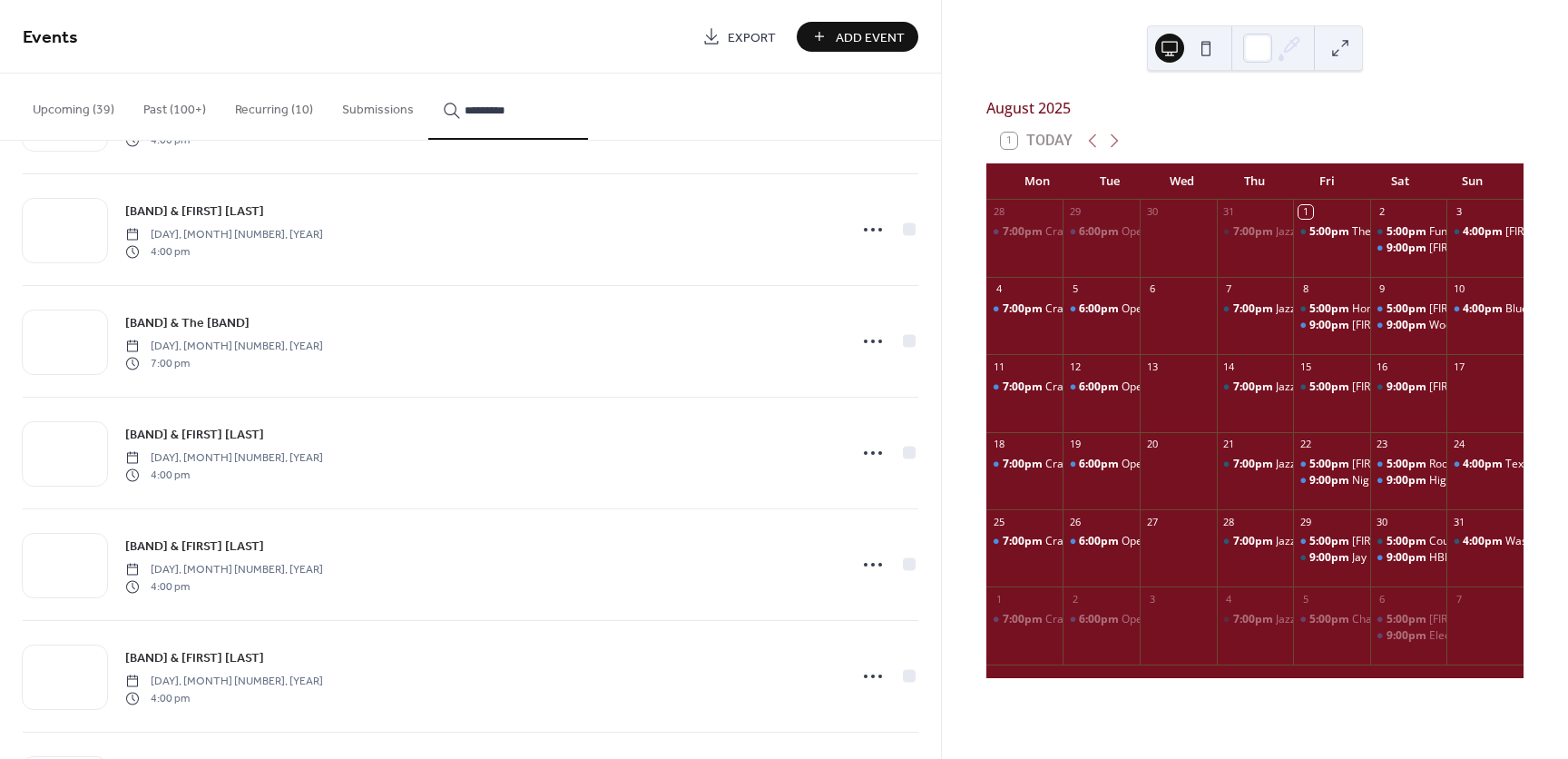 click on "Upcoming (39)" at bounding box center (74, 105) 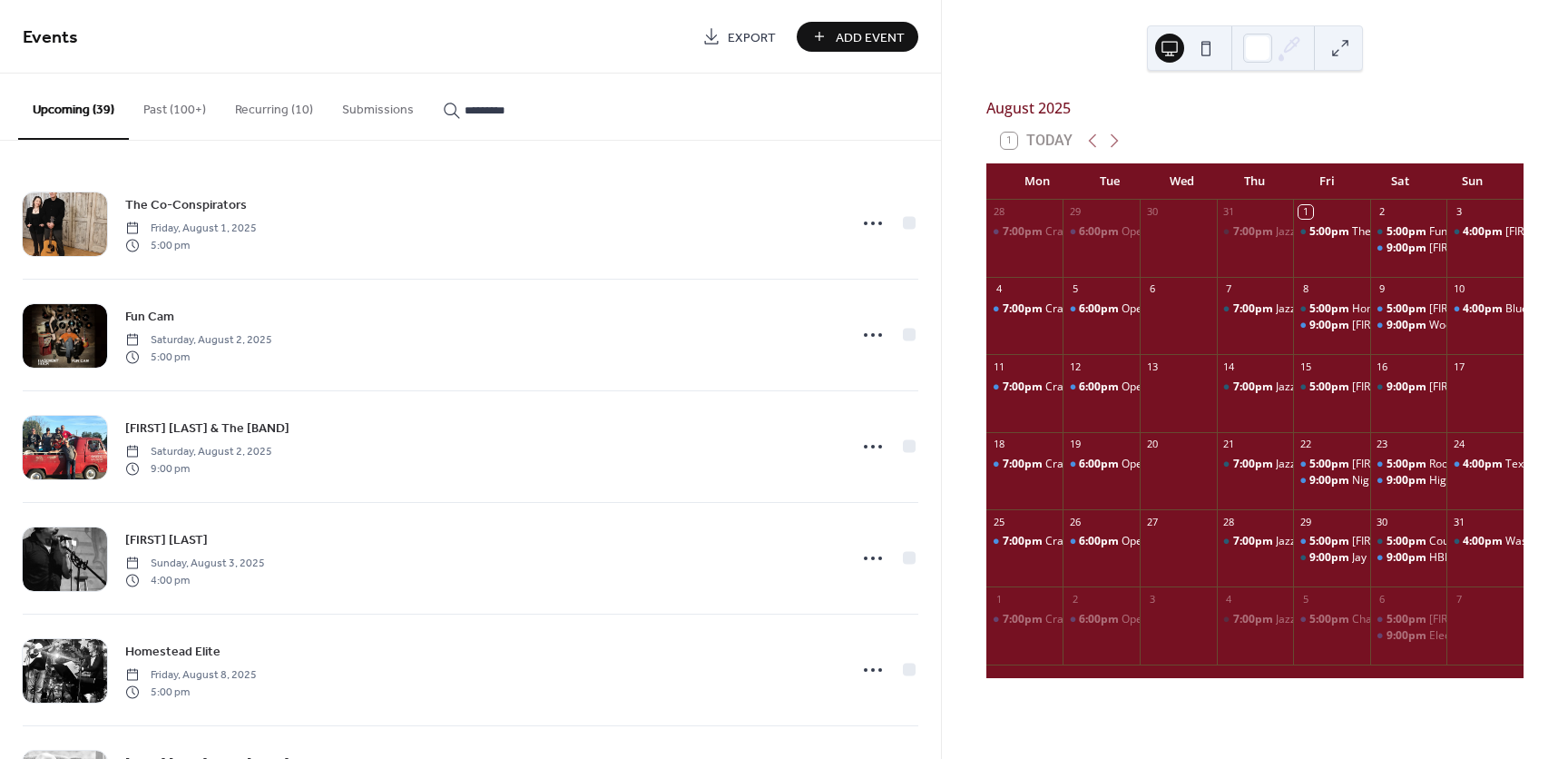 click on "*********" at bounding box center (519, 110) 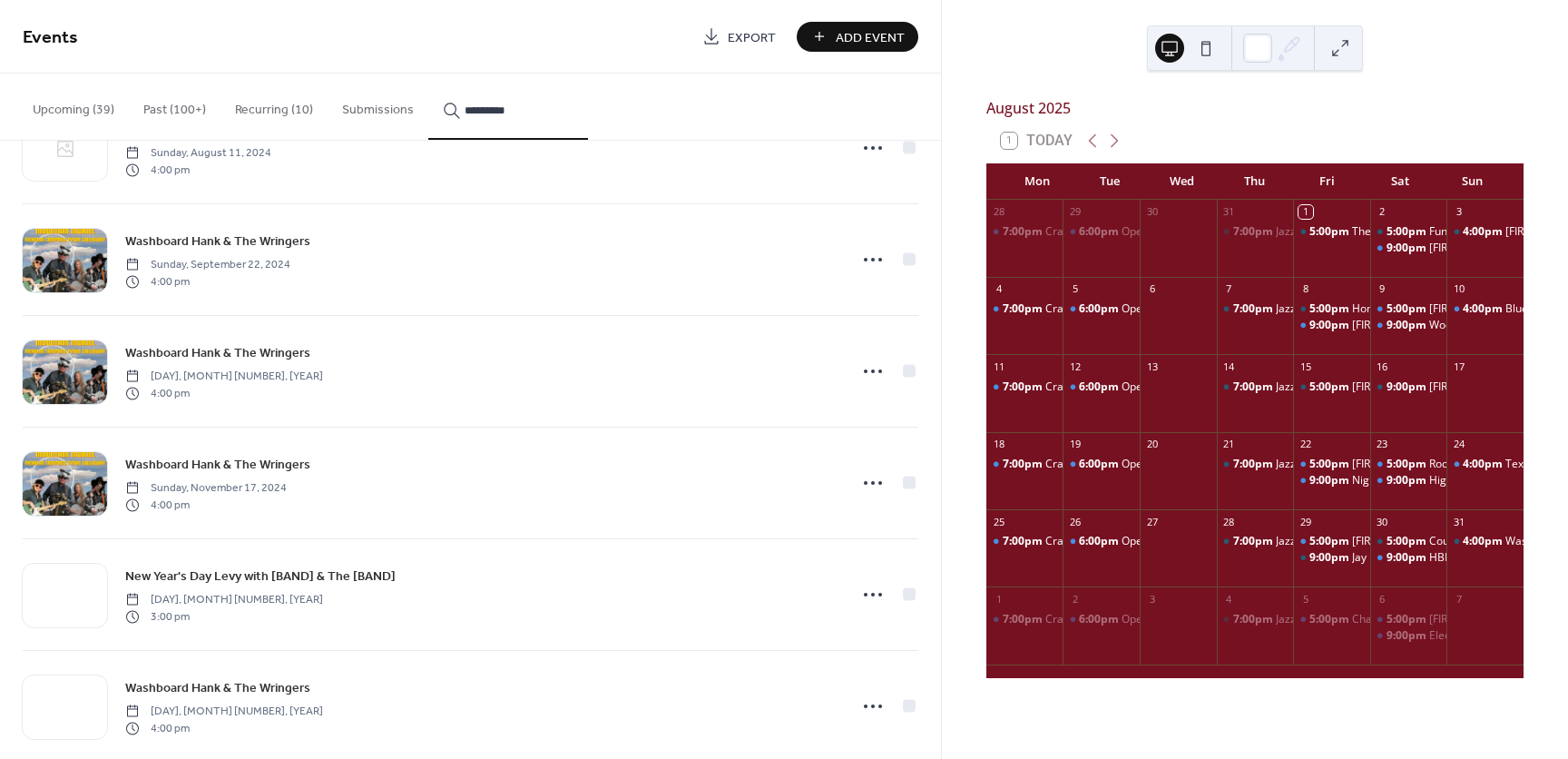 scroll, scrollTop: 5354, scrollLeft: 0, axis: vertical 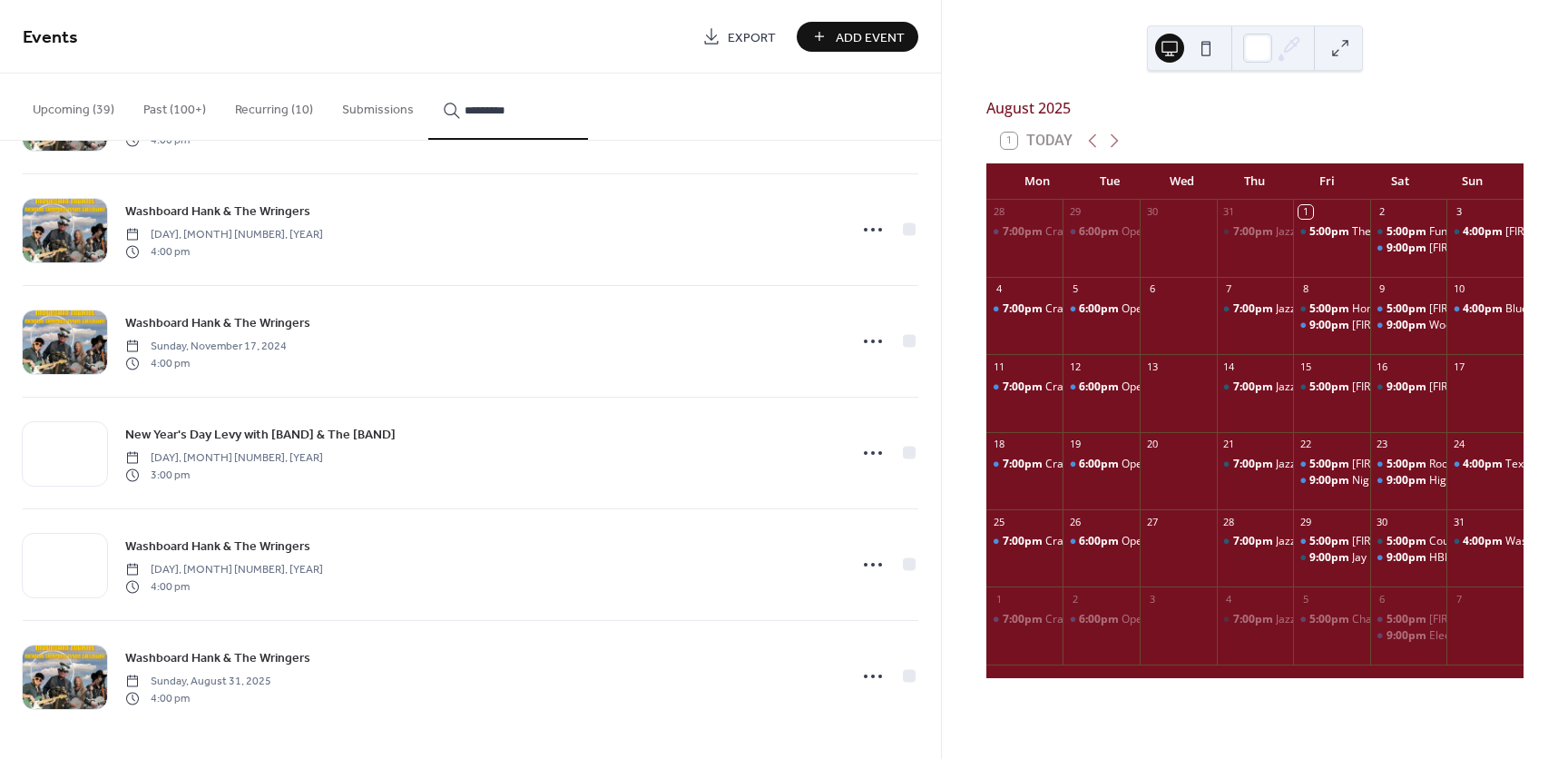 click 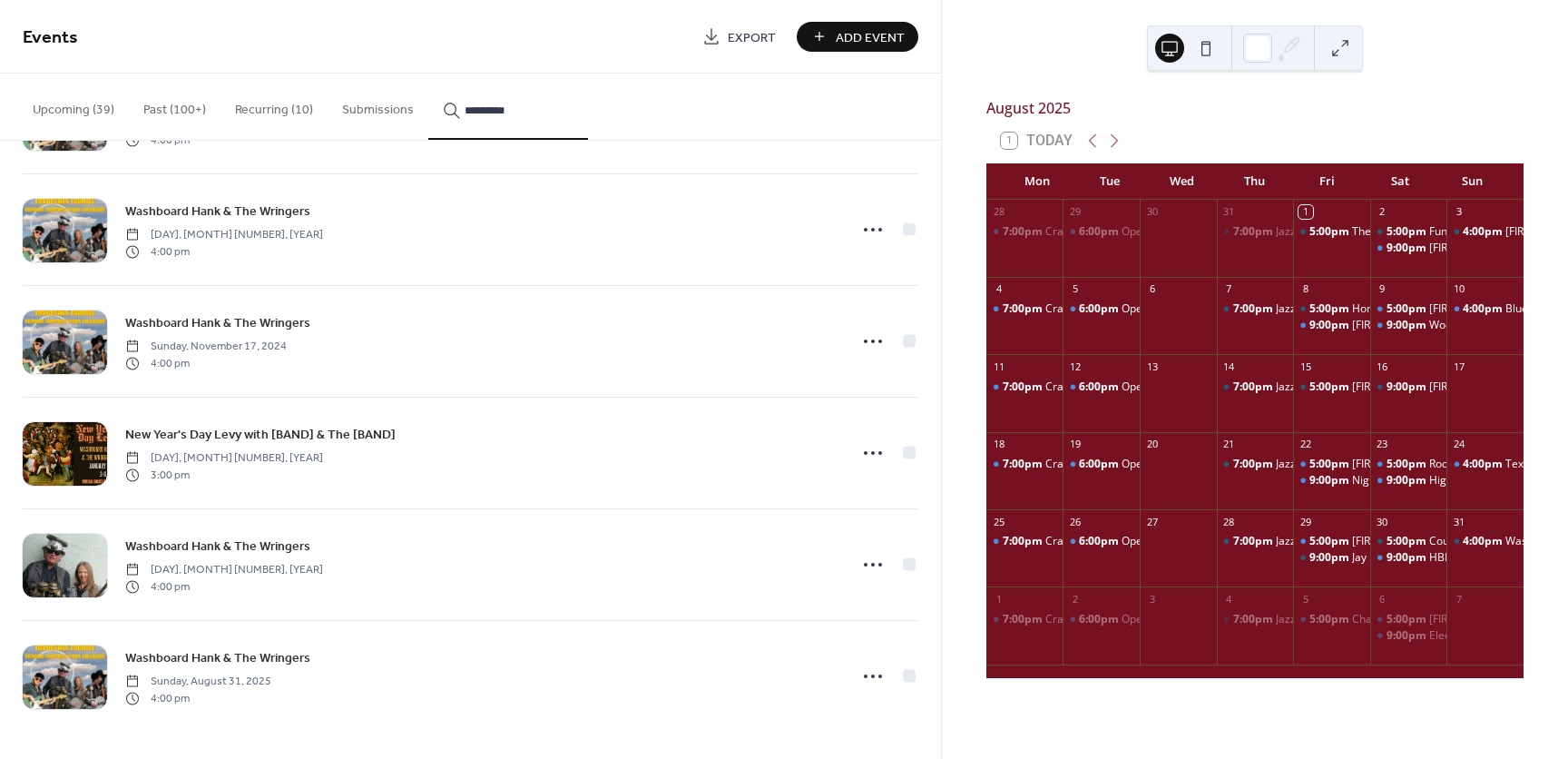 click on "Delete" at bounding box center (835, 646) 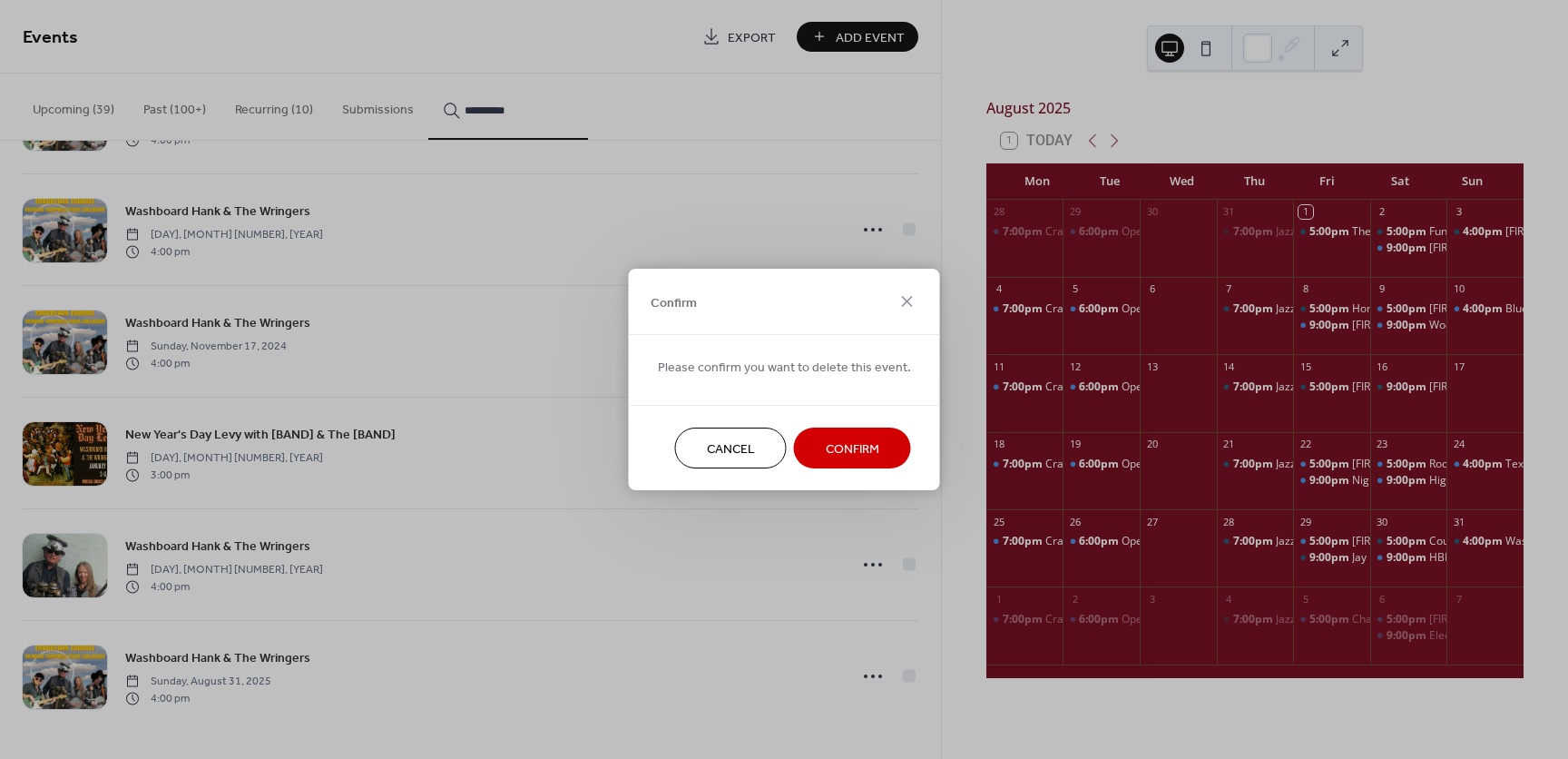 click on "Cancel" at bounding box center [730, 449] 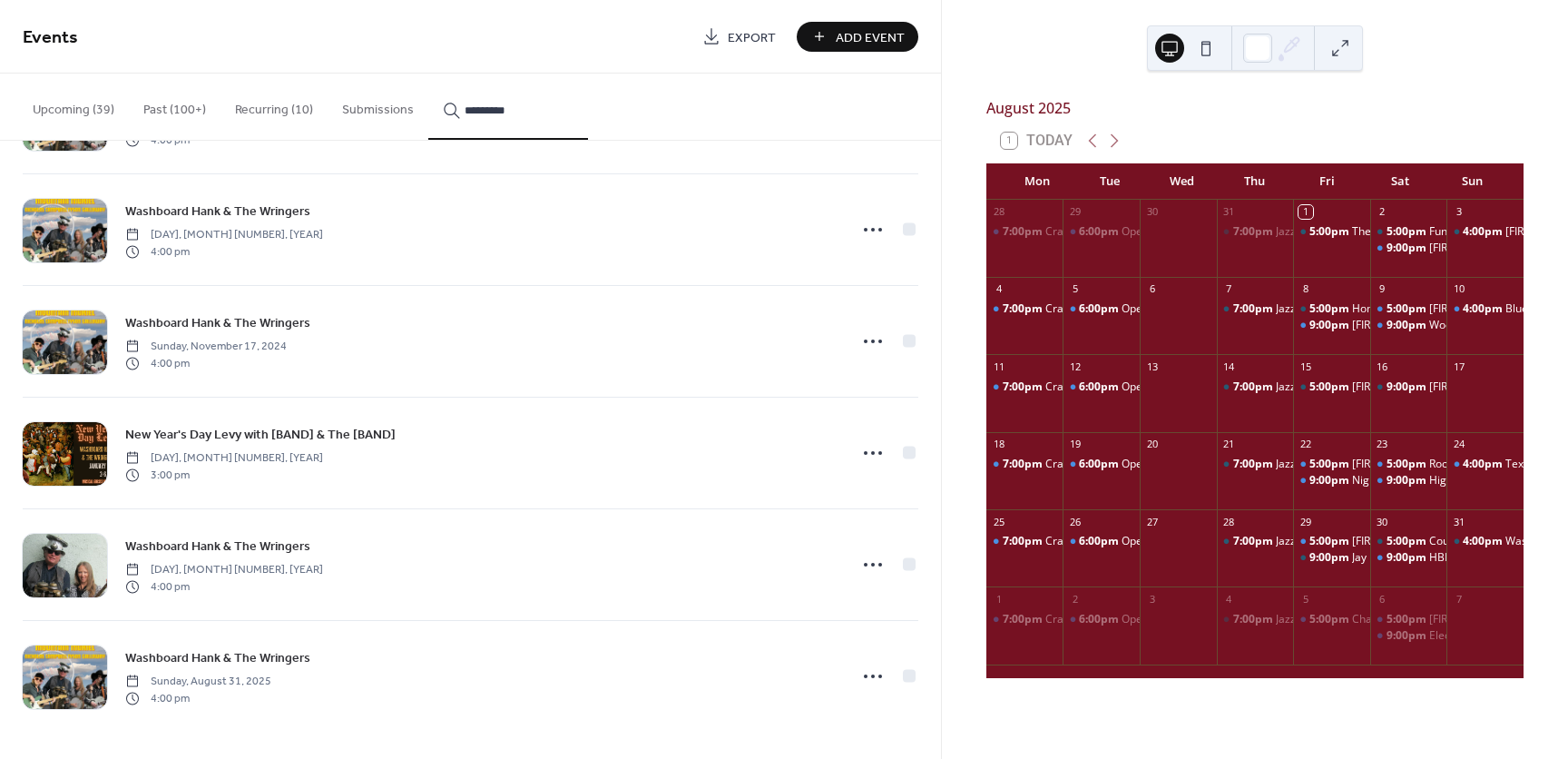 click 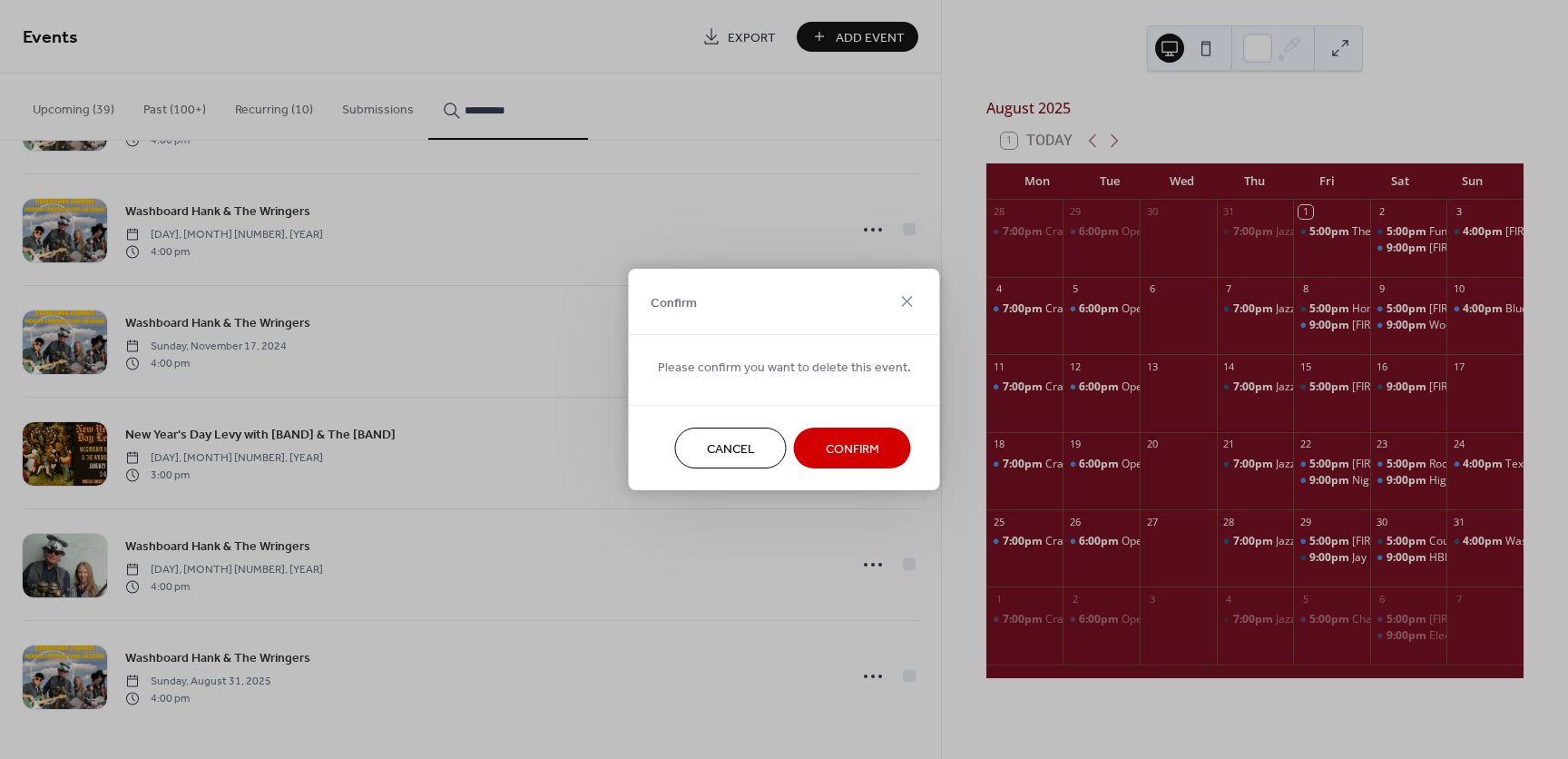 click on "Confirm" at bounding box center [852, 449] 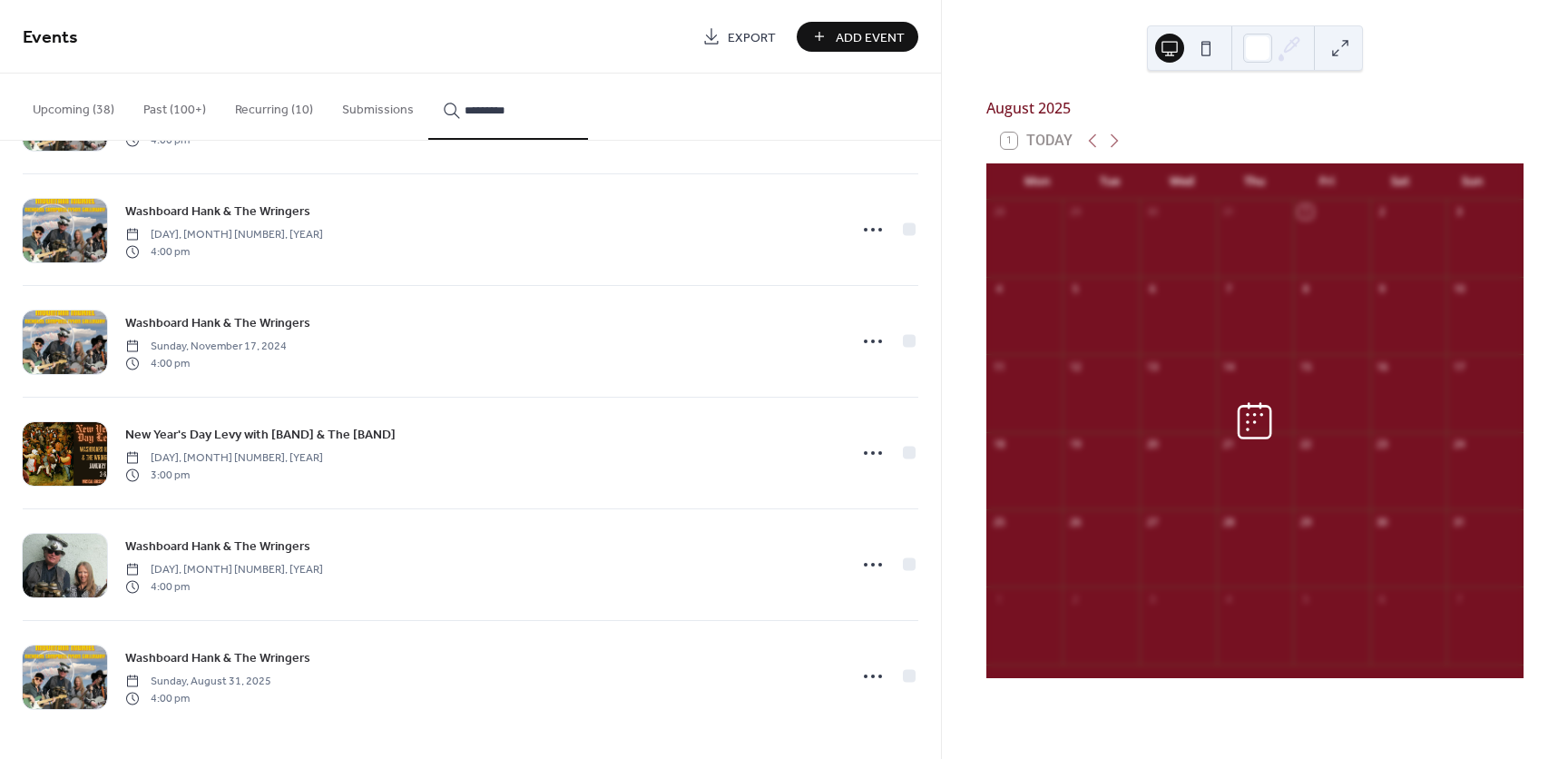 click on "*********" at bounding box center [519, 110] 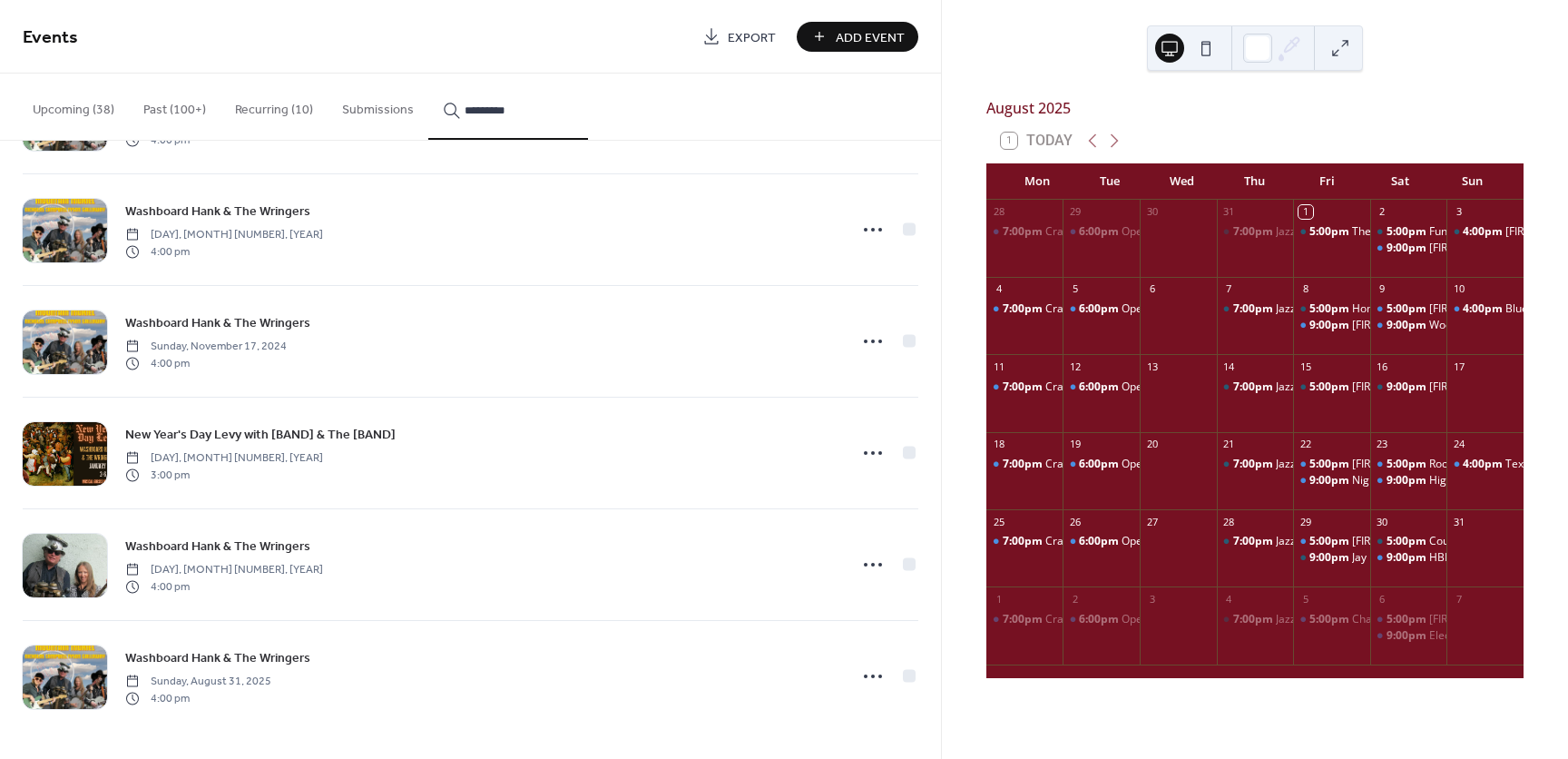 scroll, scrollTop: 3901, scrollLeft: 0, axis: vertical 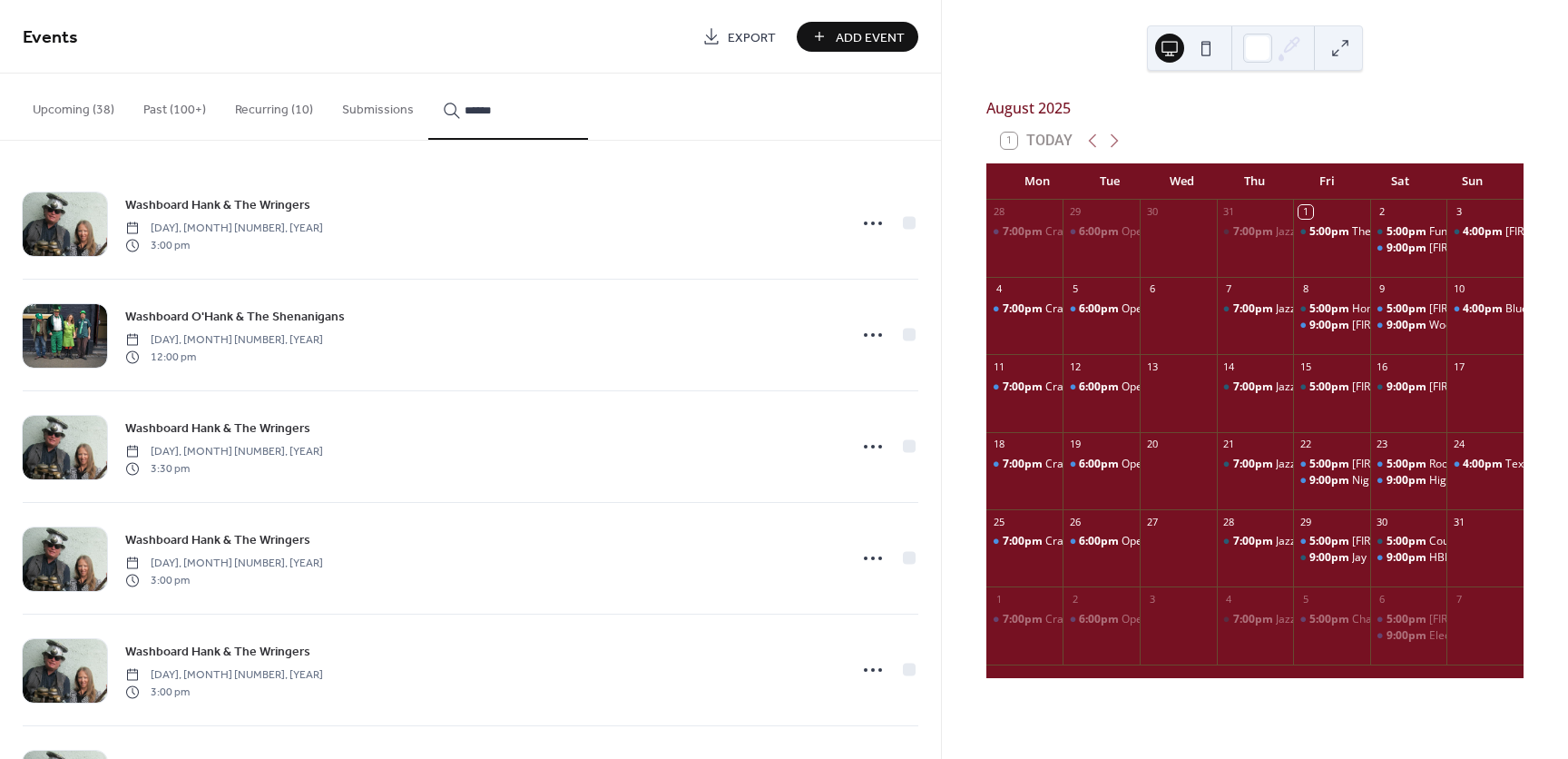 click on "******" at bounding box center (519, 110) 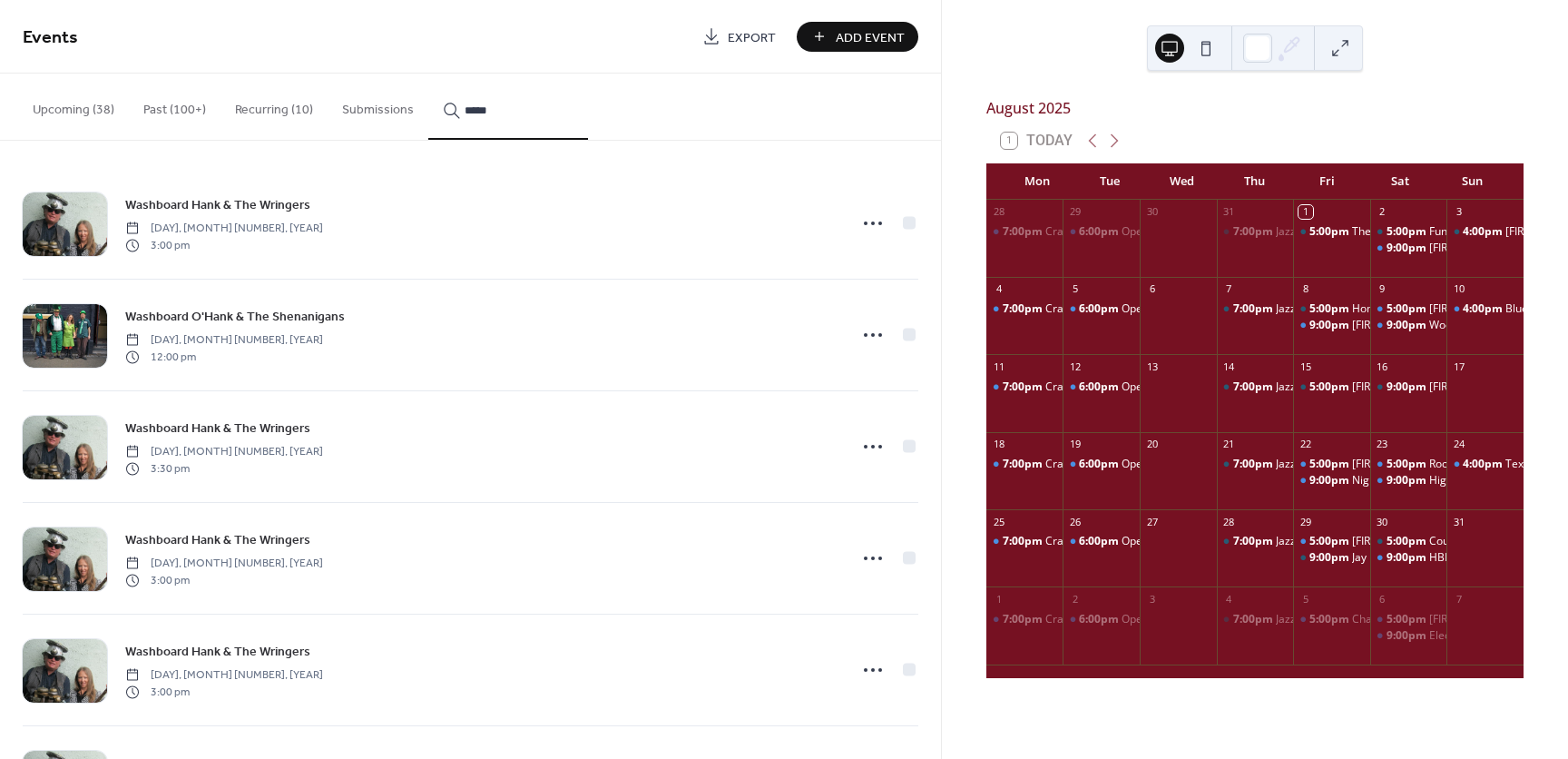 type on "*****" 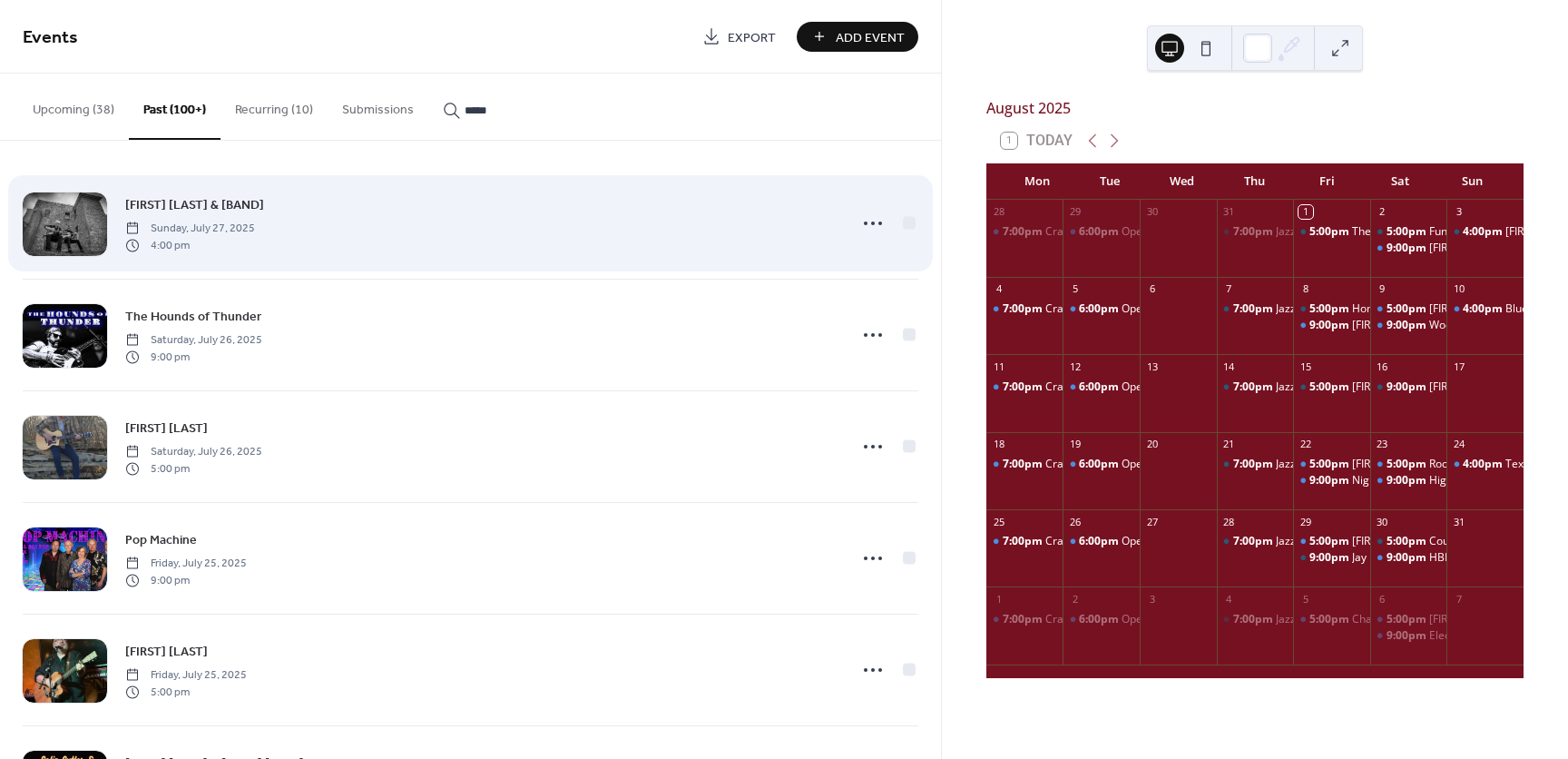 click on "[FIRST] [LAST] & Old Soul" at bounding box center [194, 205] 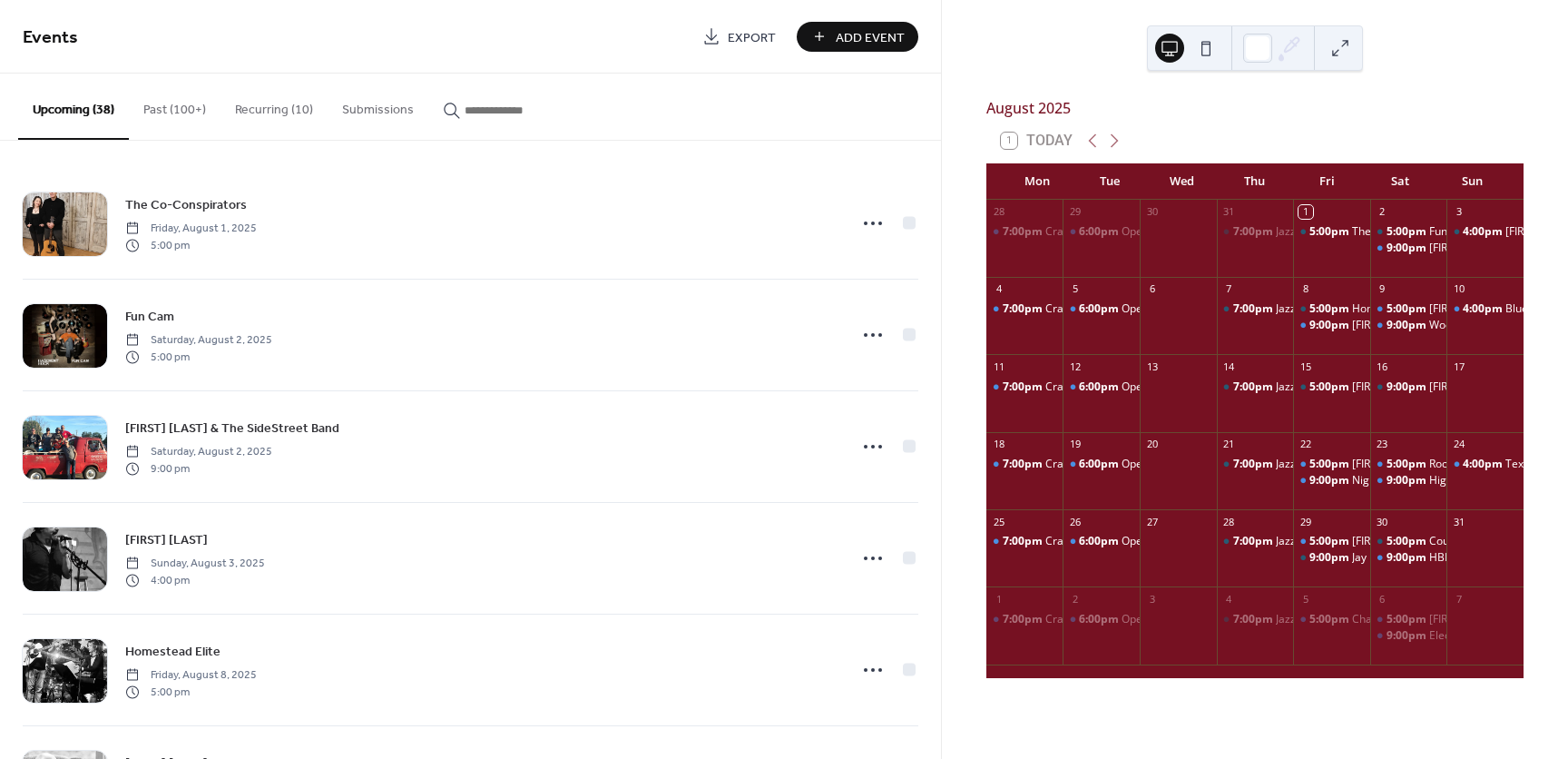 scroll, scrollTop: 0, scrollLeft: 0, axis: both 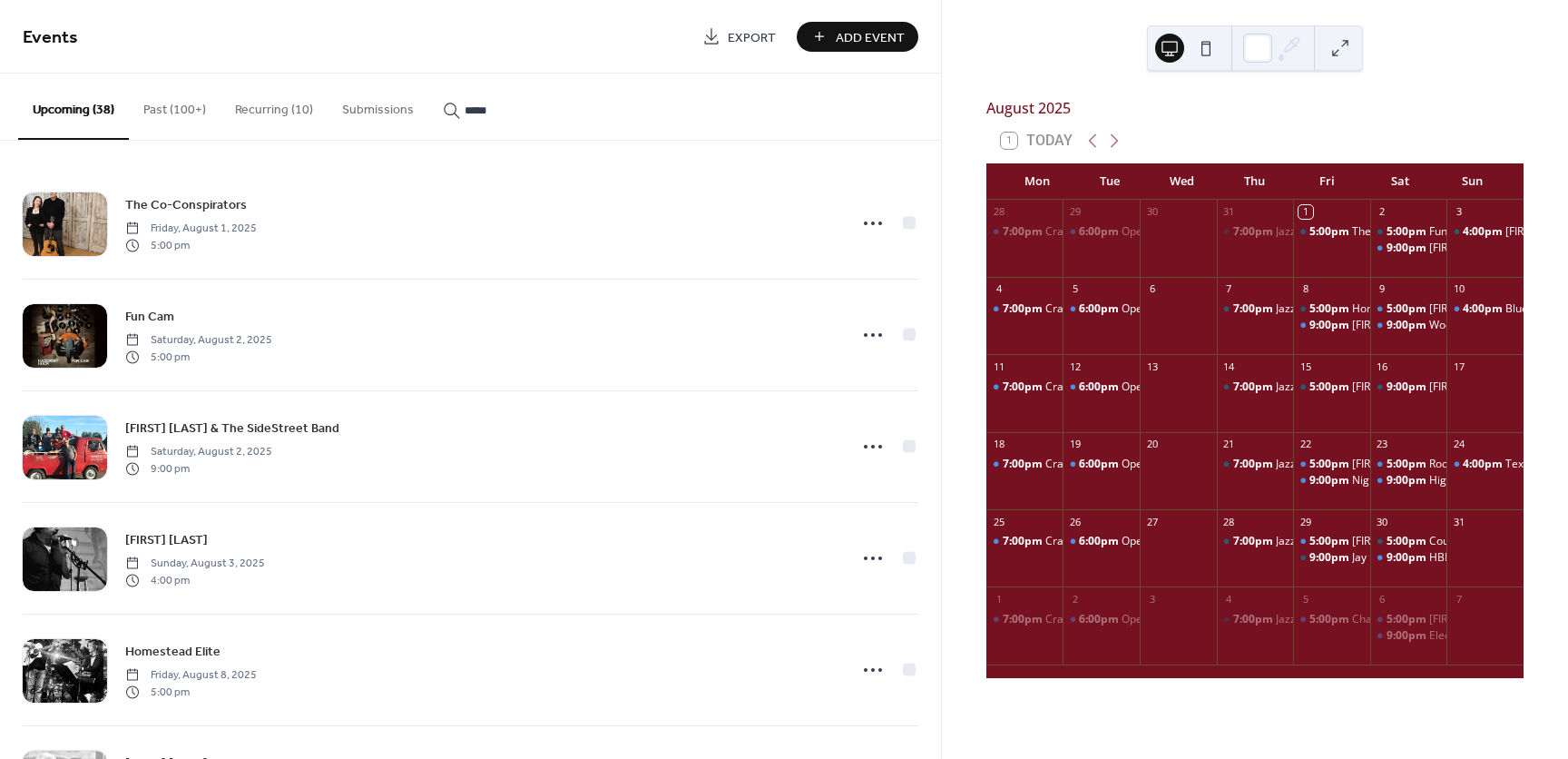 type on "*****" 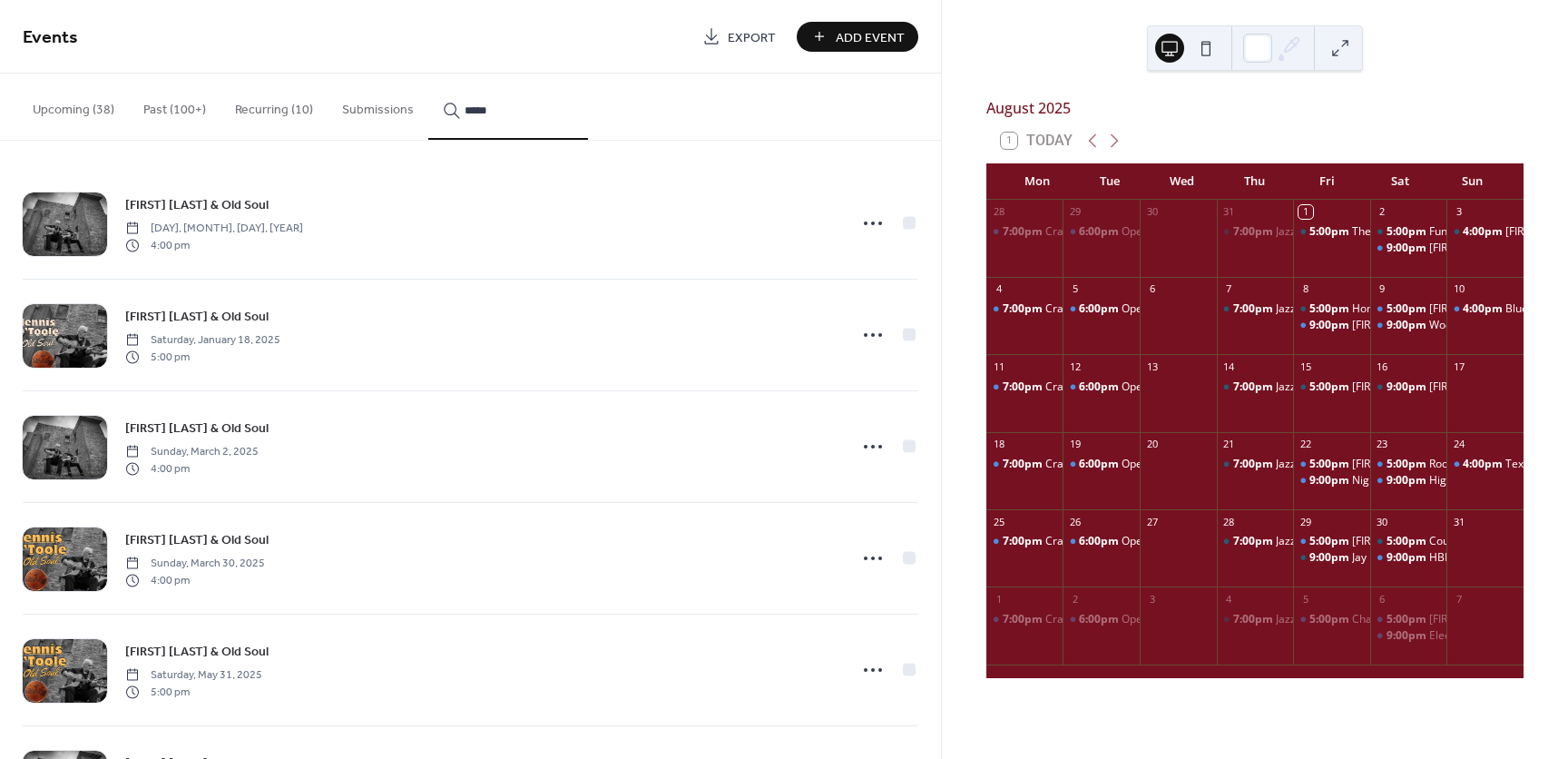 click 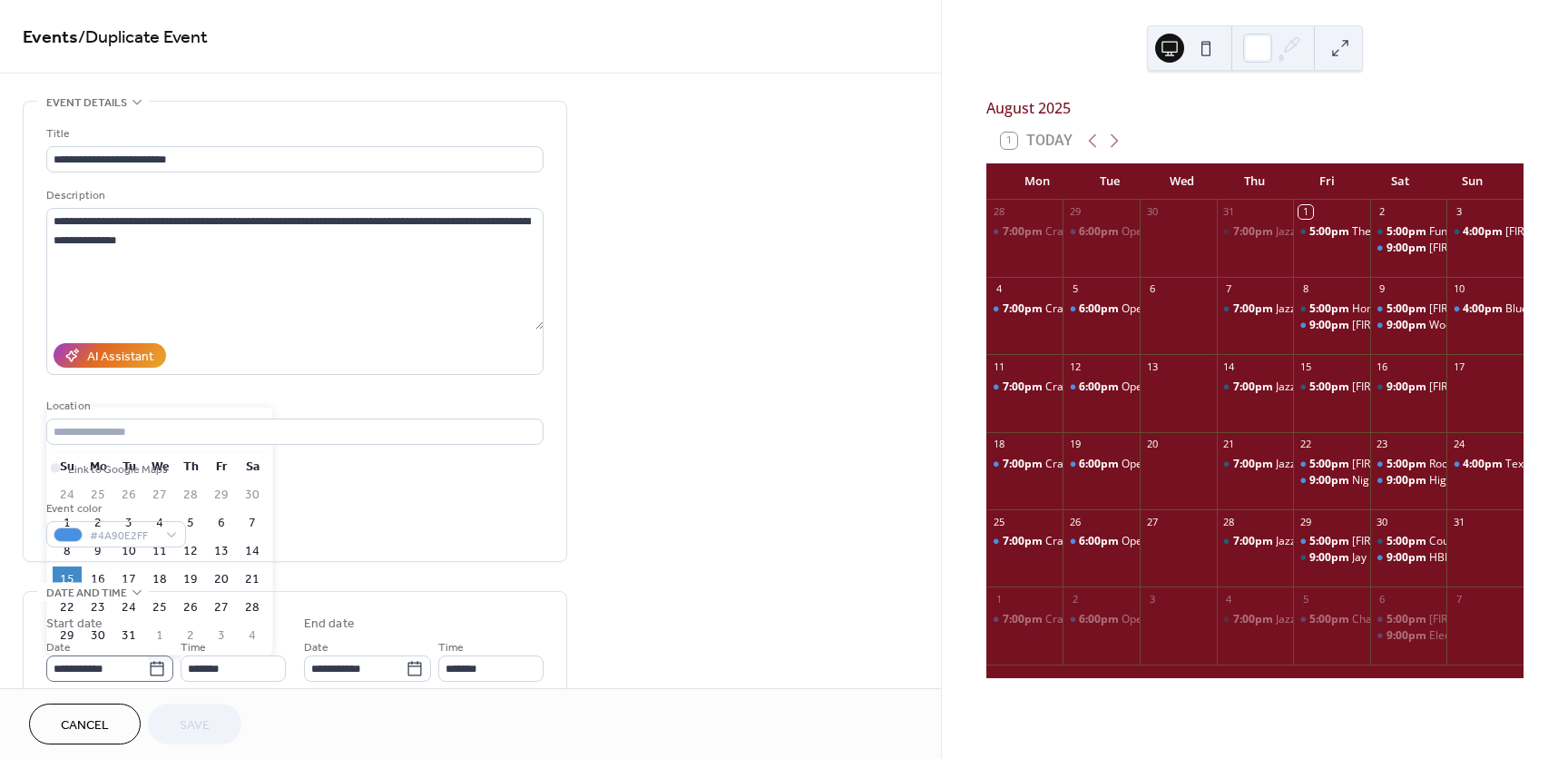 click 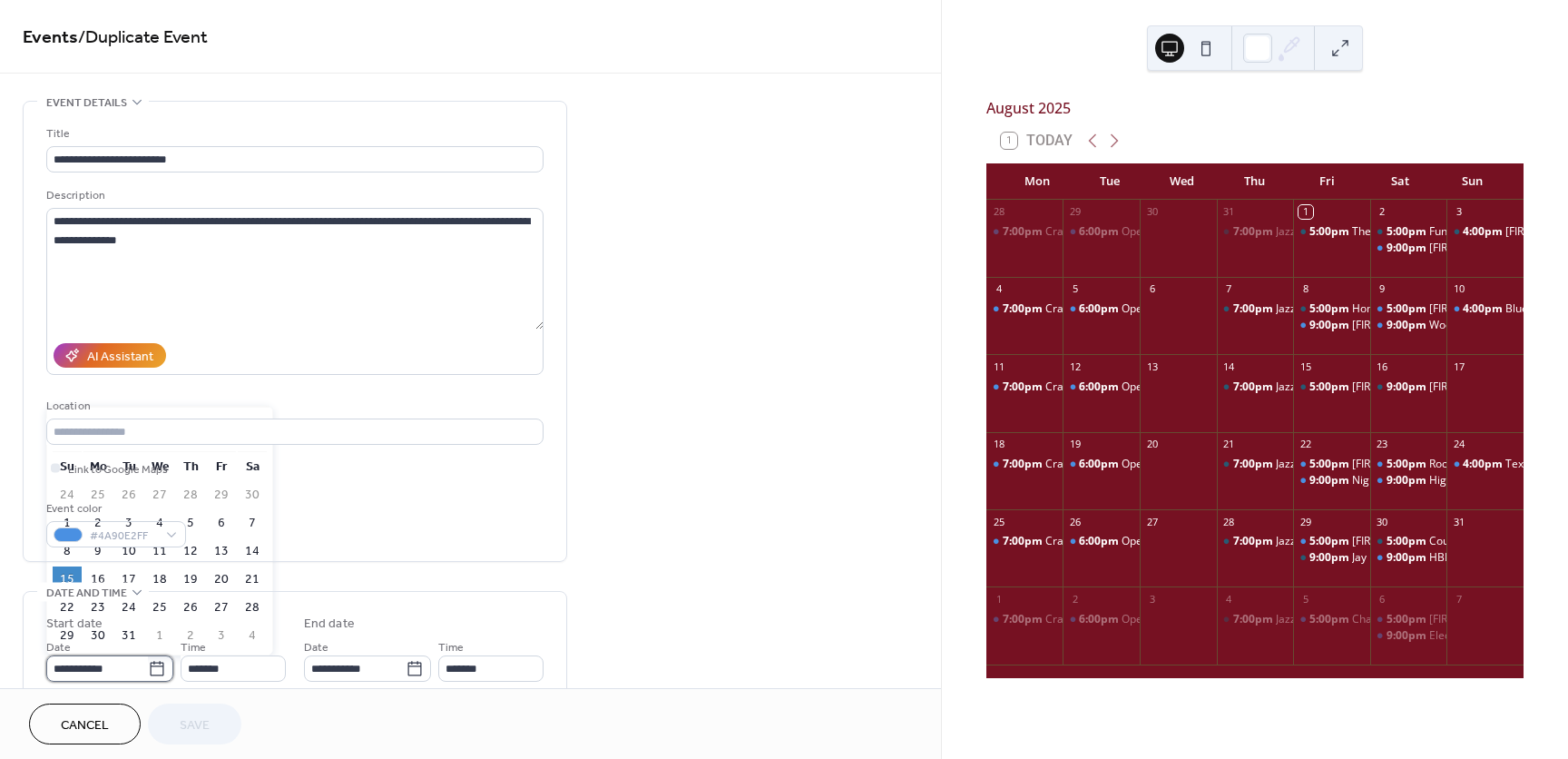 click on "**********" at bounding box center [97, 668] 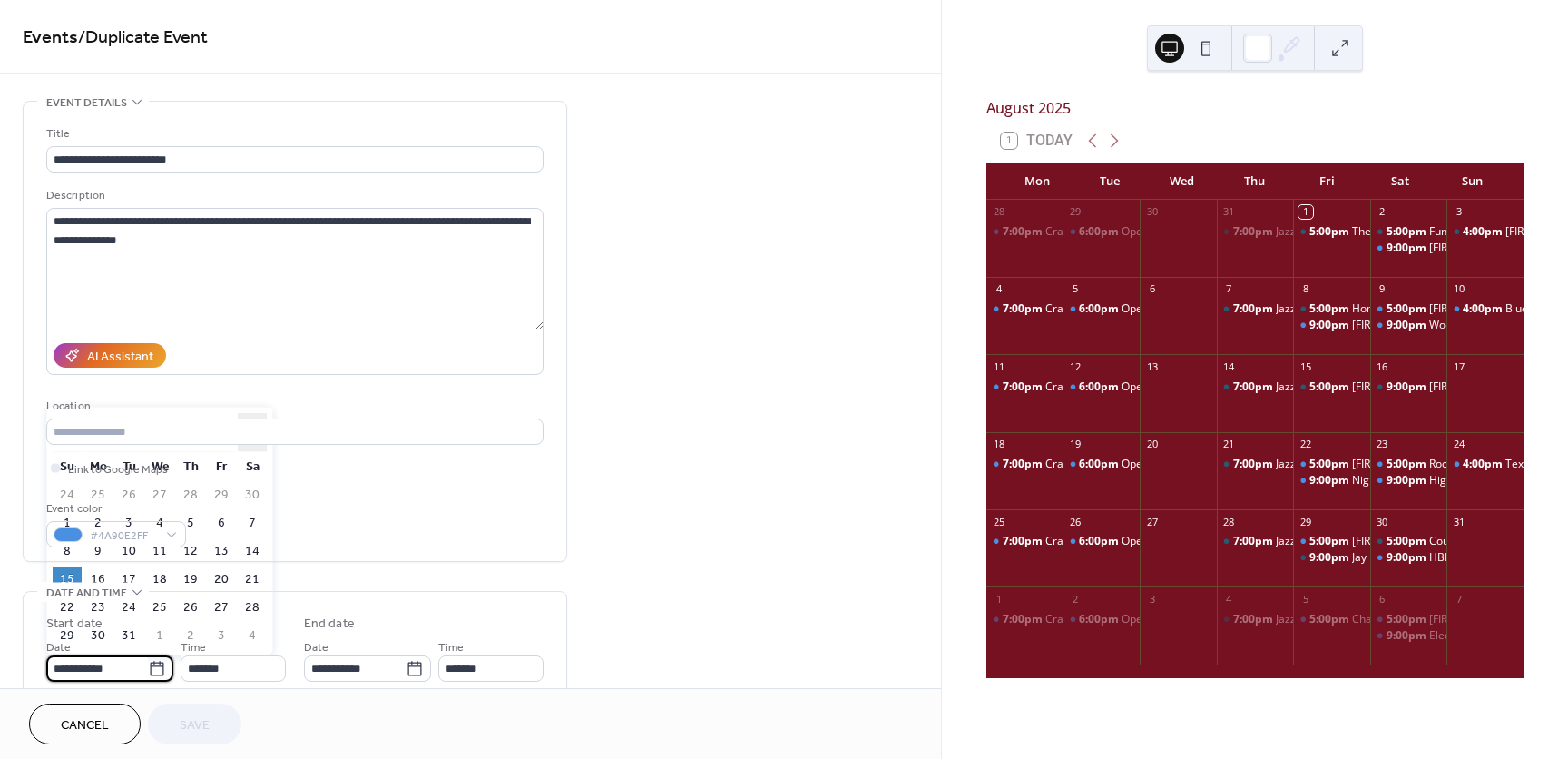 click on "›" at bounding box center (252, 432) 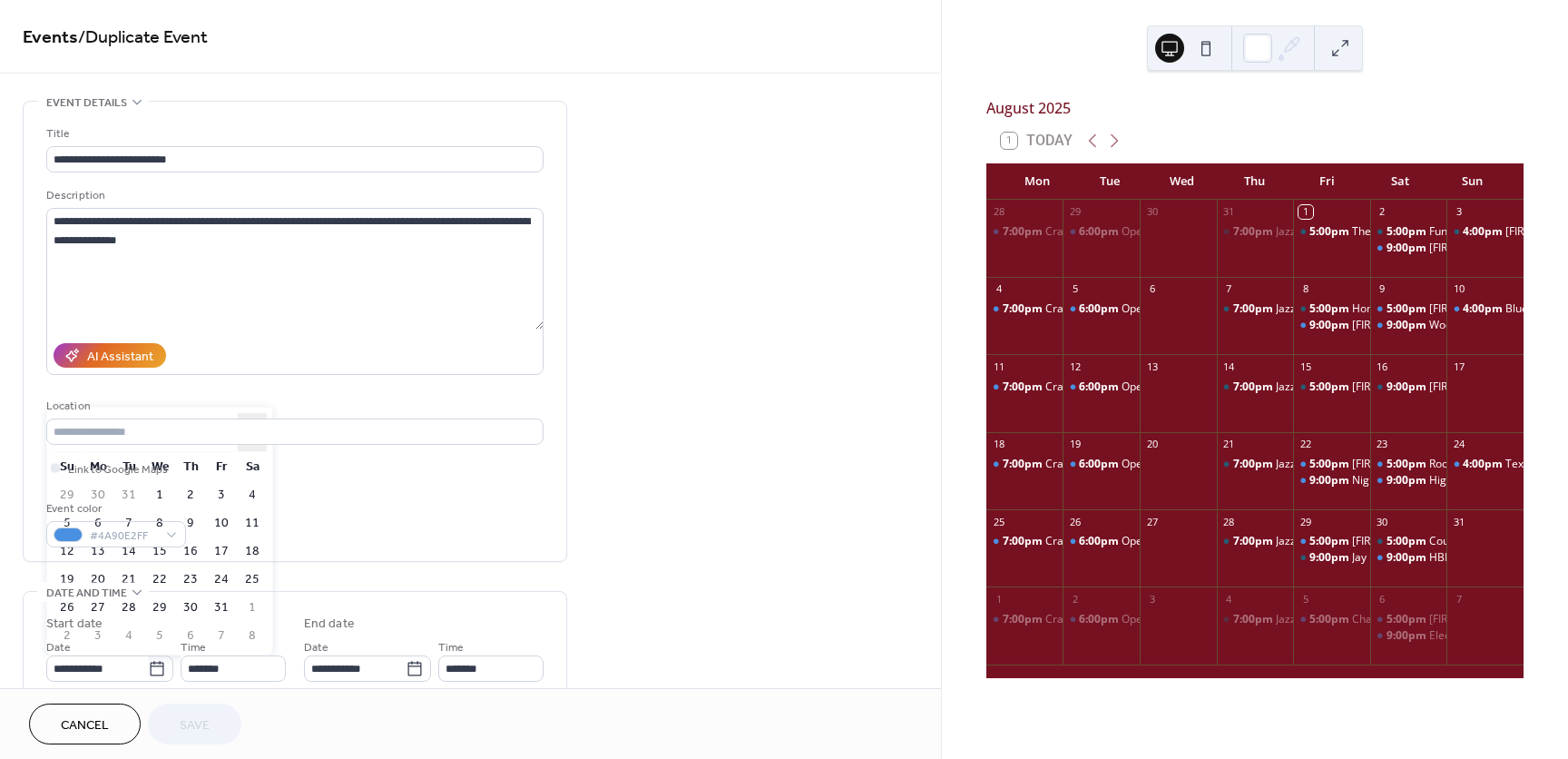 click on "›" at bounding box center (252, 432) 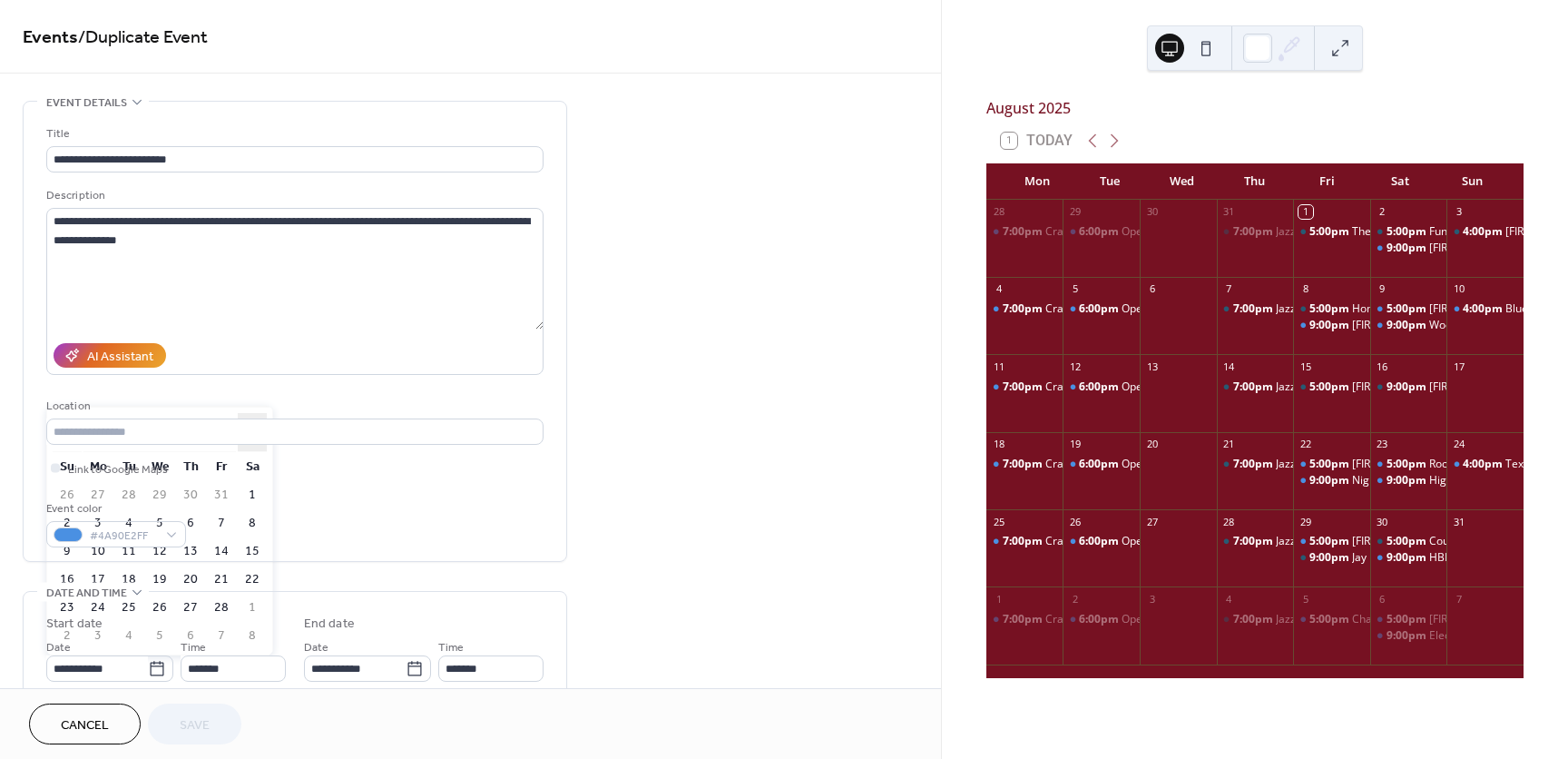 click on "›" at bounding box center (252, 432) 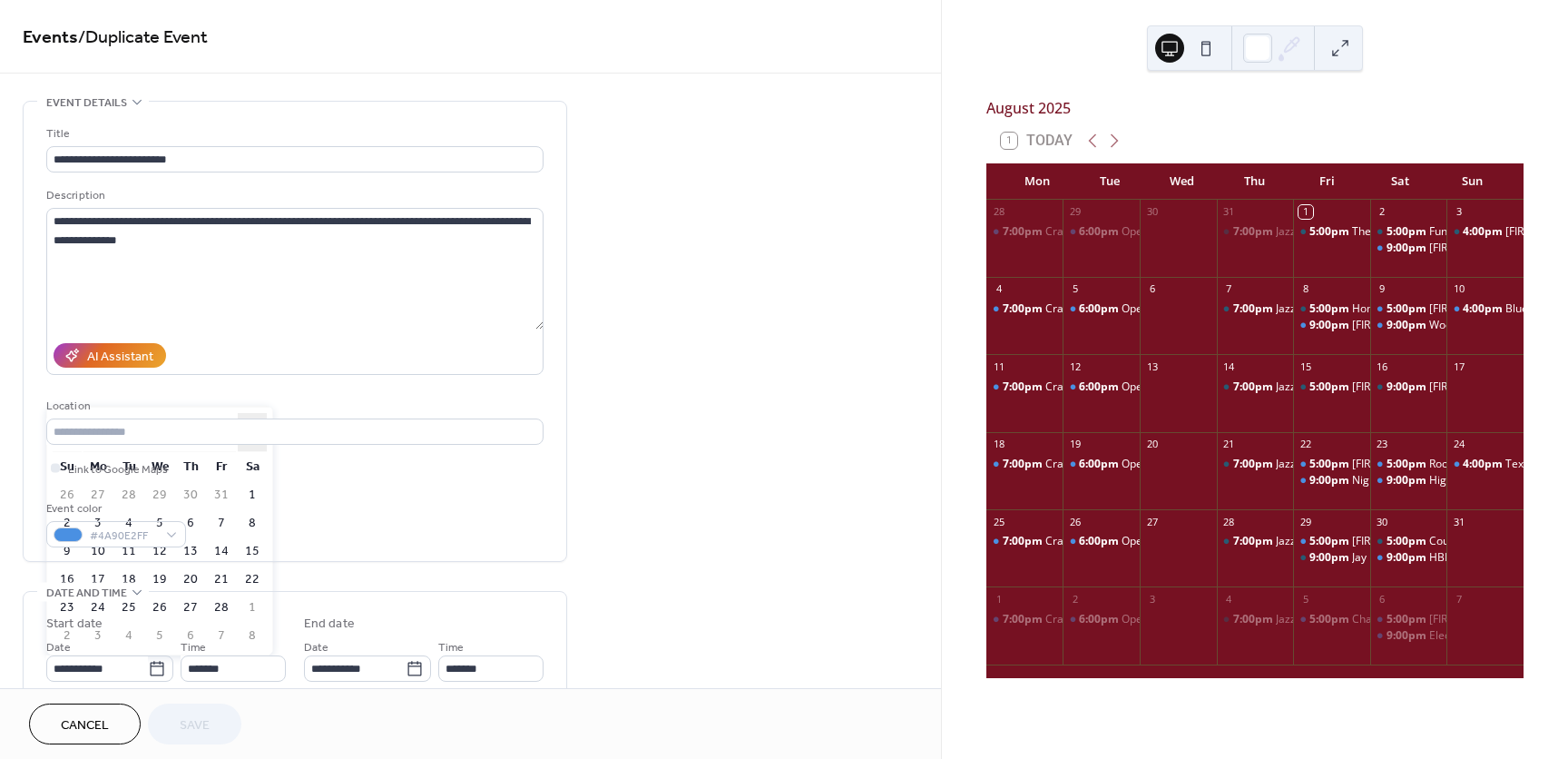 click on "›" at bounding box center [252, 432] 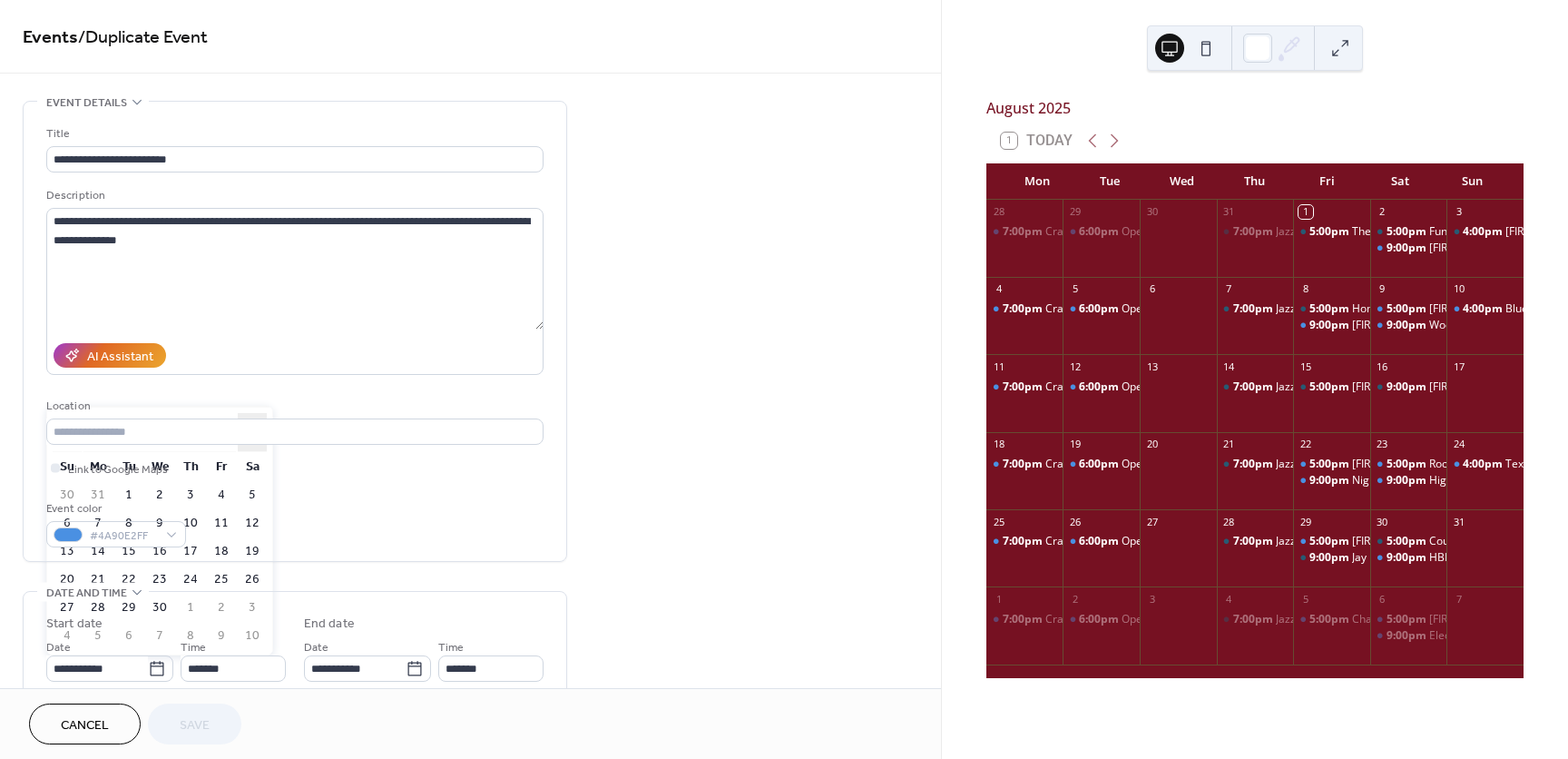 click on "›" at bounding box center (252, 432) 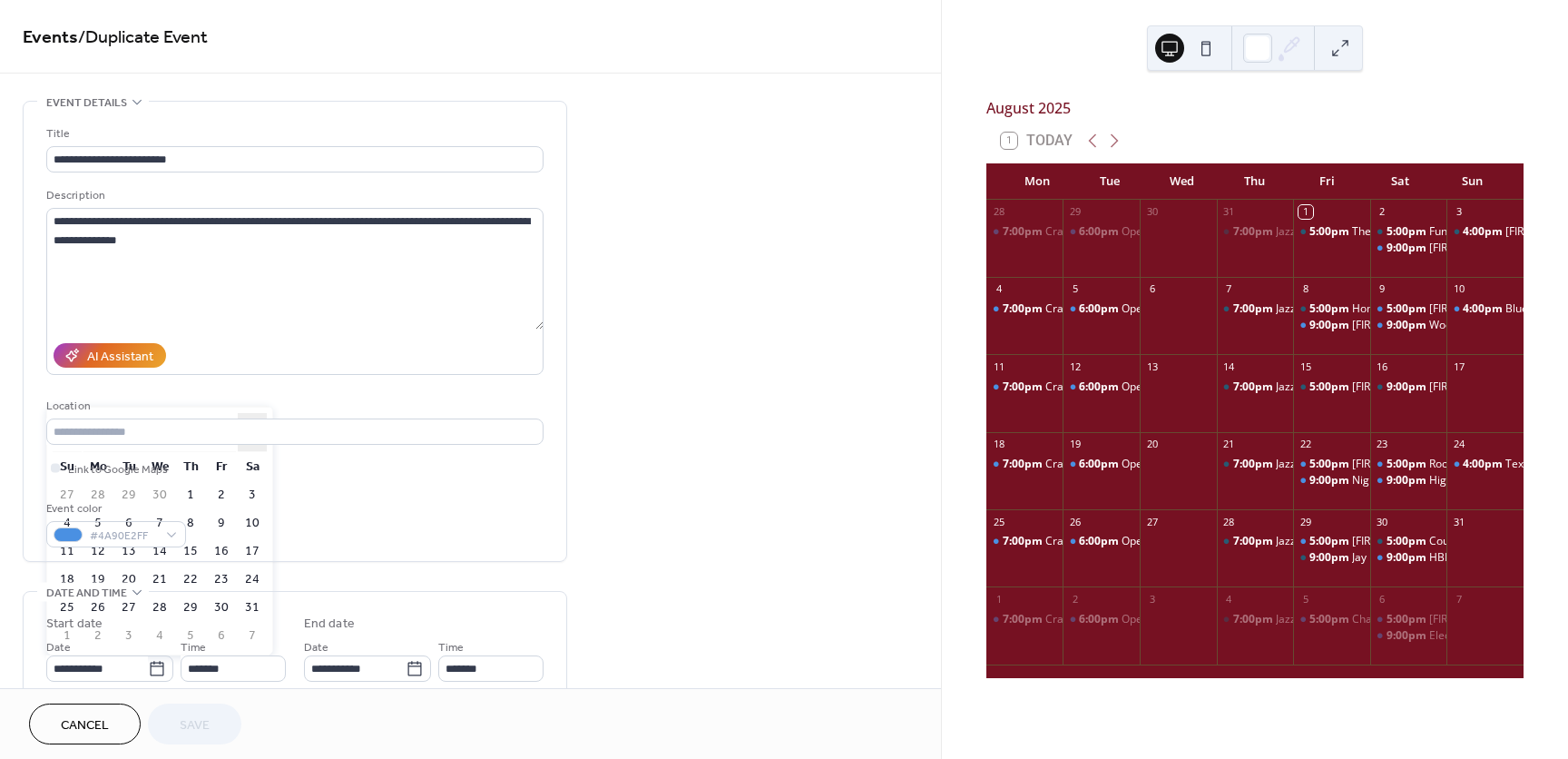 click on "›" at bounding box center (252, 432) 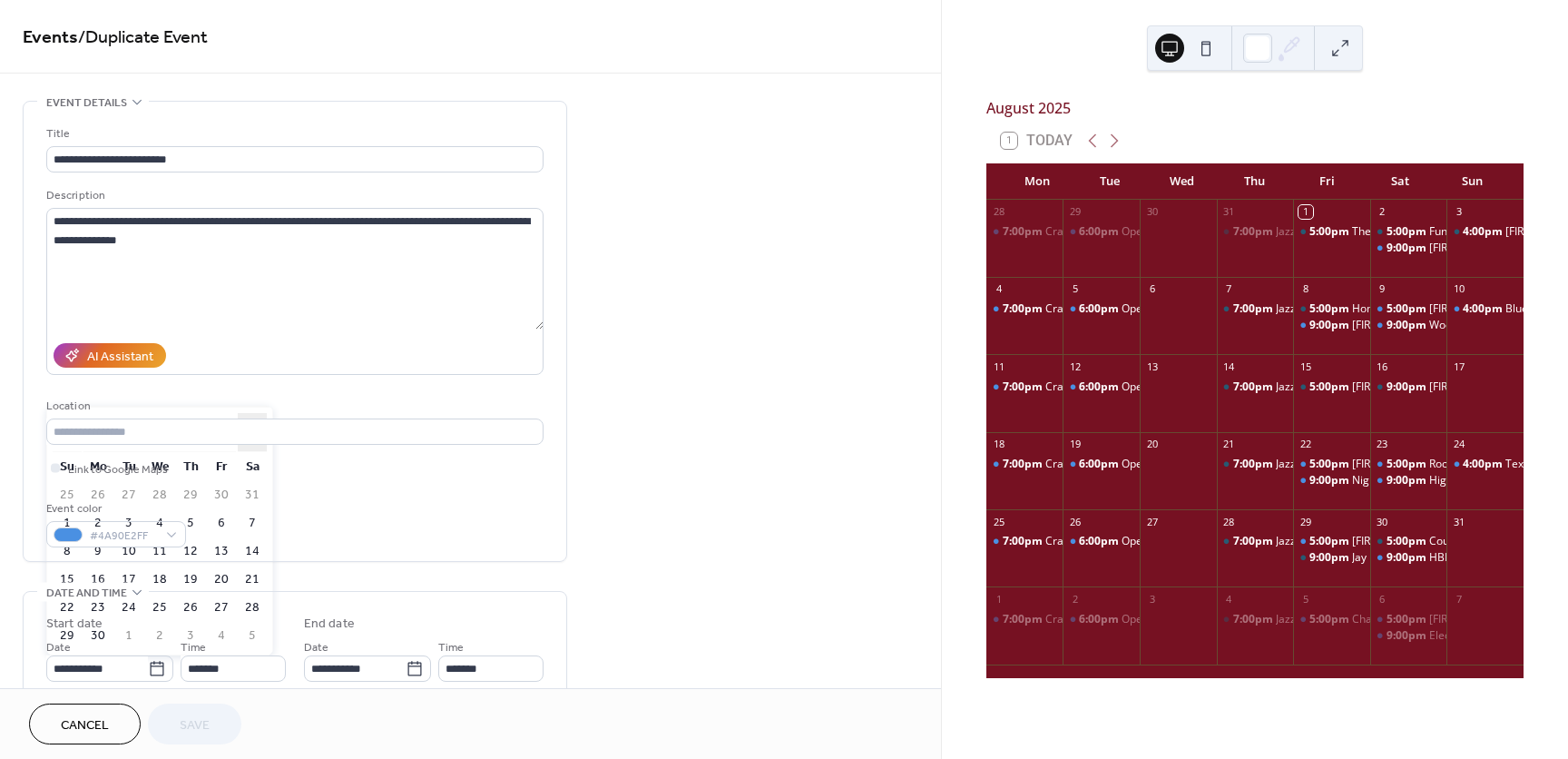 click on "›" at bounding box center [252, 432] 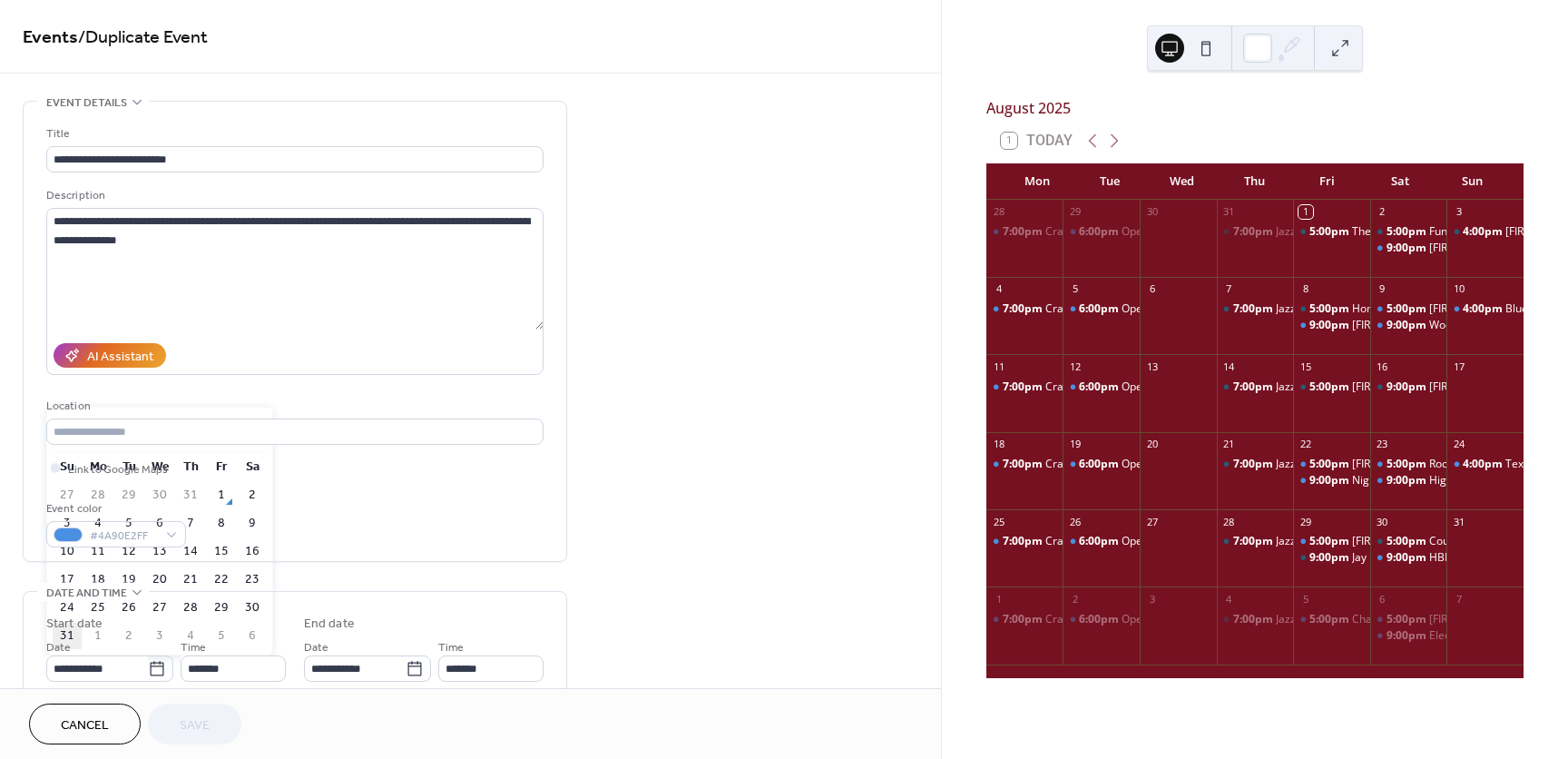 click on "31" at bounding box center [67, 636] 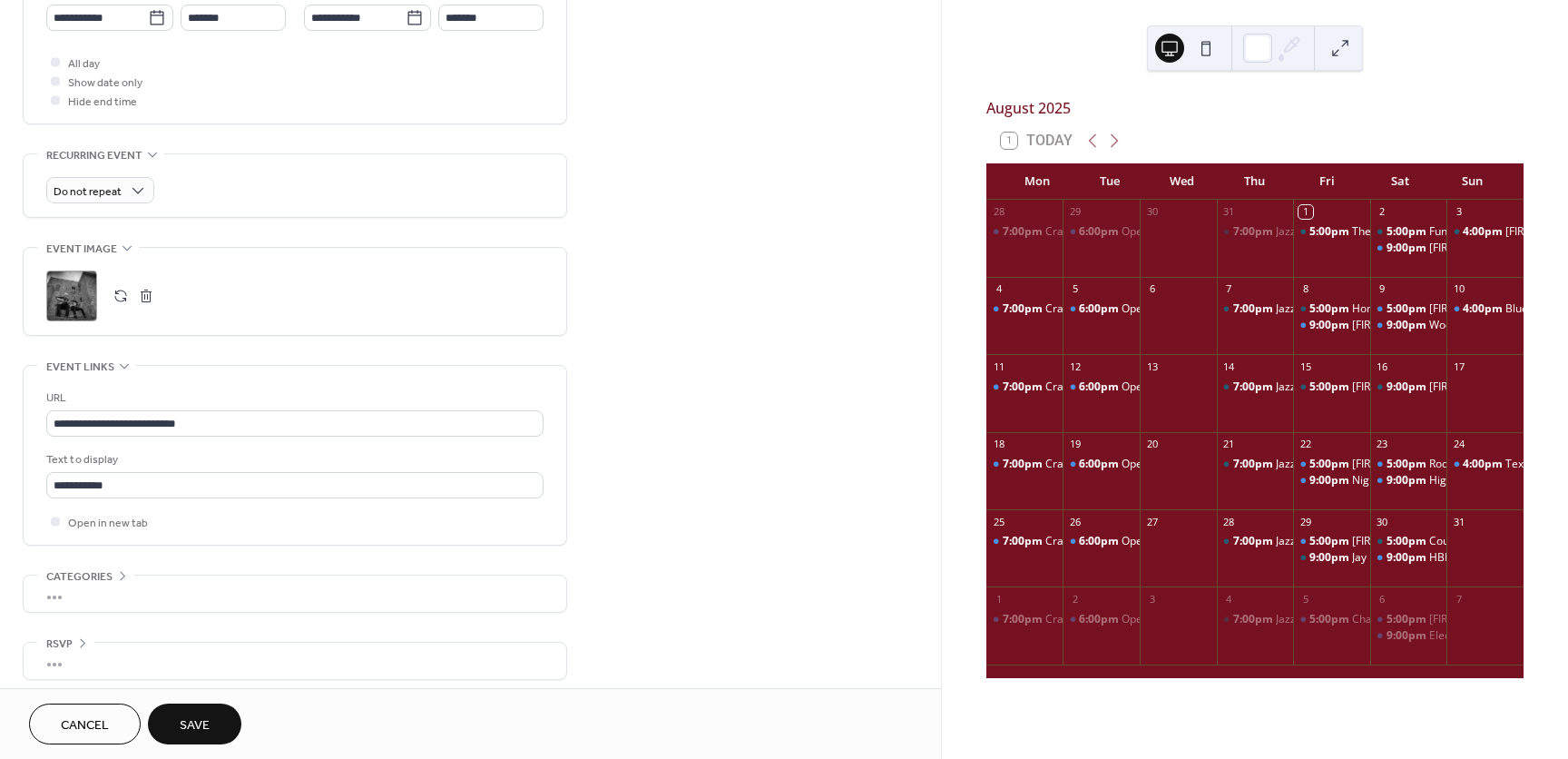scroll, scrollTop: 661, scrollLeft: 0, axis: vertical 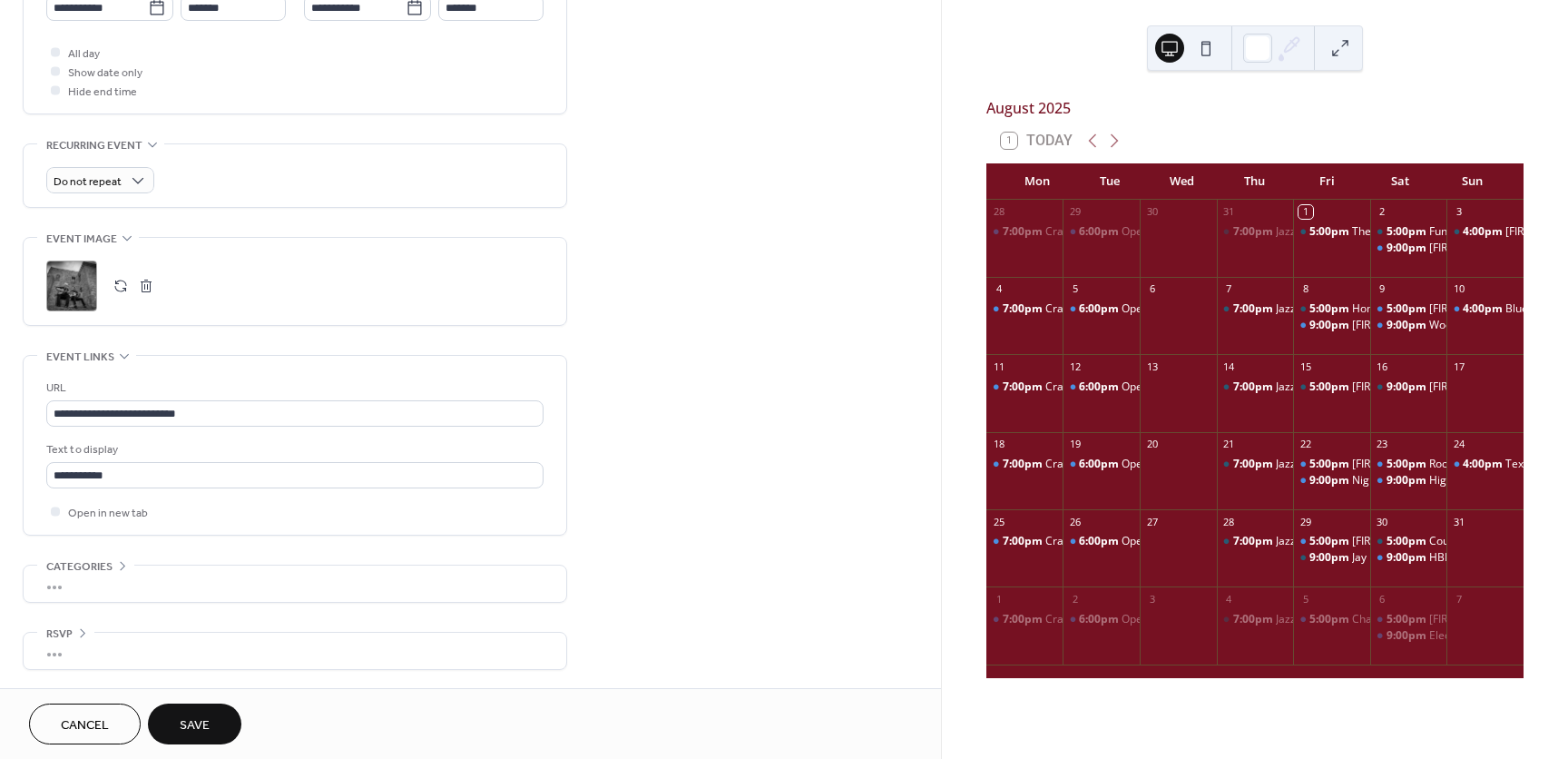 click on "Save" at bounding box center (194, 725) 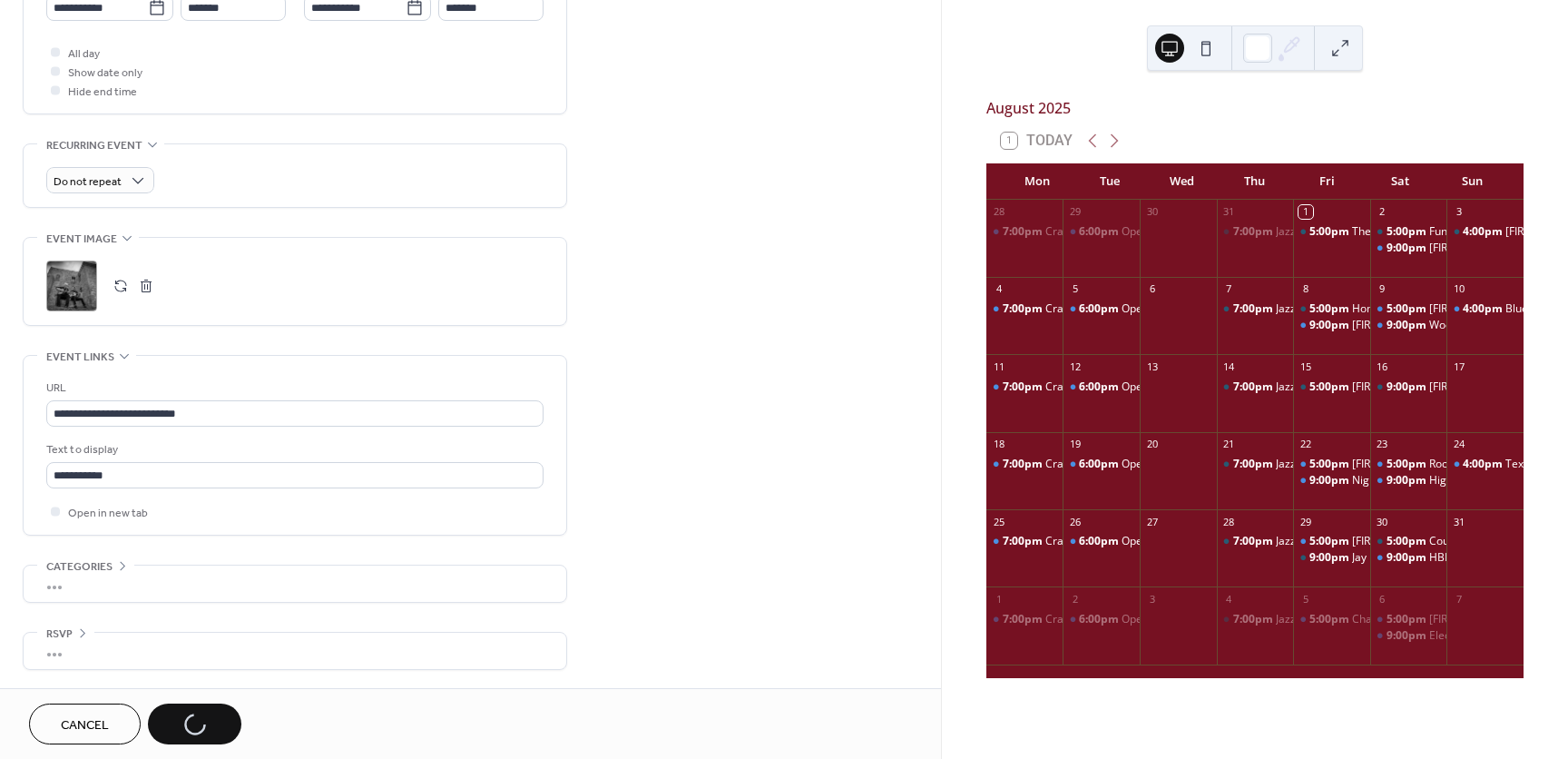 click on "Cancel Save" at bounding box center (135, 724) 